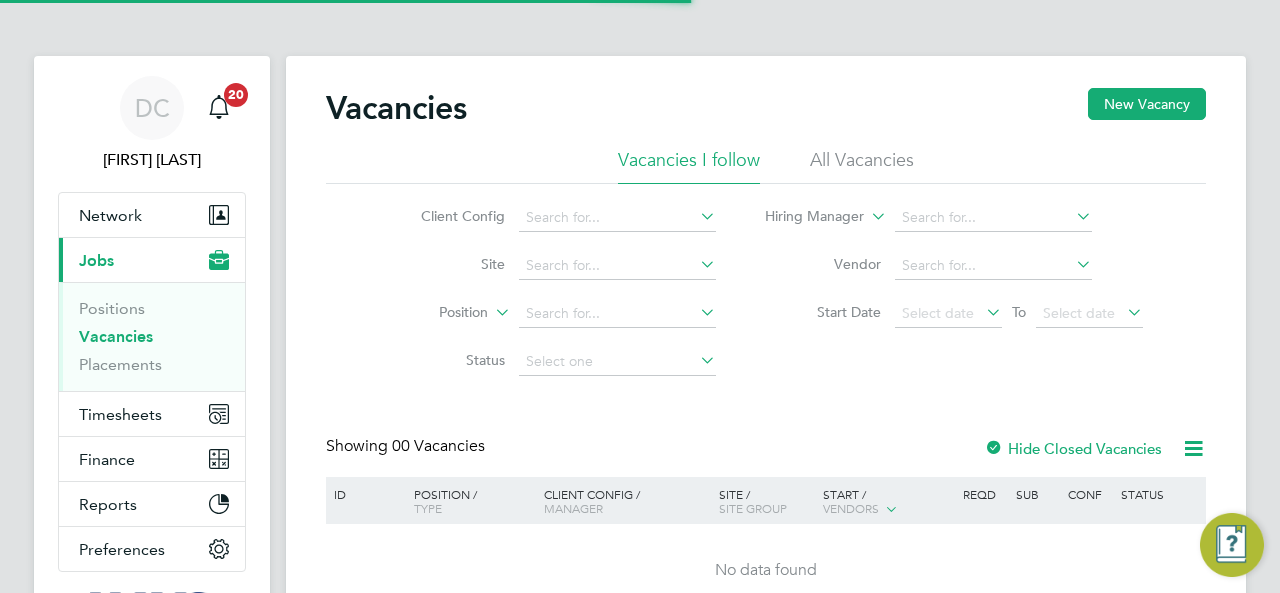 scroll, scrollTop: 0, scrollLeft: 0, axis: both 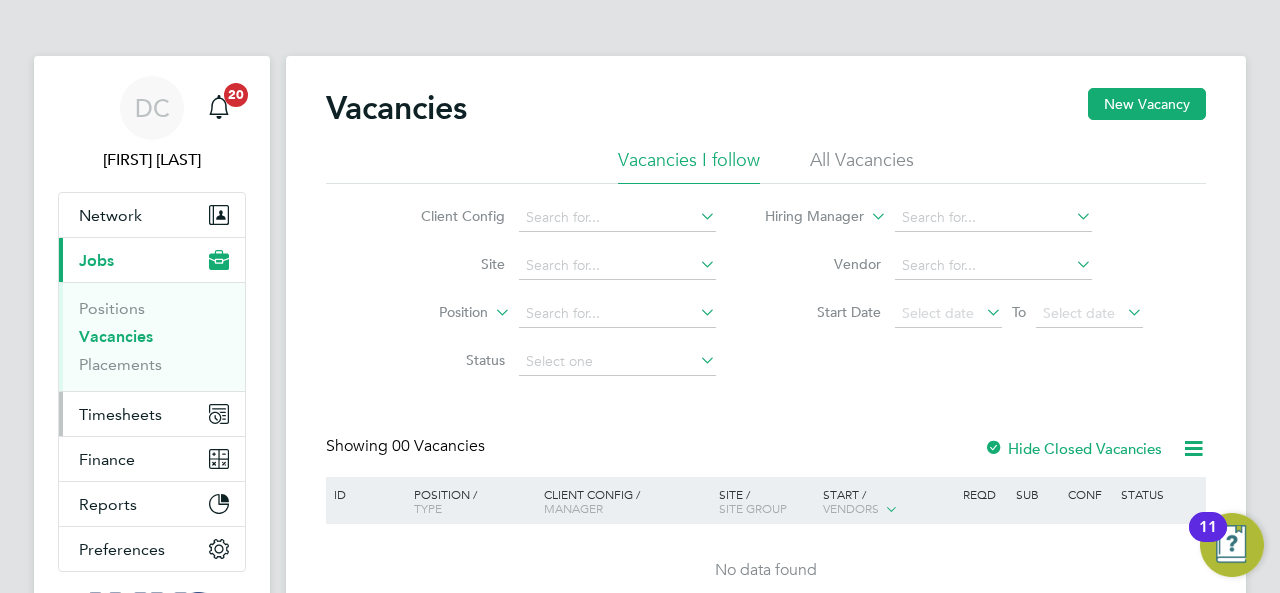 click on "Timesheets" at bounding box center [120, 414] 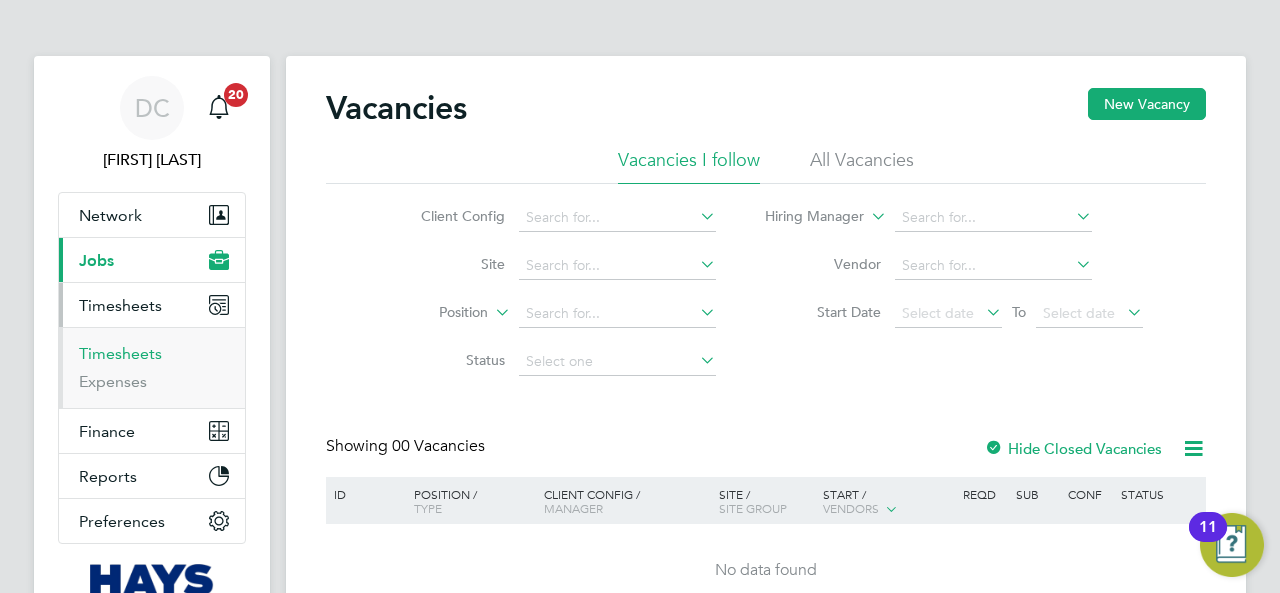 click on "Timesheets" at bounding box center [120, 353] 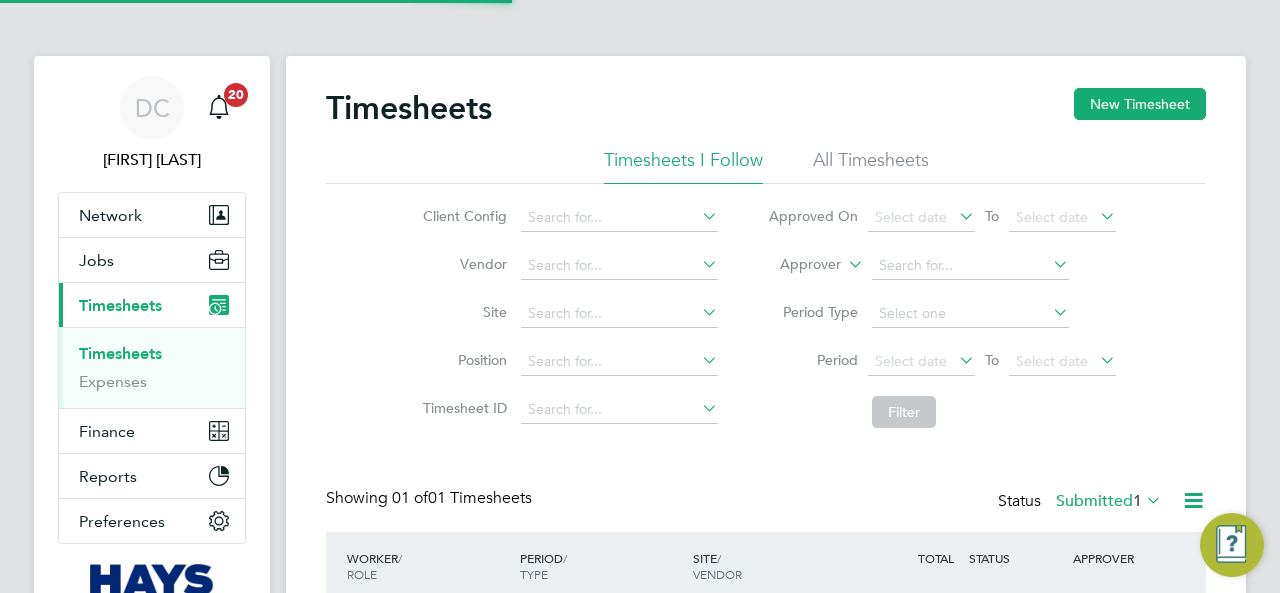 scroll, scrollTop: 10, scrollLeft: 10, axis: both 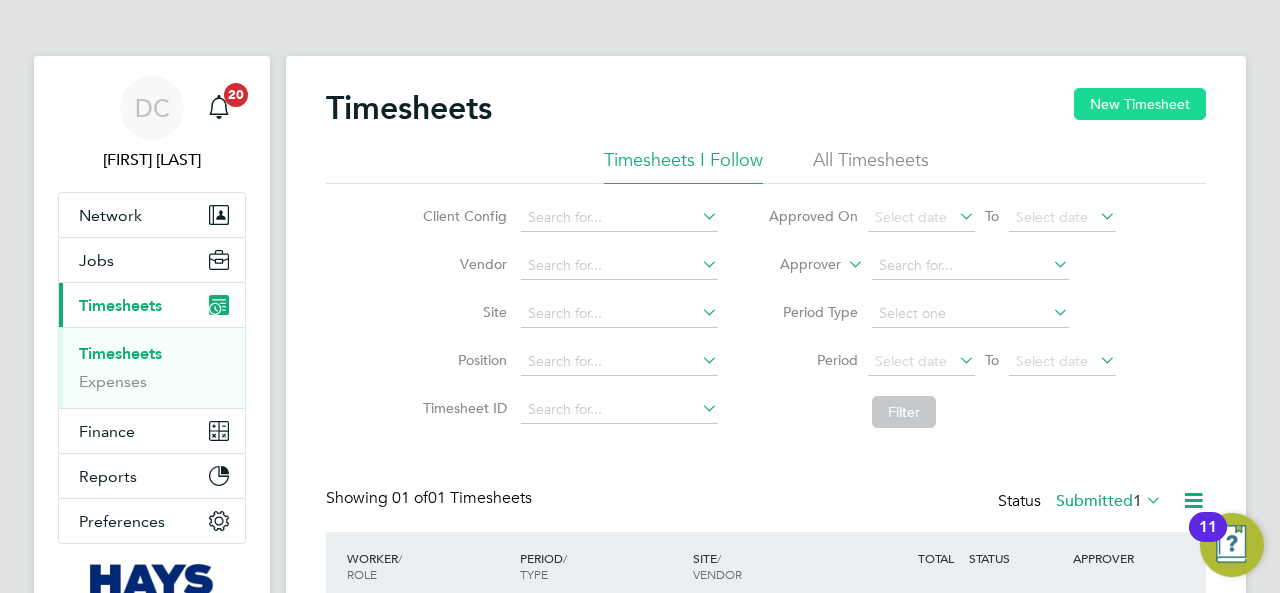 click on "New Timesheet" 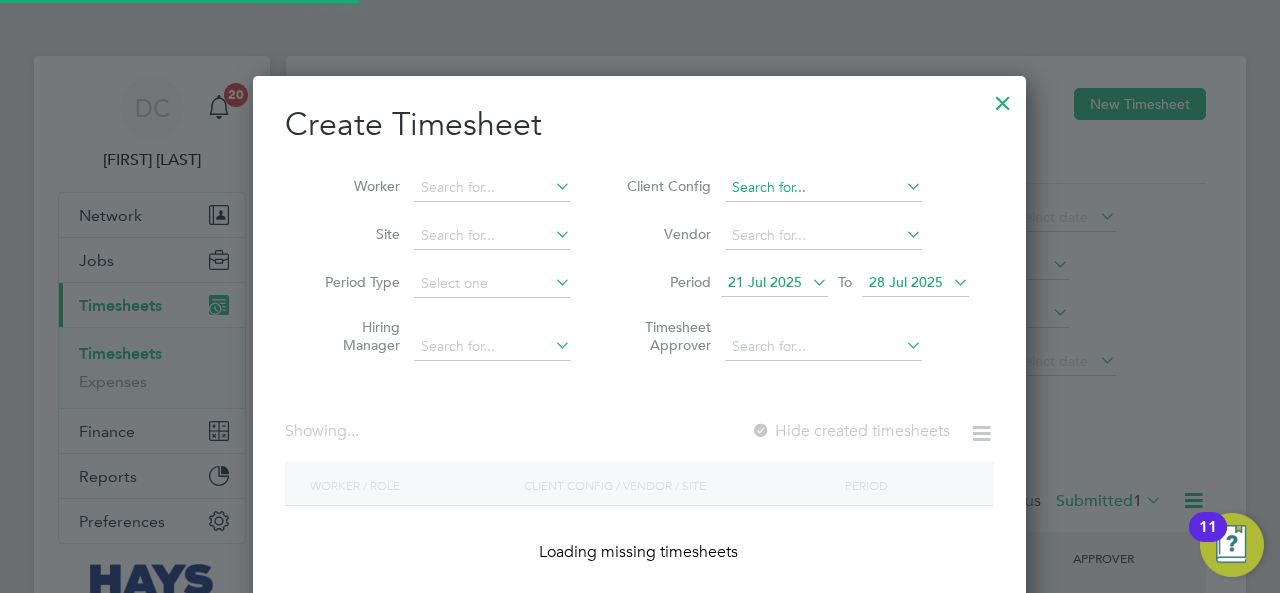 scroll, scrollTop: 10, scrollLeft: 9, axis: both 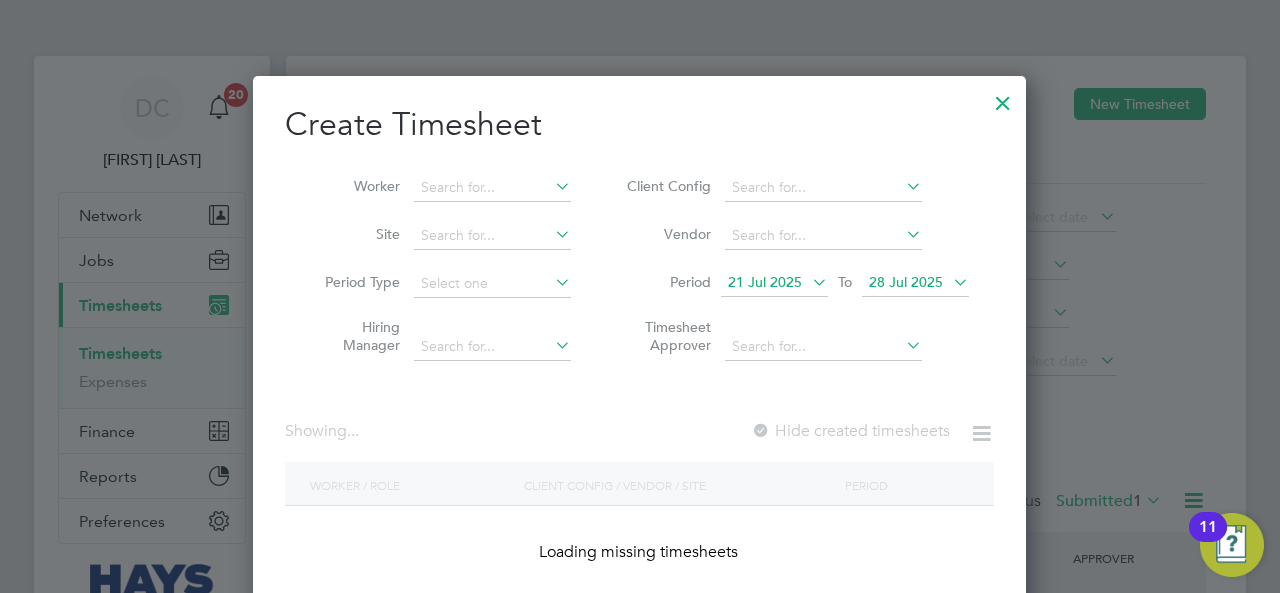 click on "Worker" at bounding box center [440, 188] 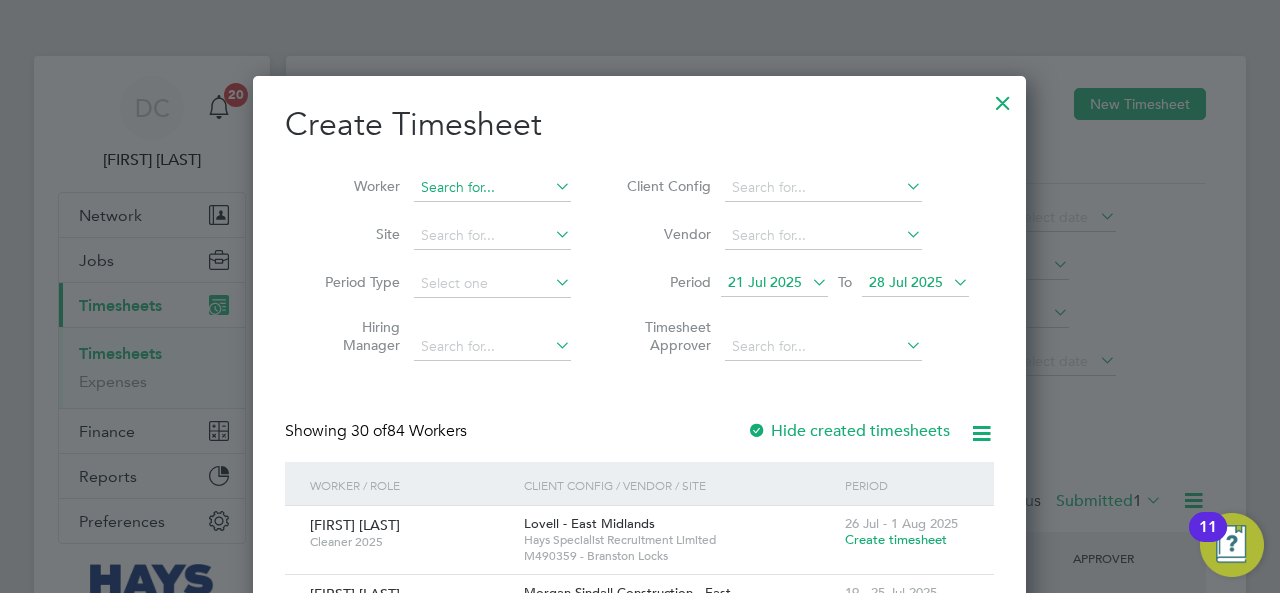 click at bounding box center (492, 188) 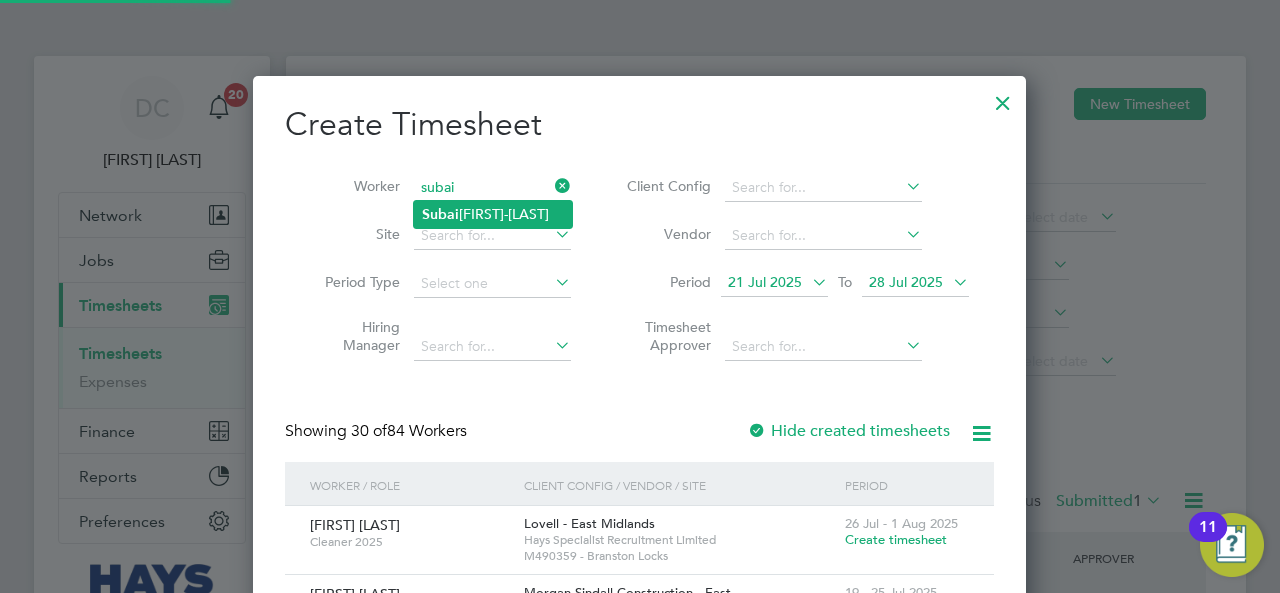 click on "[LAST]  [LAST]-[LAST]" 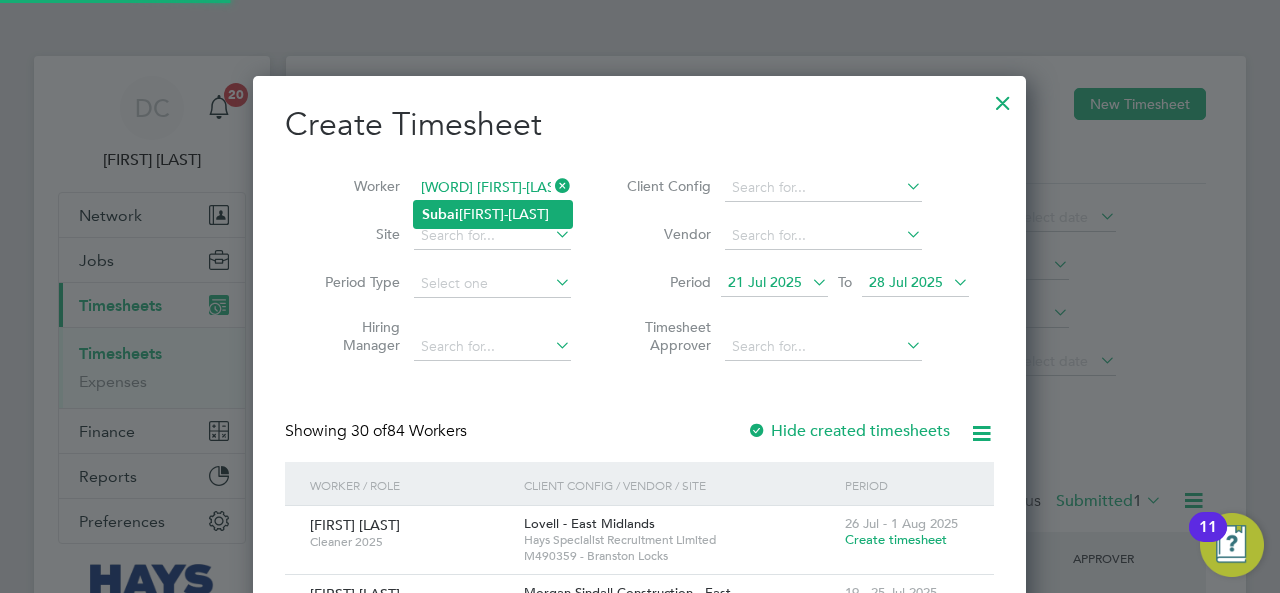 scroll, scrollTop: 10, scrollLeft: 9, axis: both 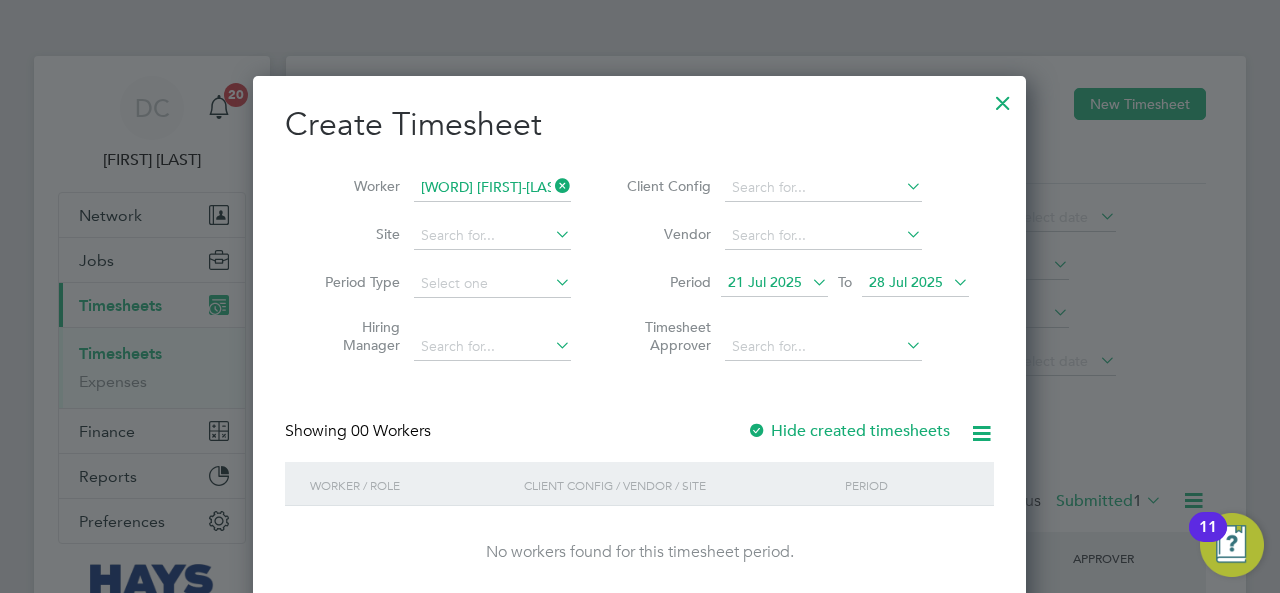 click on "28 Jul 2025" at bounding box center (906, 282) 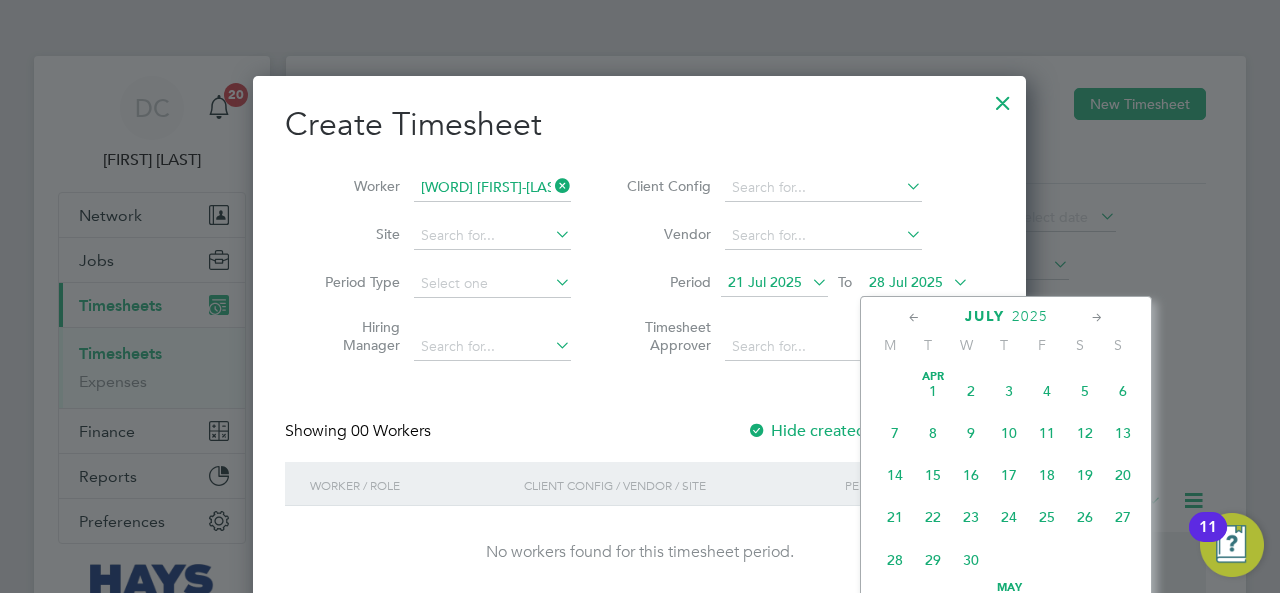 scroll, scrollTop: 772, scrollLeft: 0, axis: vertical 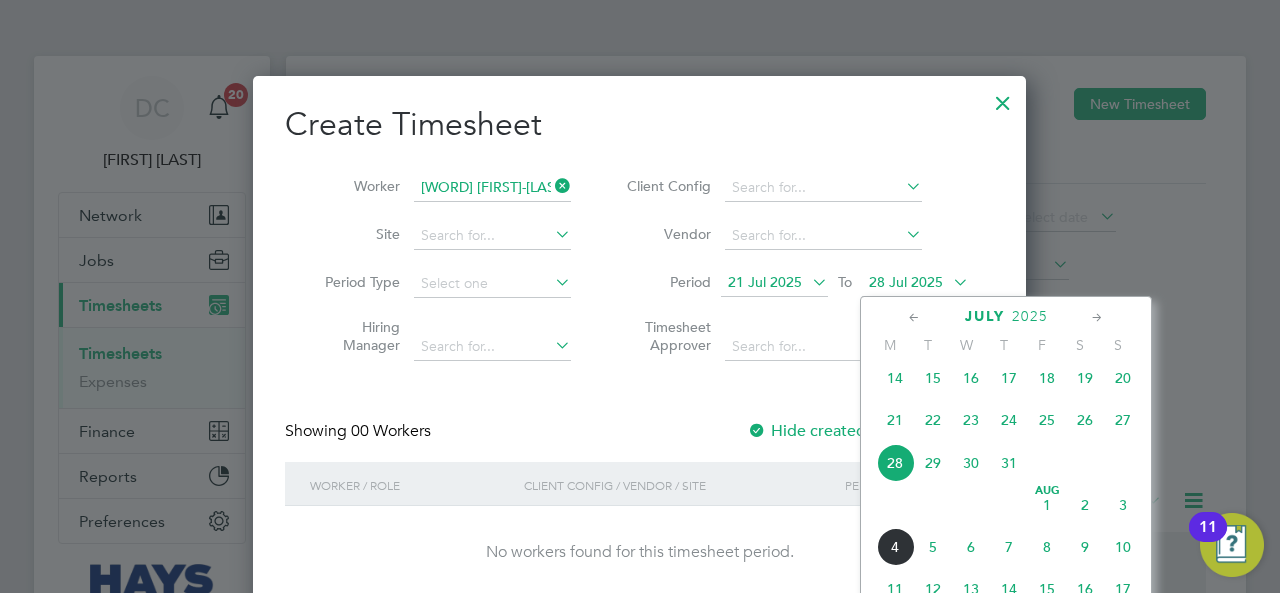 click on "3" 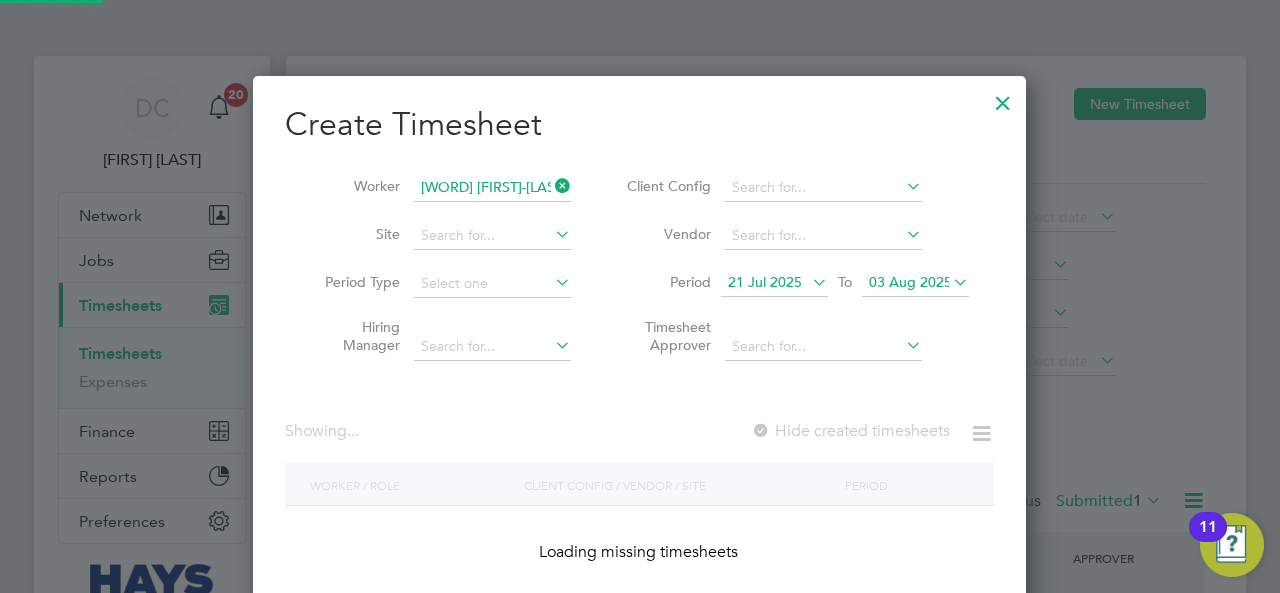 scroll, scrollTop: 10, scrollLeft: 9, axis: both 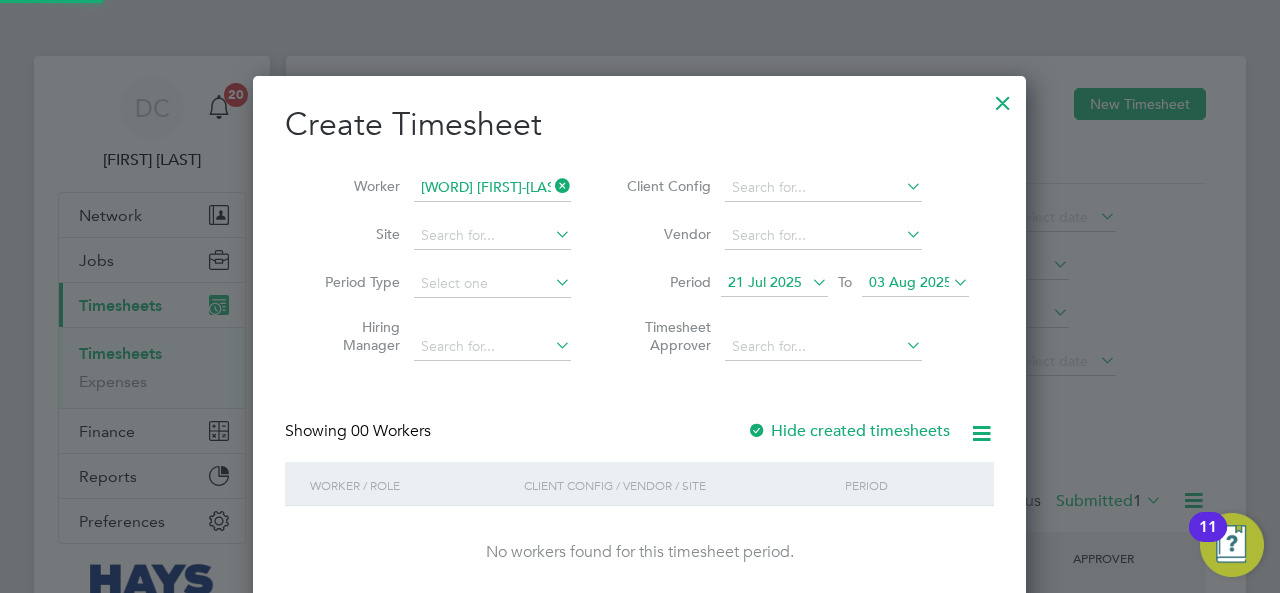 click on "21 Jul 2025" at bounding box center [765, 282] 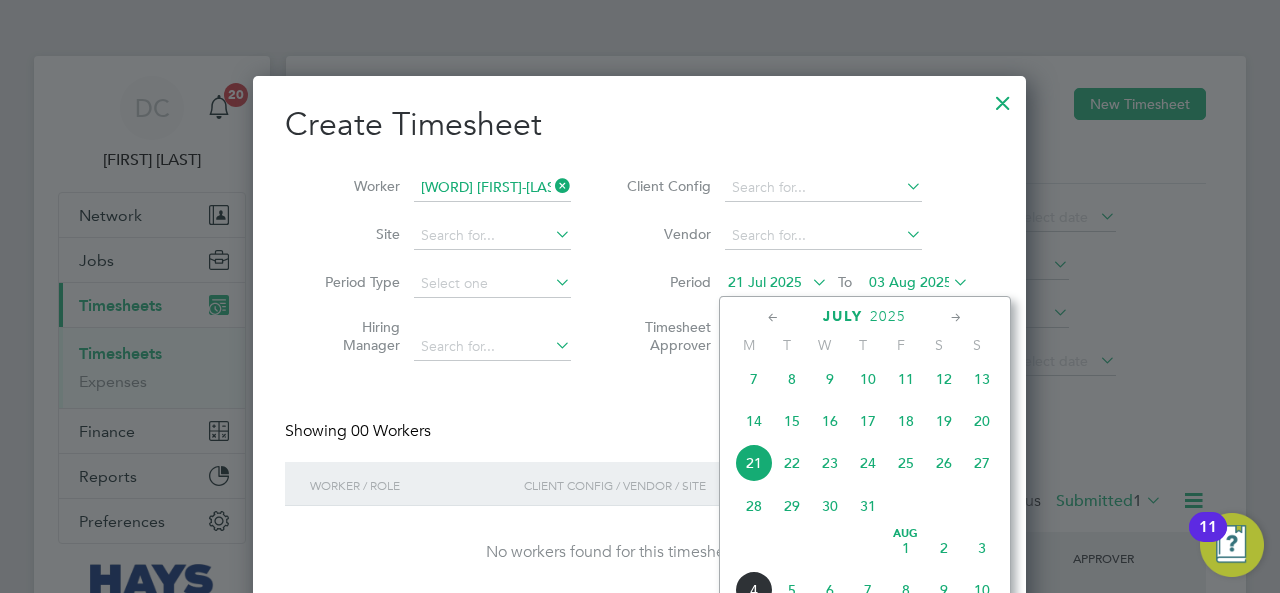 click on "28" 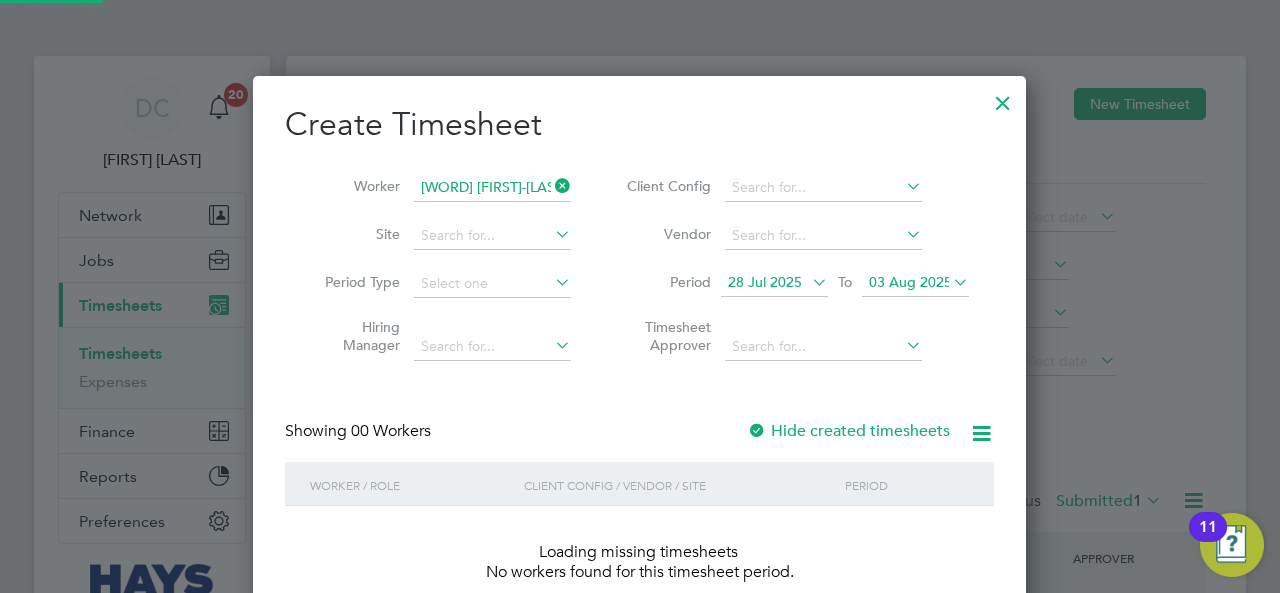 scroll, scrollTop: 10, scrollLeft: 9, axis: both 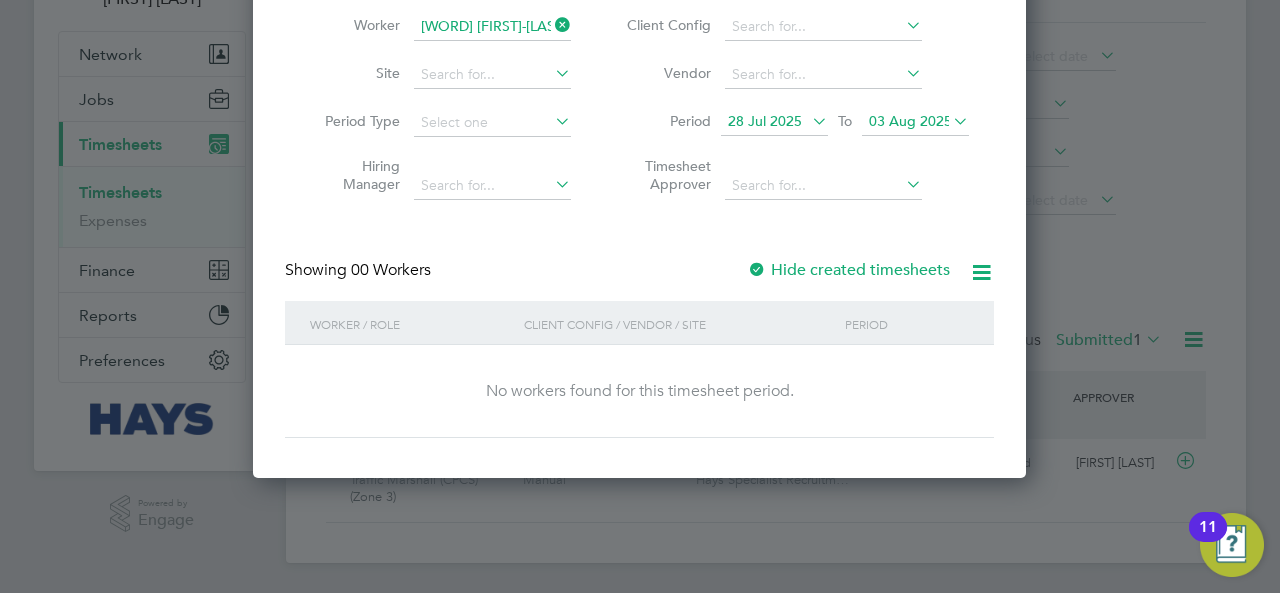 click on "Hide created timesheets" at bounding box center (848, 270) 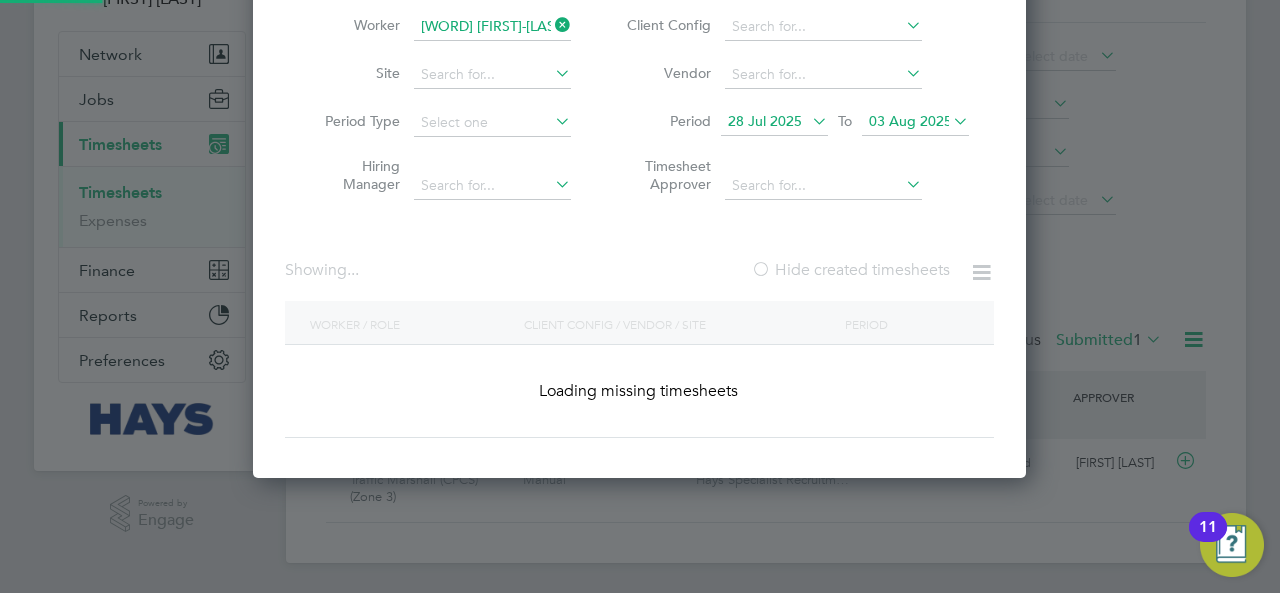 scroll, scrollTop: 10, scrollLeft: 9, axis: both 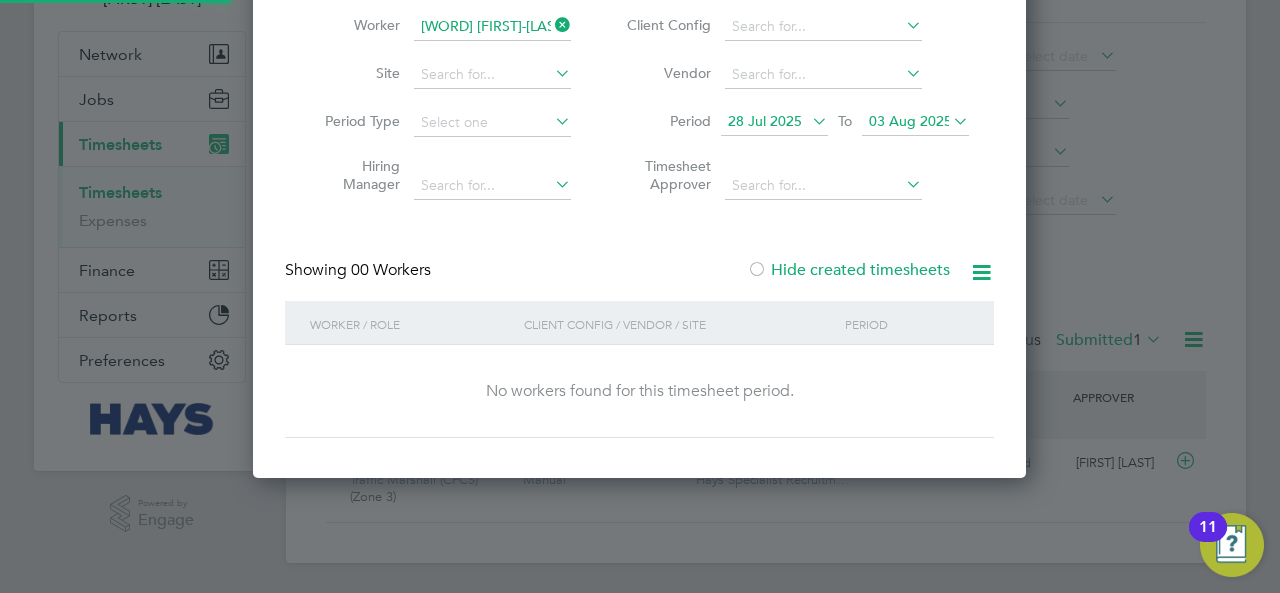 click on "Hide created timesheets" at bounding box center (848, 270) 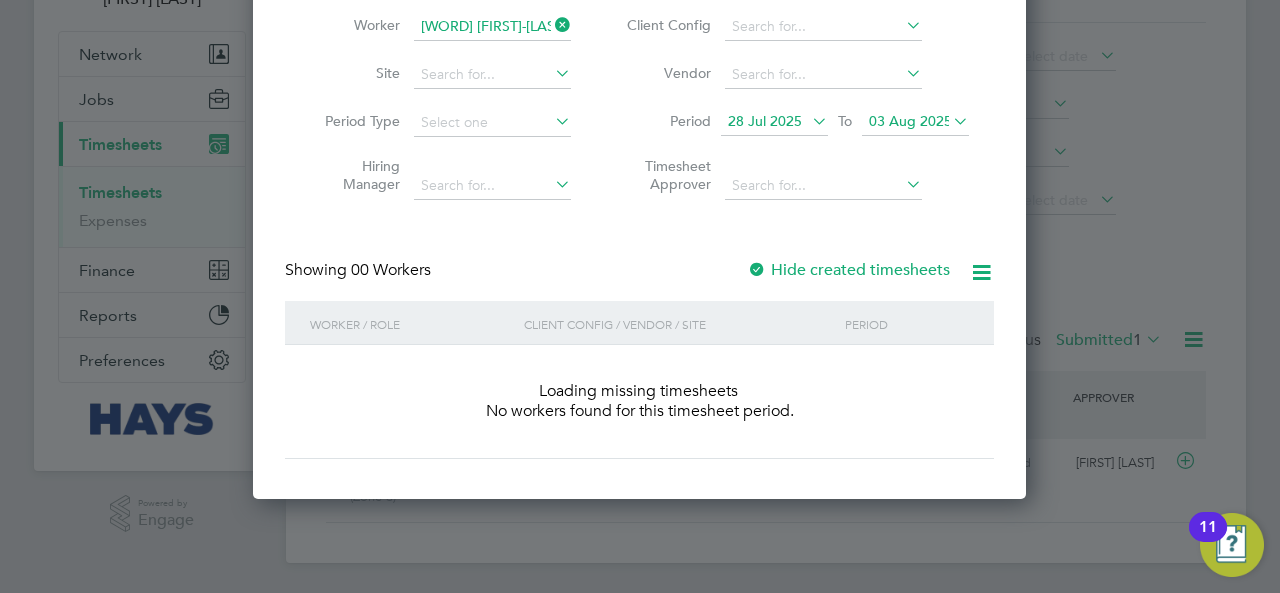 scroll 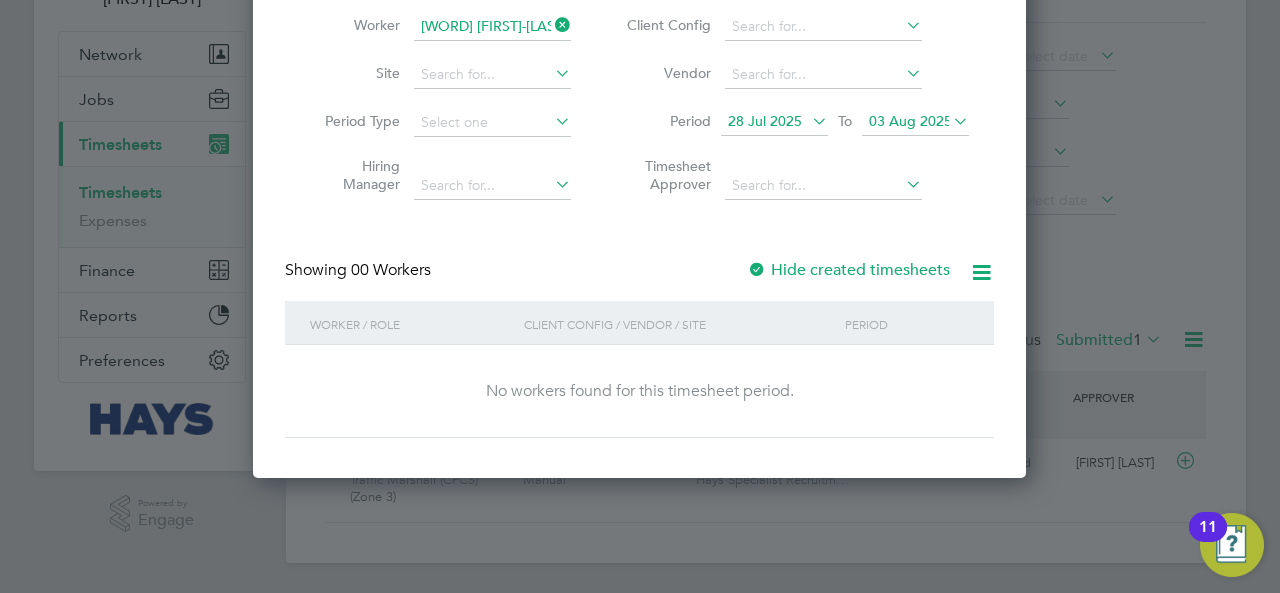 click on "28 Jul 2025" at bounding box center [765, 121] 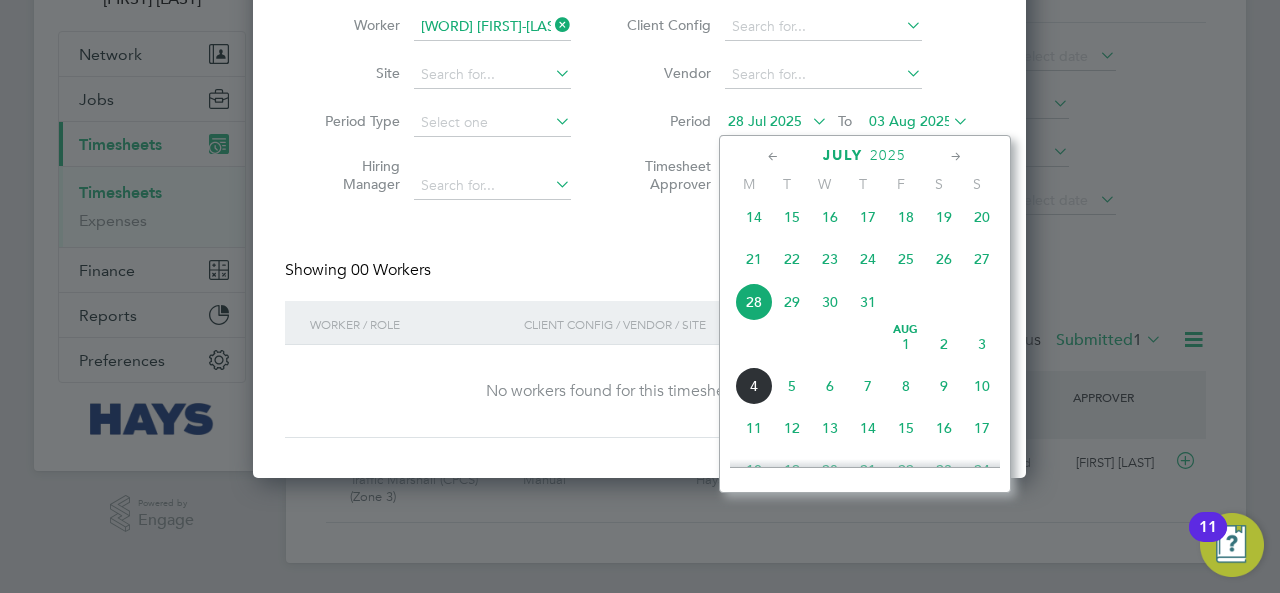 click on "28" 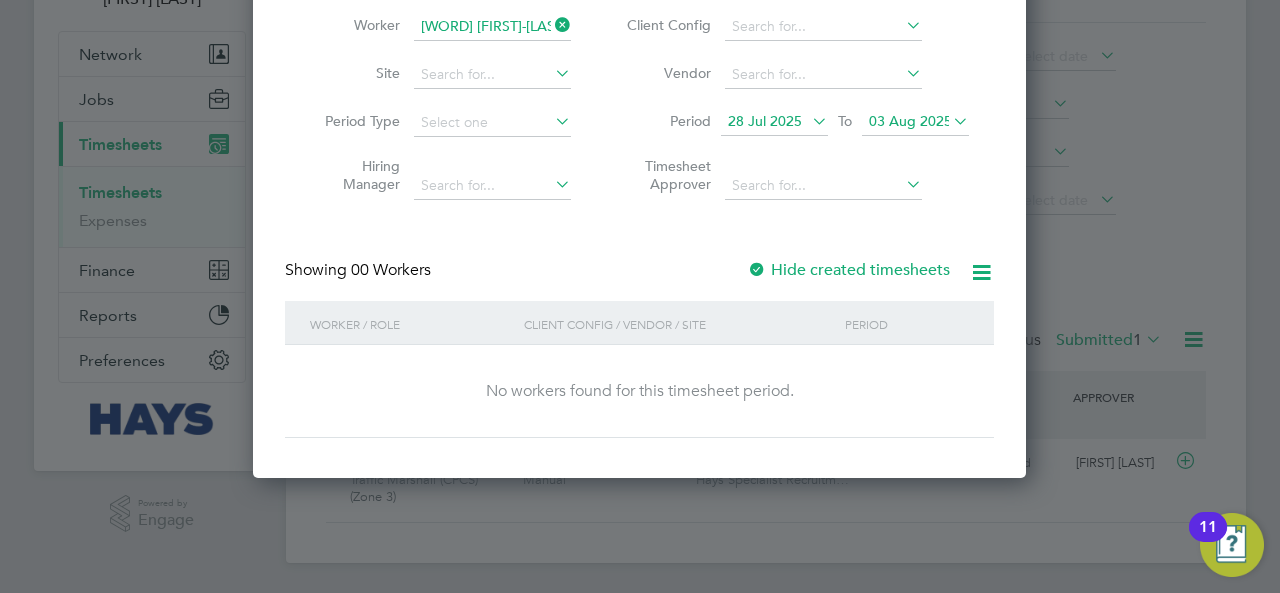 click on "Hide created timesheets" at bounding box center [848, 270] 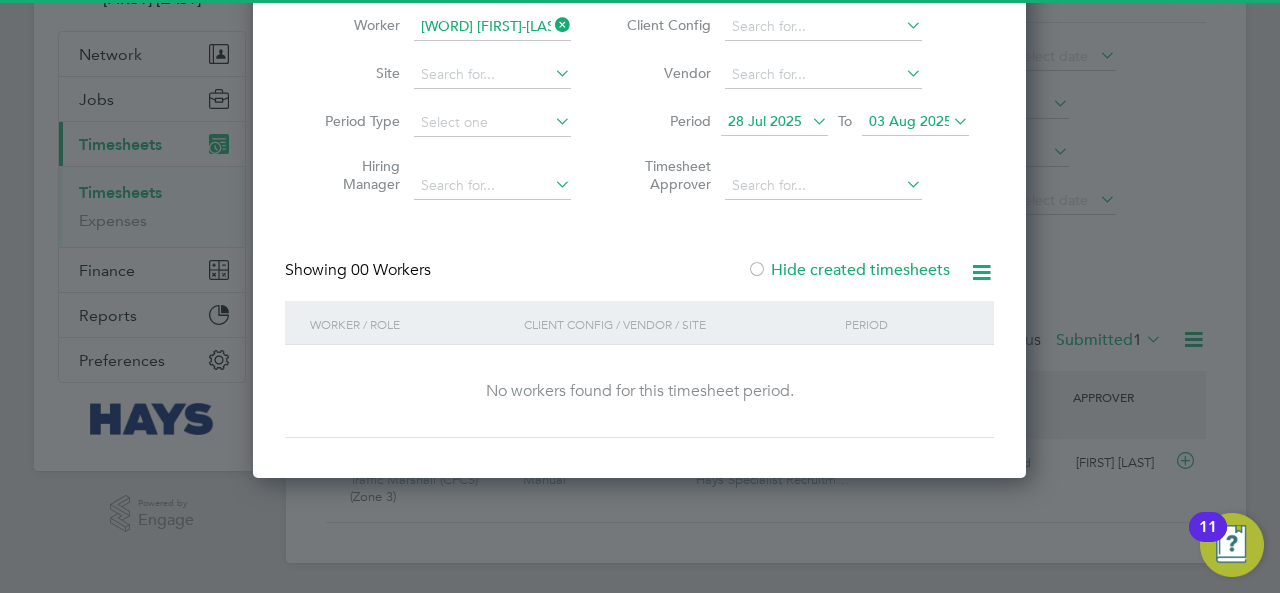 click on "Hide created timesheets" at bounding box center [848, 270] 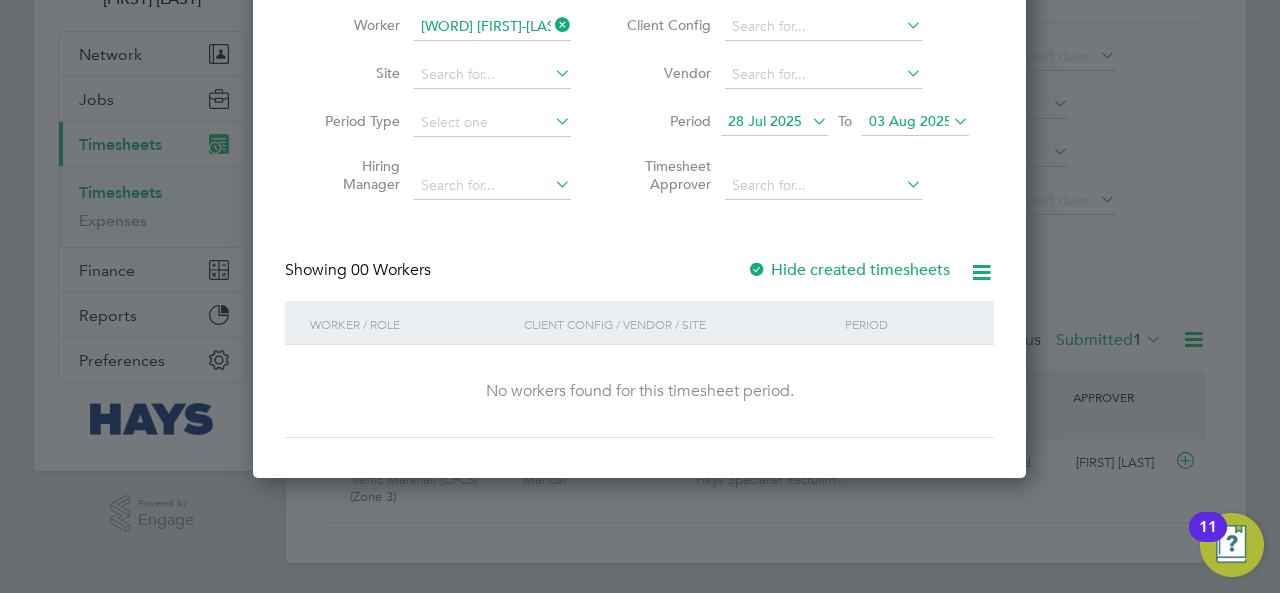 click on "03 Aug 2025" at bounding box center [910, 121] 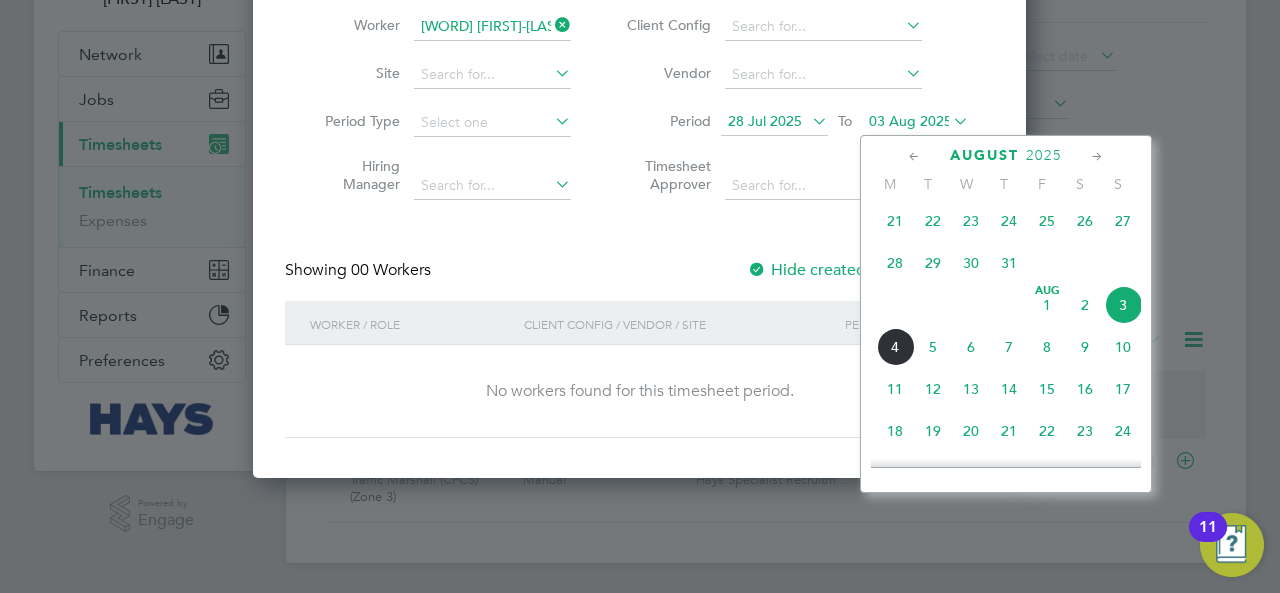 click on "10" 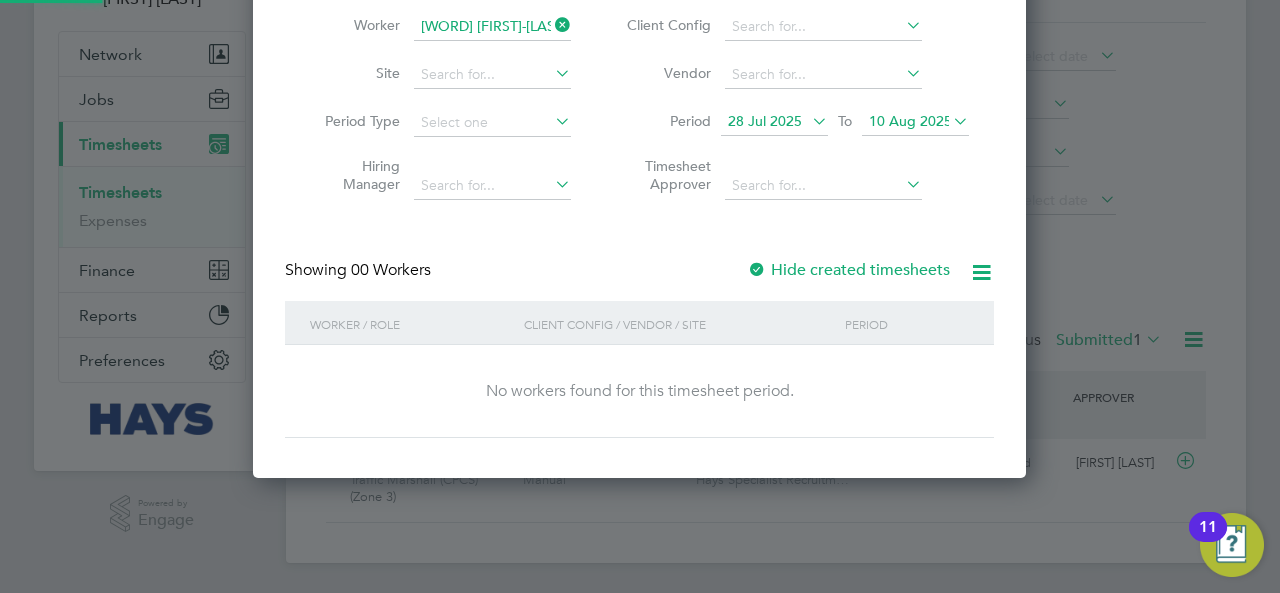 click on "Hide created timesheets" at bounding box center (848, 270) 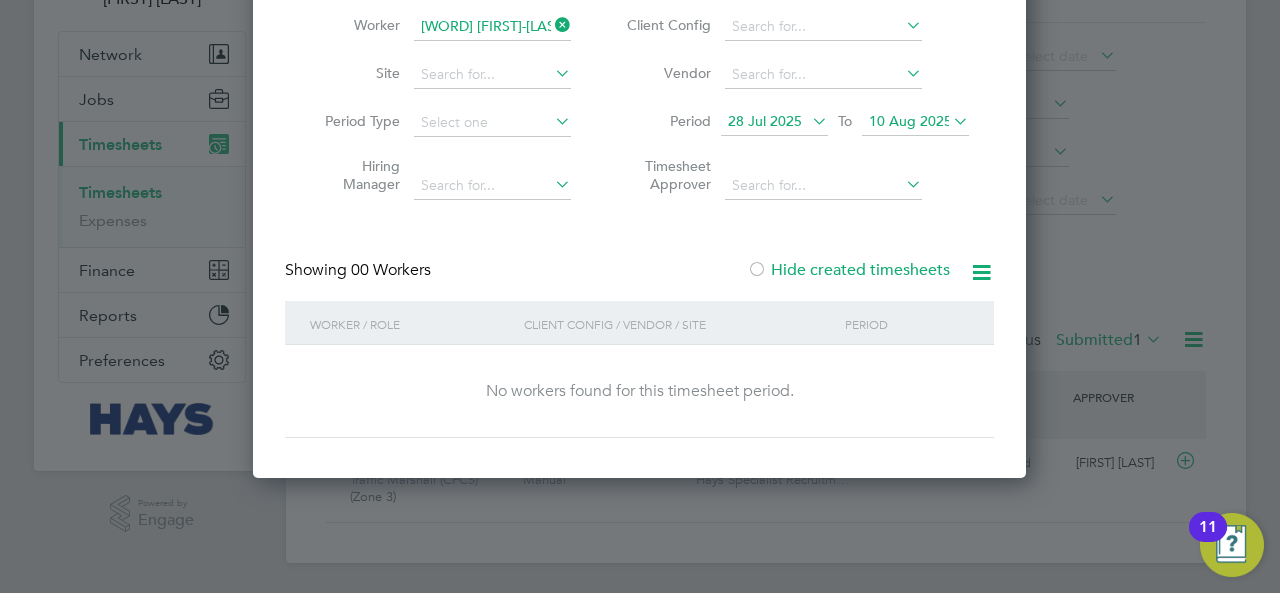 click on "10 Aug 2025" at bounding box center (910, 121) 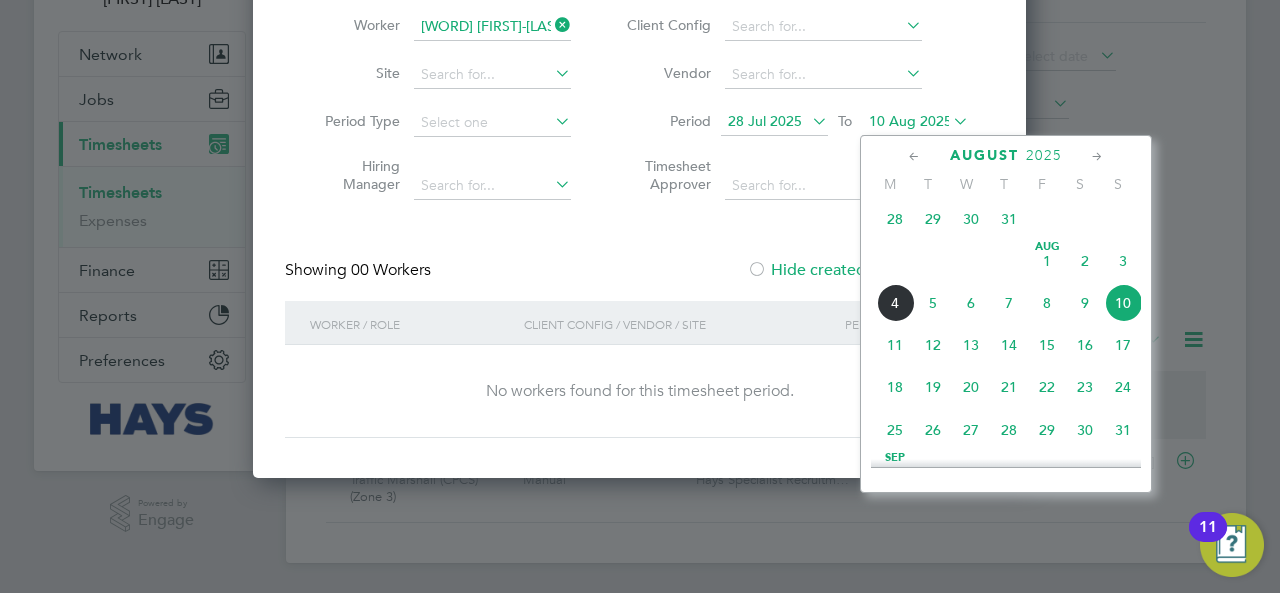 click on "3" 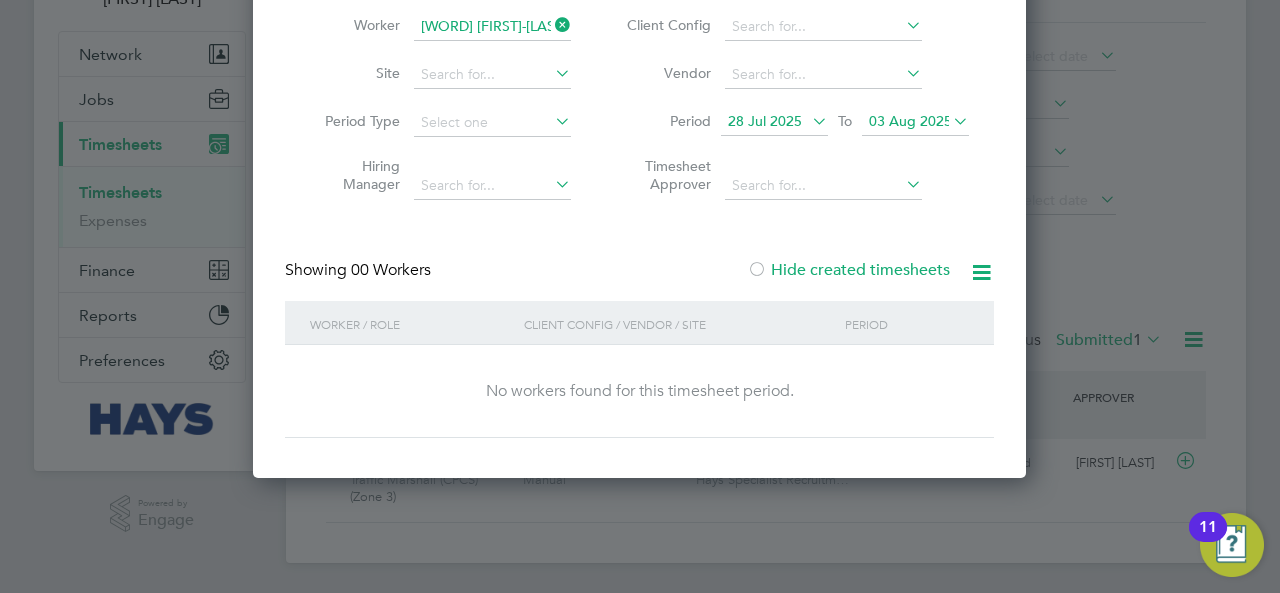 click at bounding box center [981, 272] 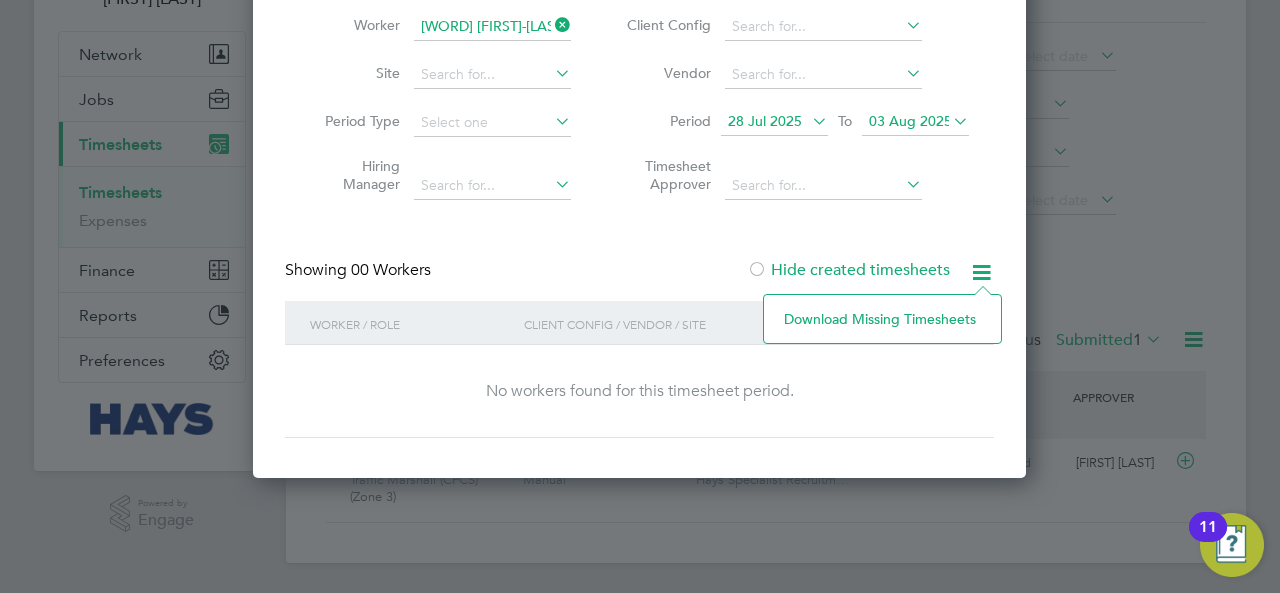 click on "Download missing timesheets" 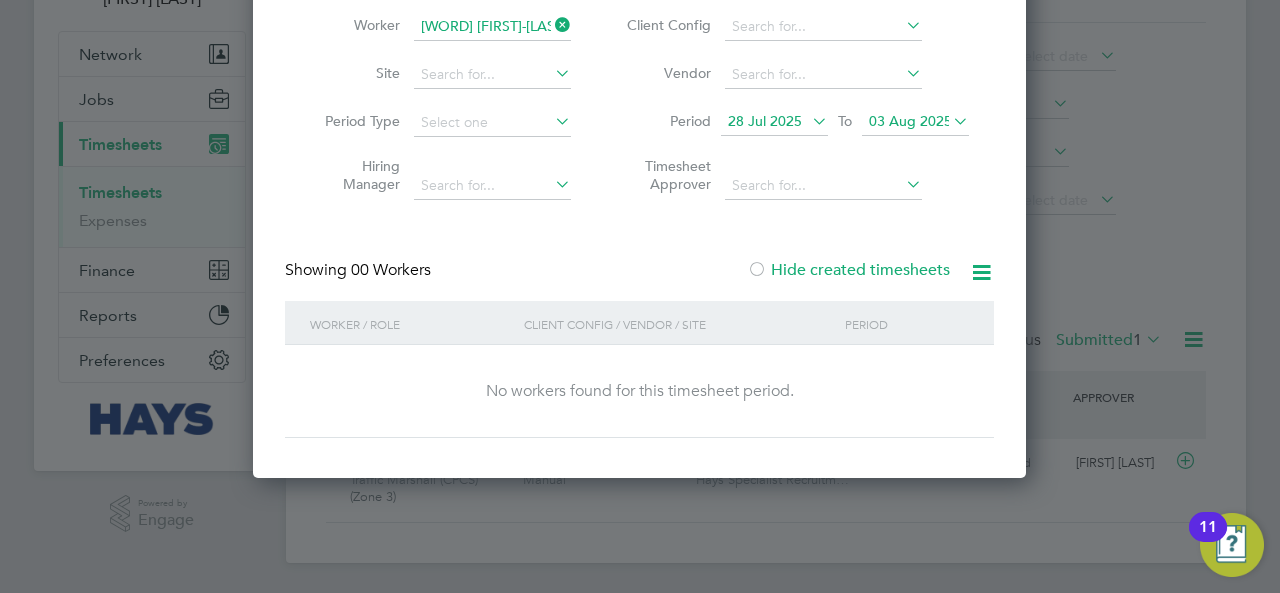 click at bounding box center [808, 121] 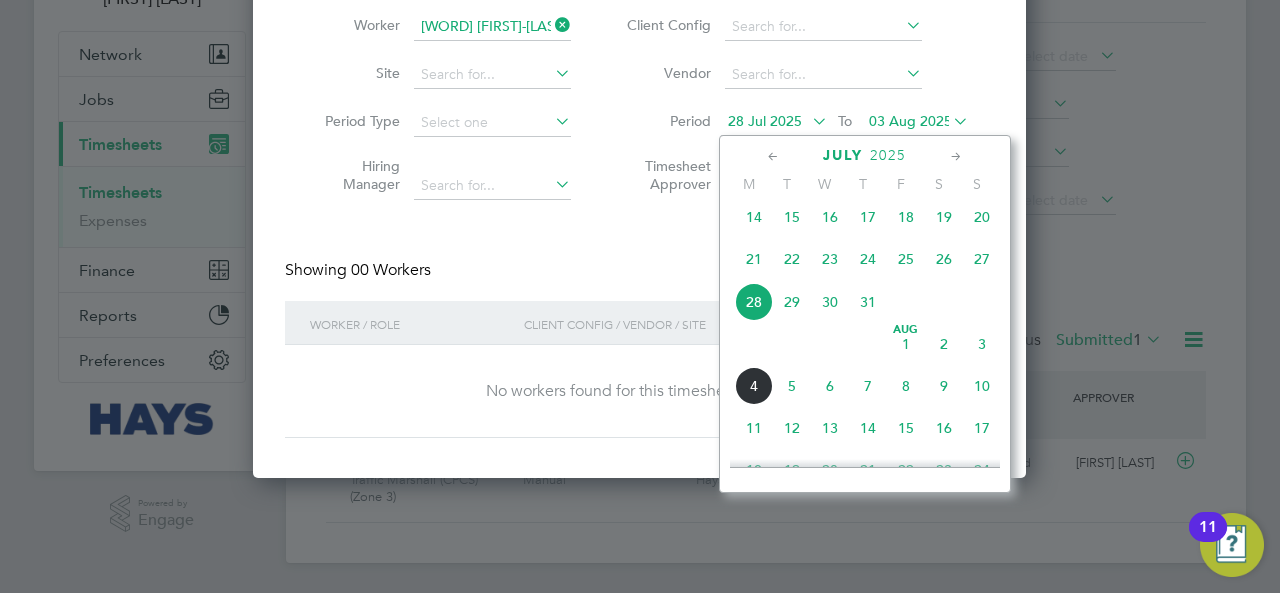click on "28" 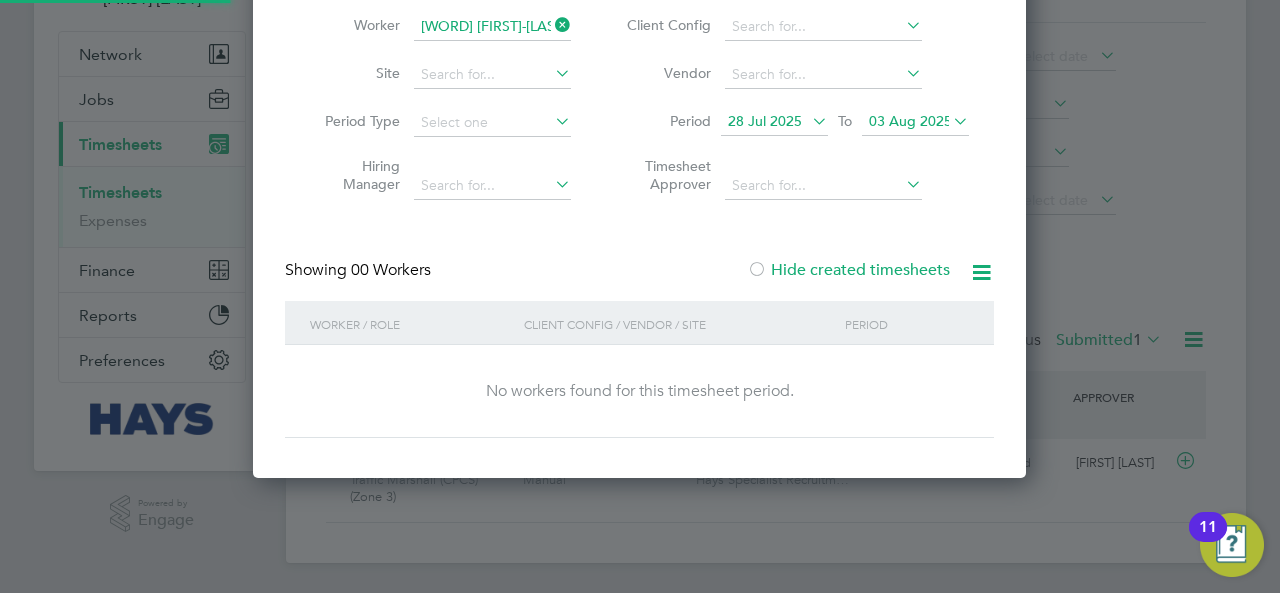 click on "Hide created timesheets" at bounding box center [848, 270] 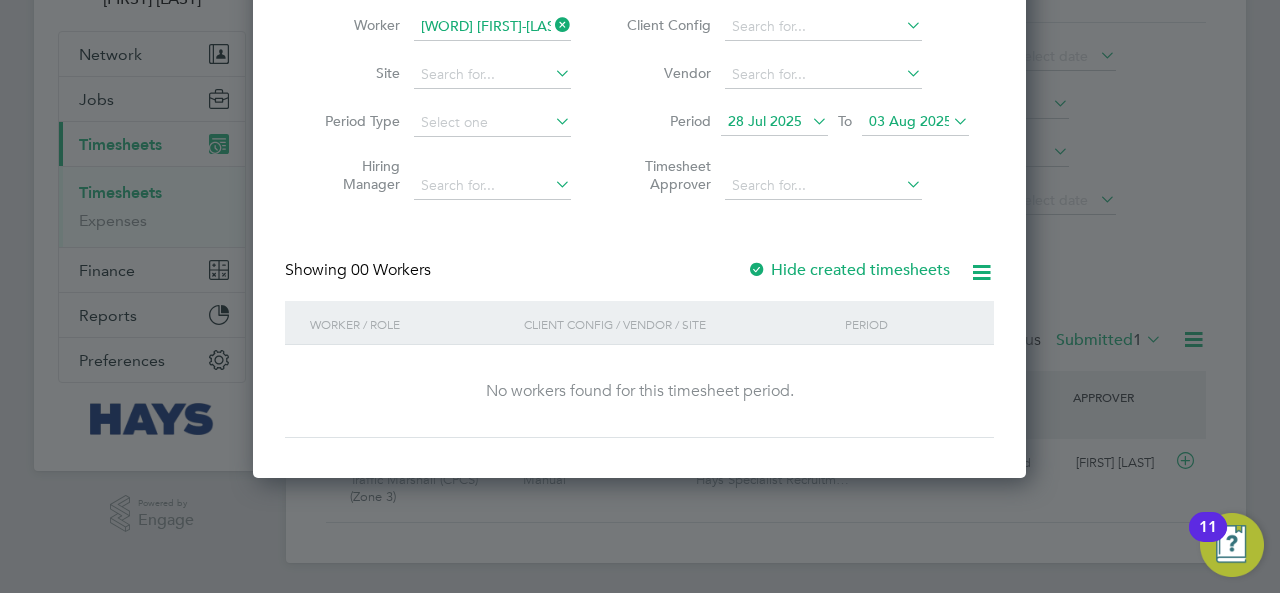 click on "Hide created timesheets" at bounding box center [848, 270] 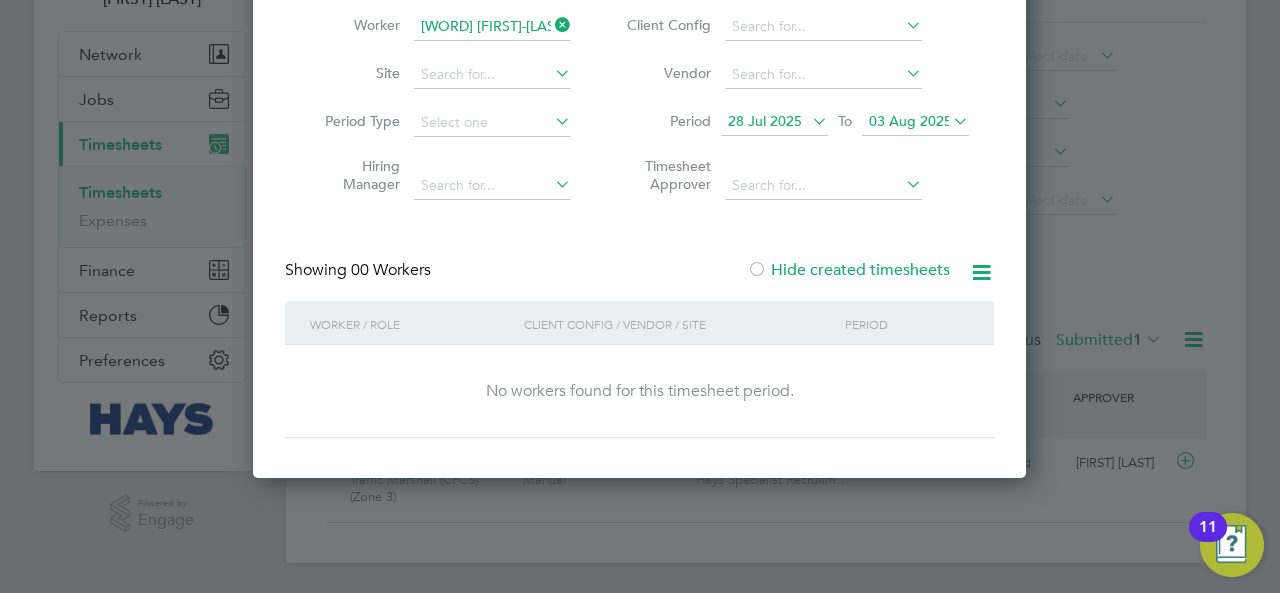 click at bounding box center [974, 272] 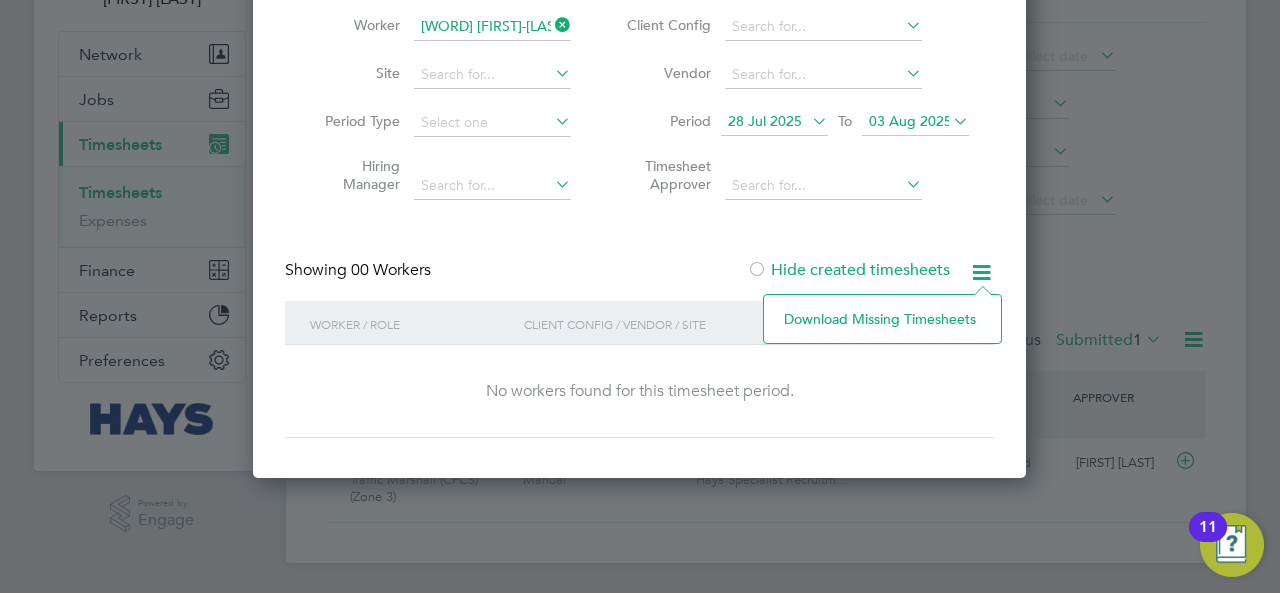 click on "Download missing timesheets" 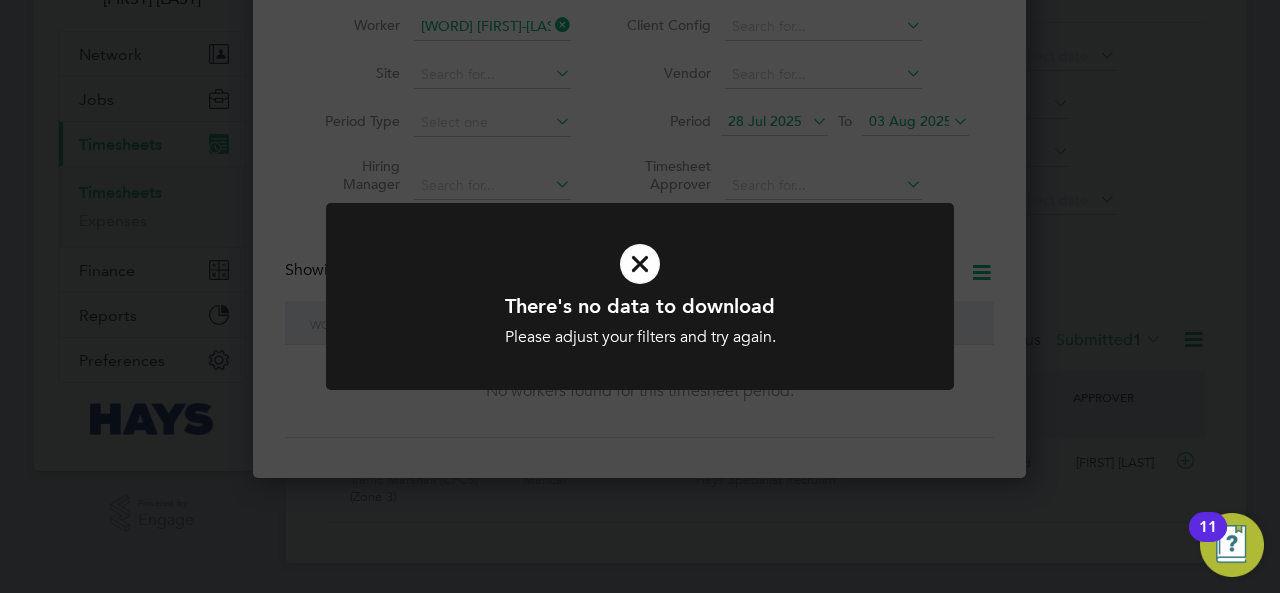 click at bounding box center (640, 264) 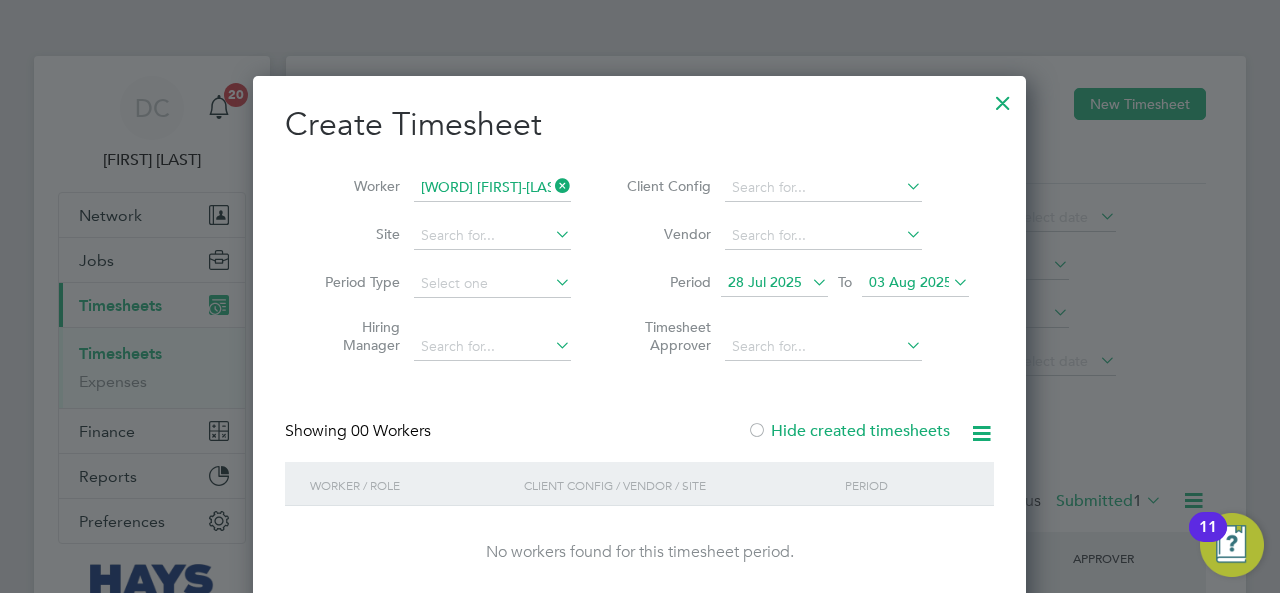 click at bounding box center [1003, 98] 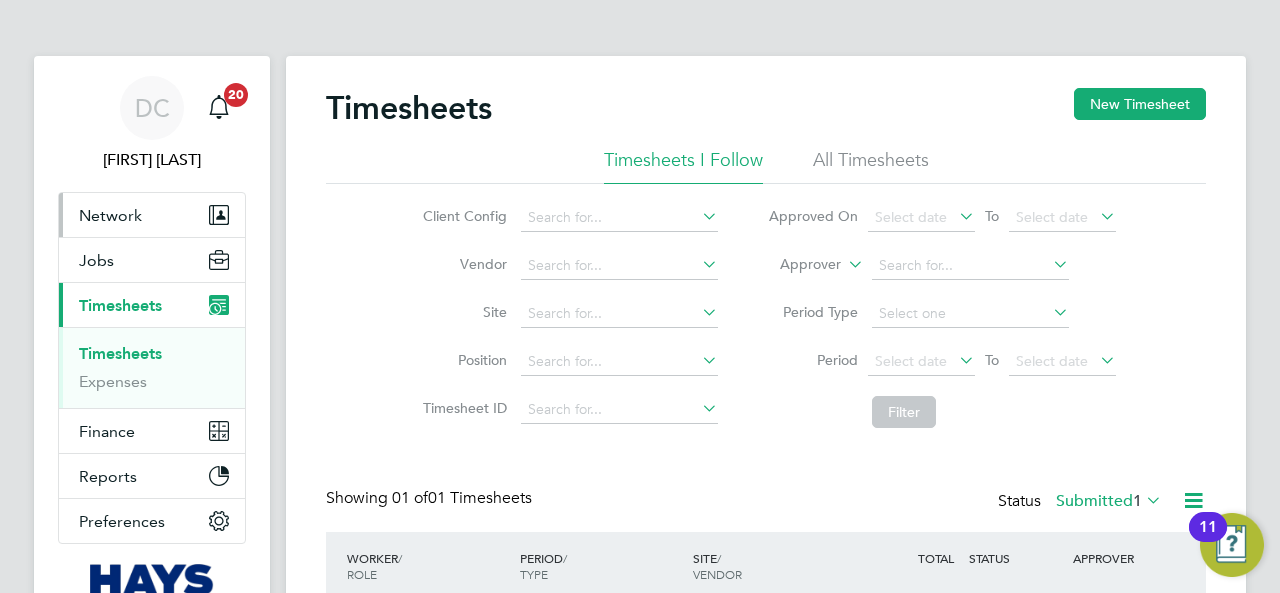 click on "Network" at bounding box center (110, 215) 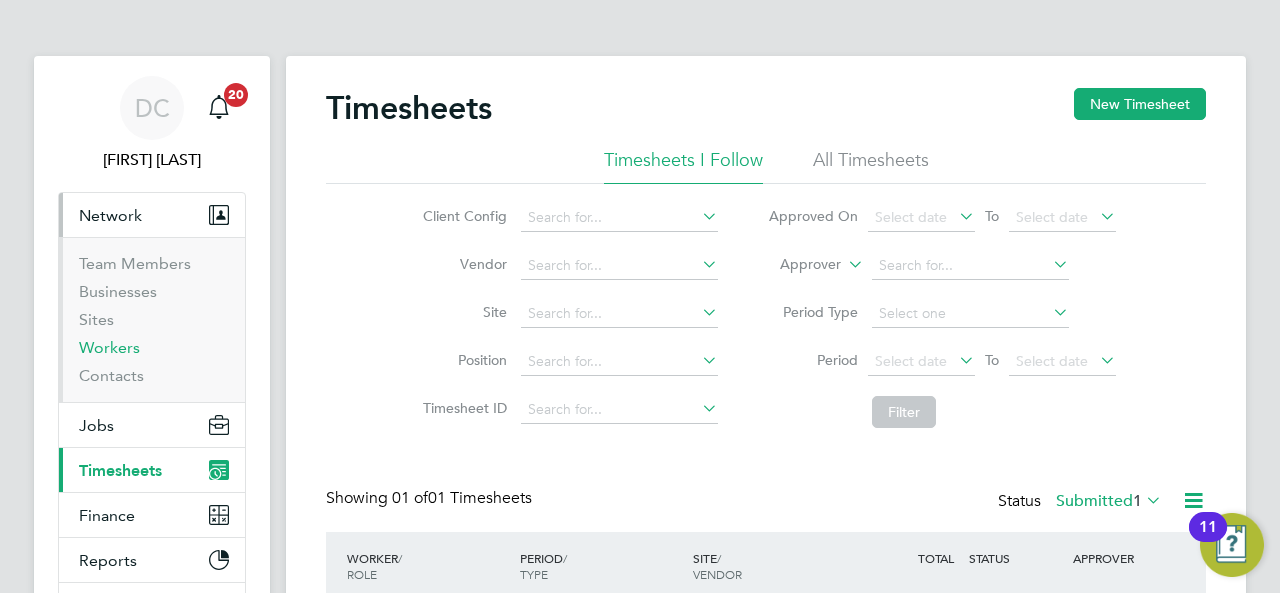 click on "Workers" at bounding box center (109, 347) 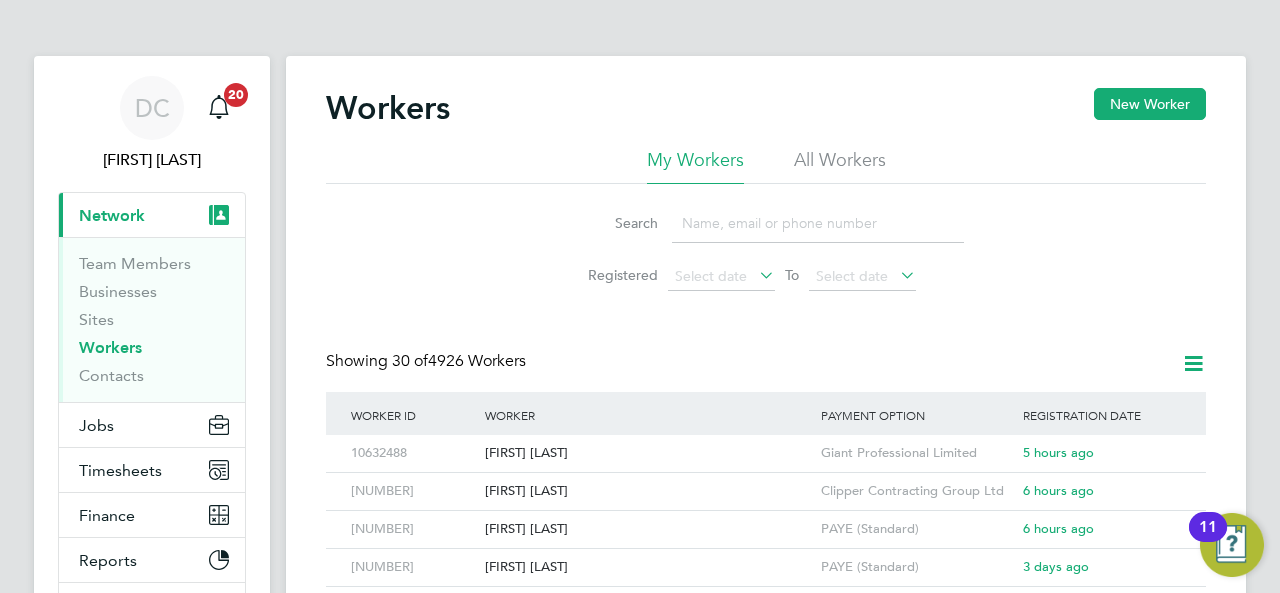 click 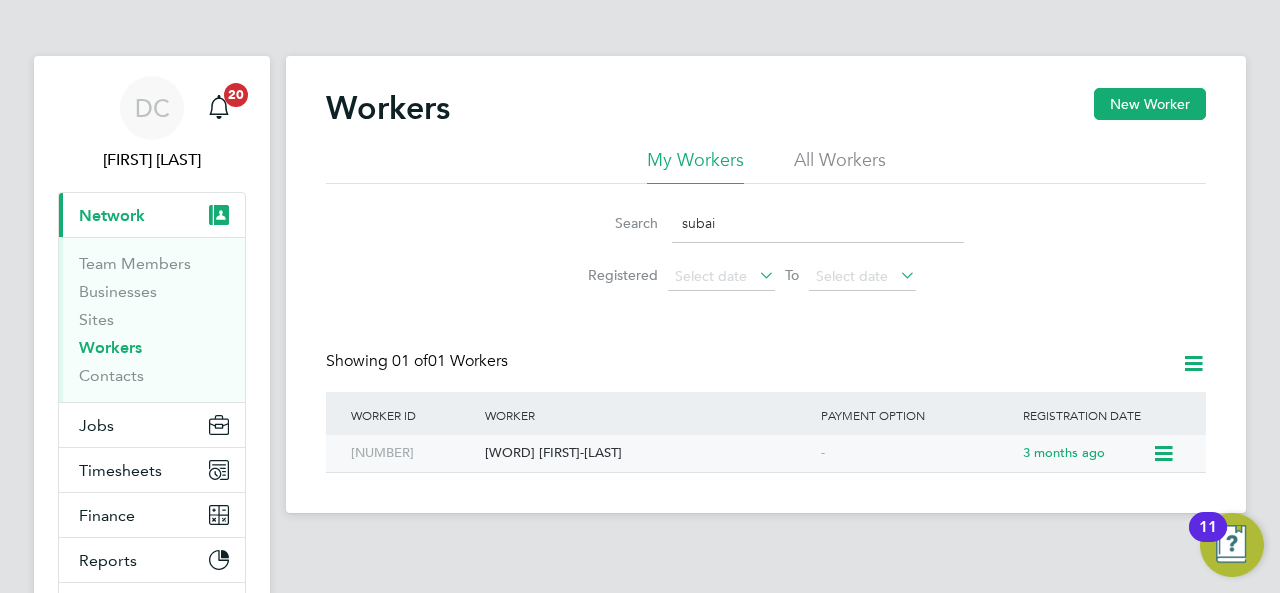 type on "[LAST]" 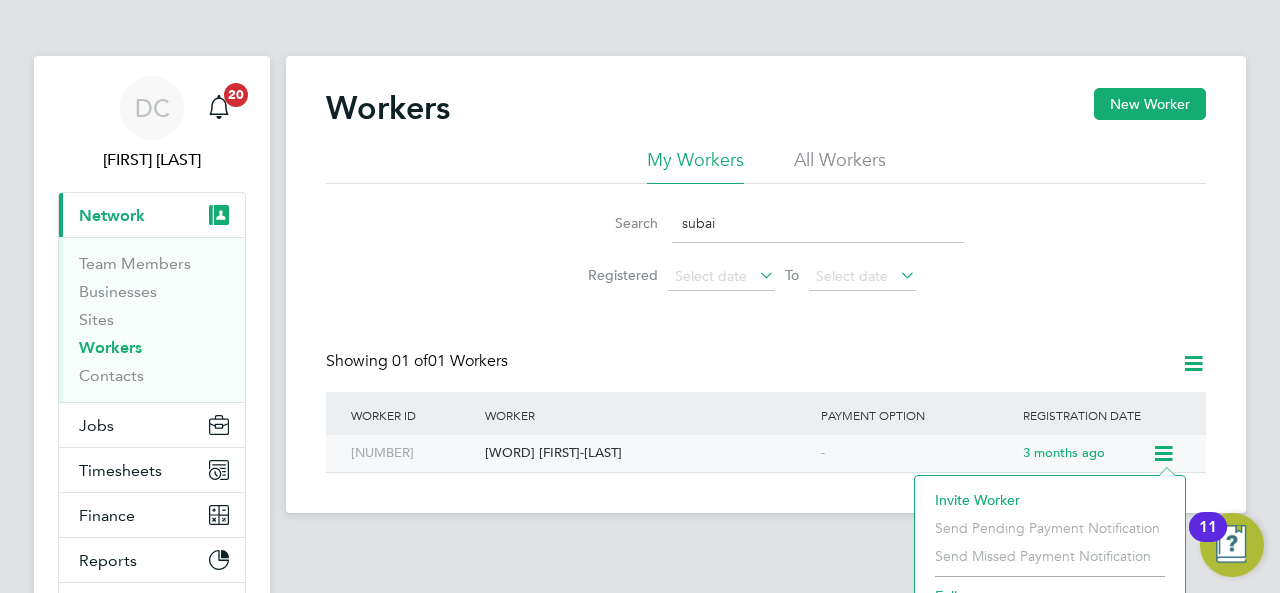 click on "[FIRST] [LAST]-[LAST]  has logged in to  Hays" 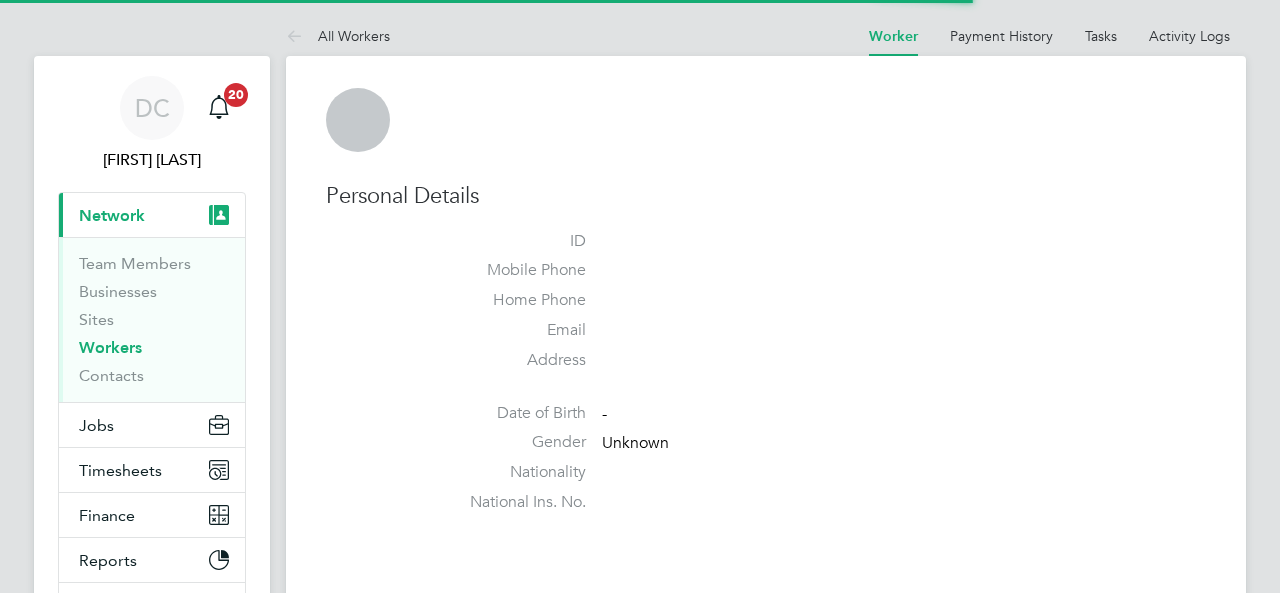scroll, scrollTop: 0, scrollLeft: 0, axis: both 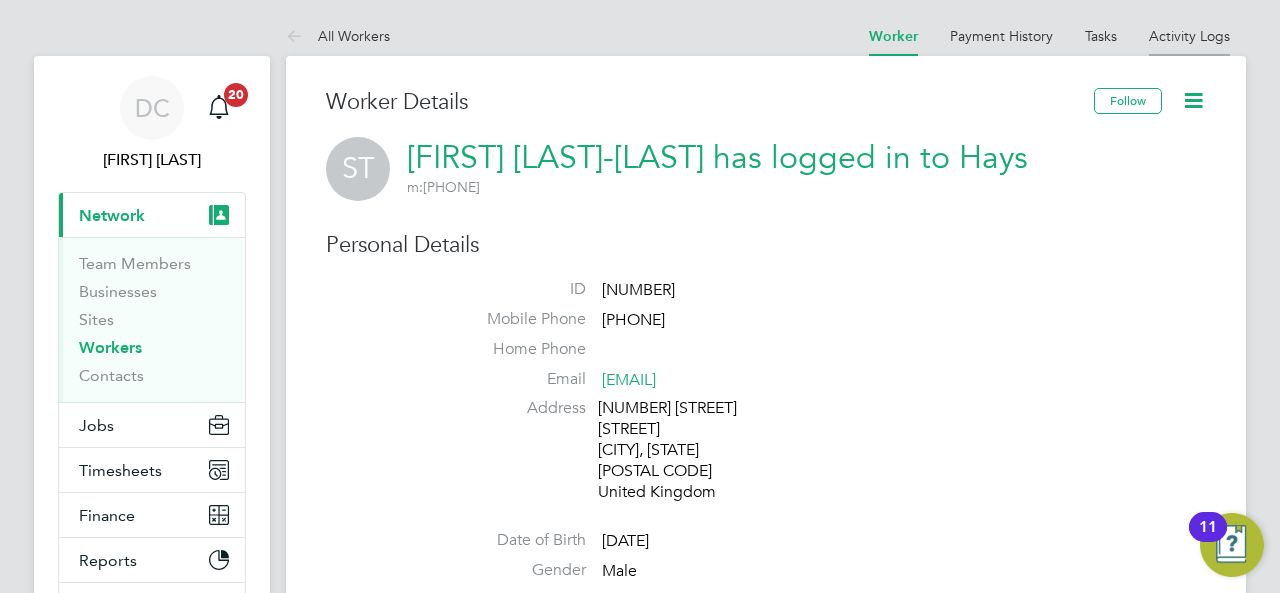 click on "Activity Logs" at bounding box center [1189, 36] 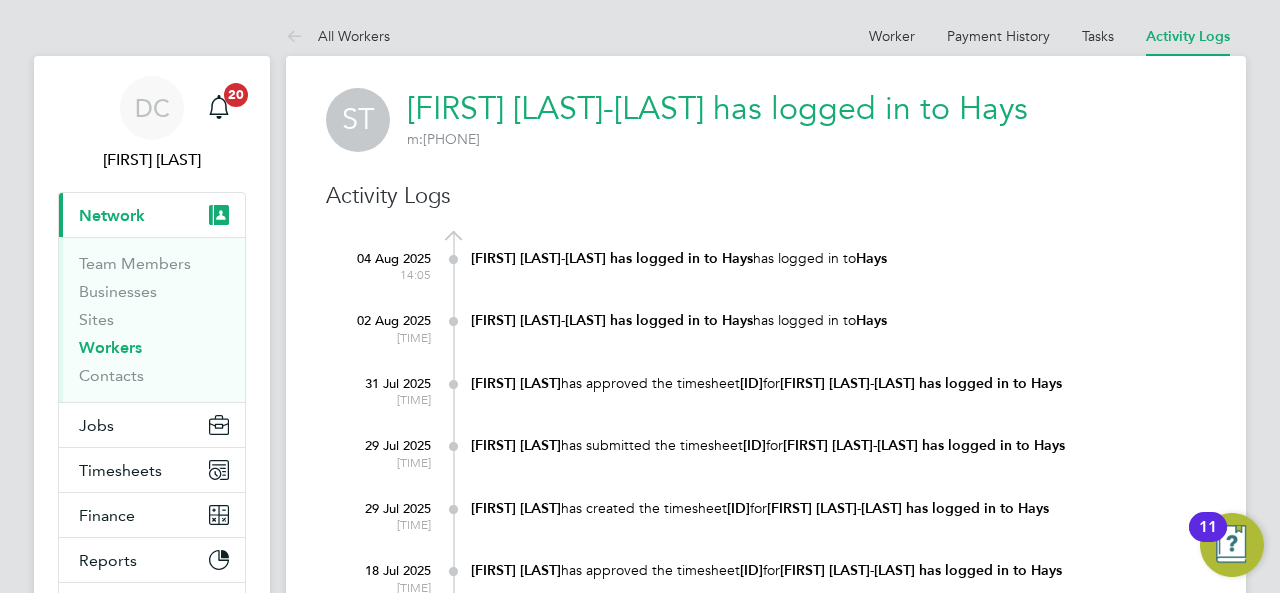click on "[FIRST] [LAST]-[LAST]  has logged in to  Hays" 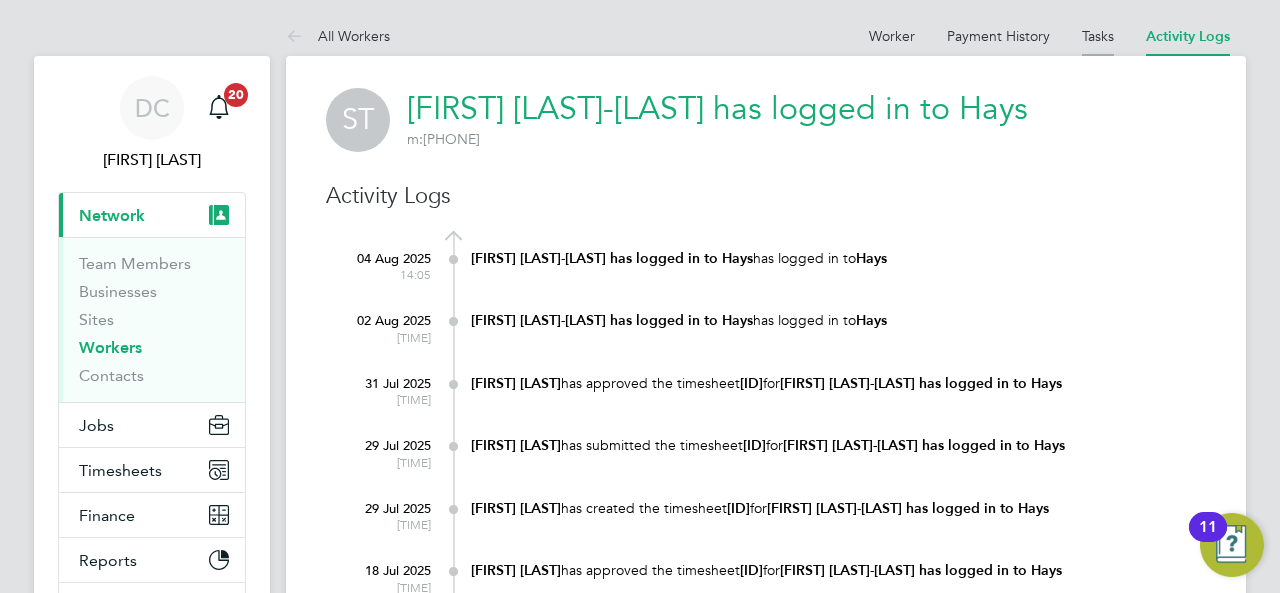 click on "Tasks" at bounding box center (1098, 36) 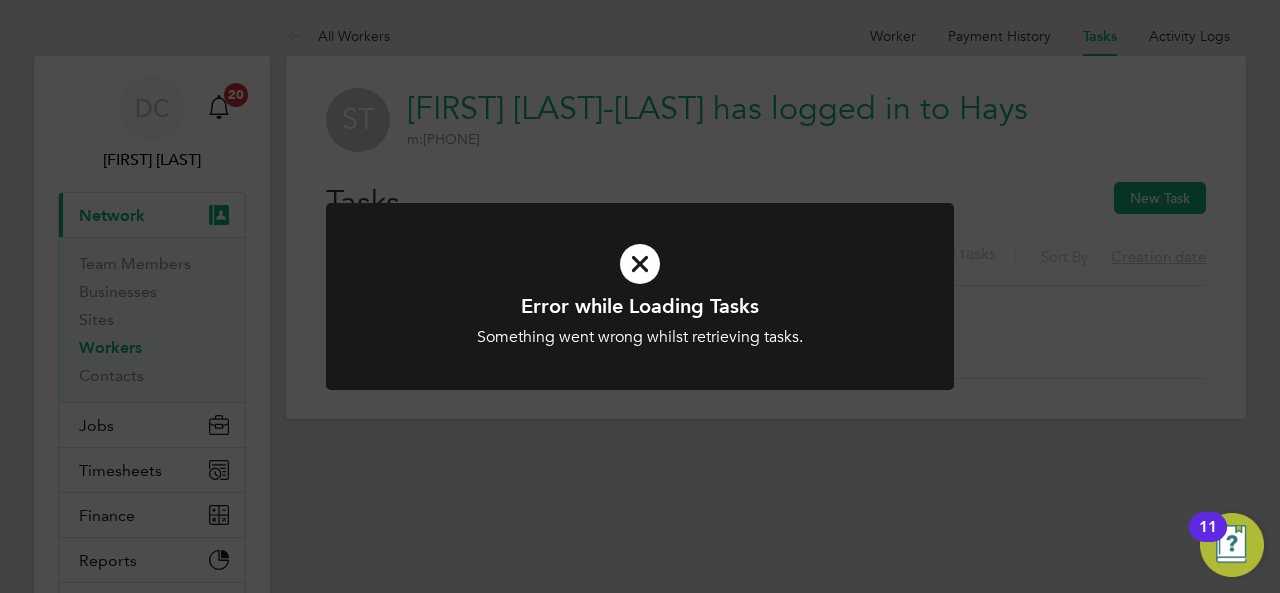 click at bounding box center (640, 264) 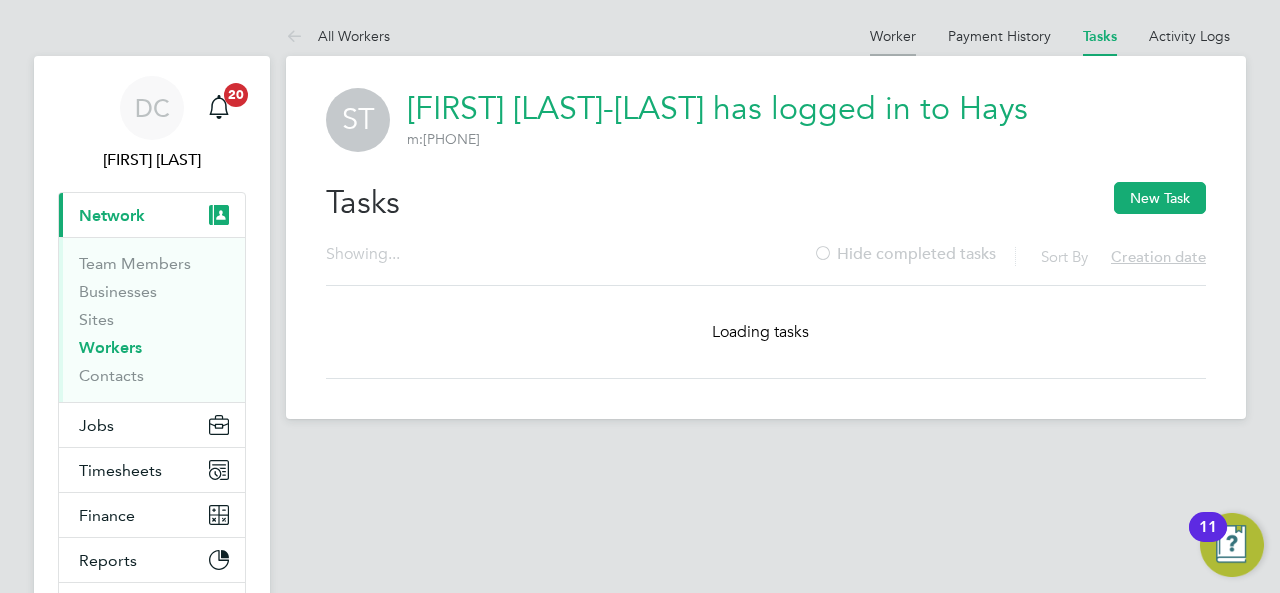 click on "Worker" at bounding box center [893, 36] 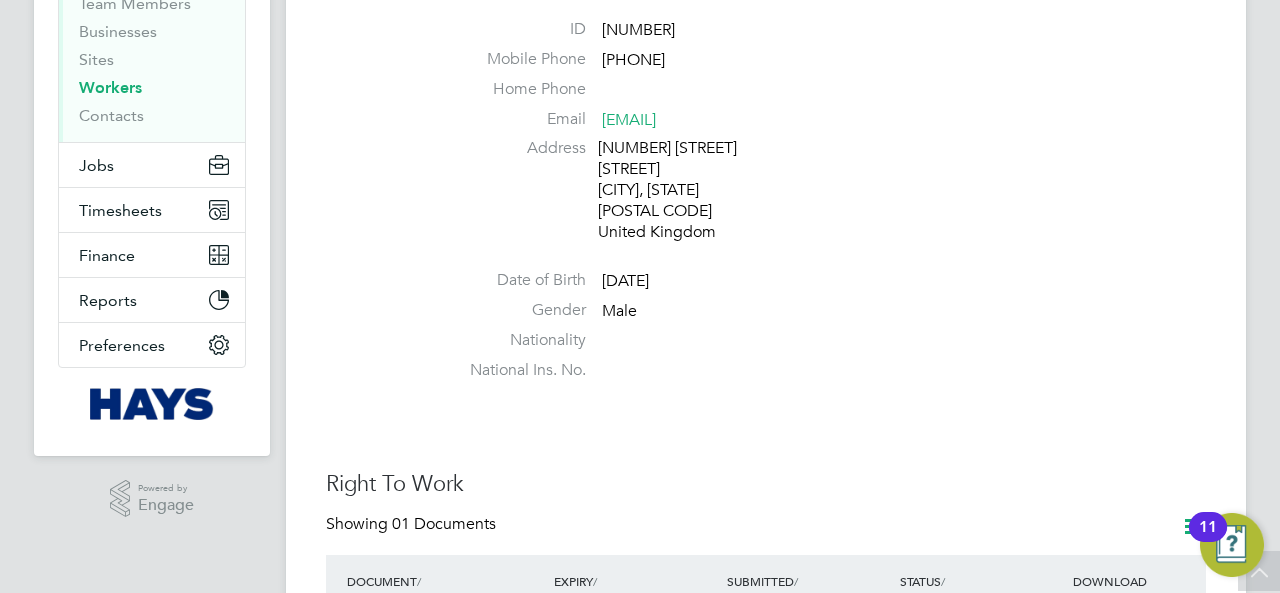 scroll, scrollTop: 0, scrollLeft: 0, axis: both 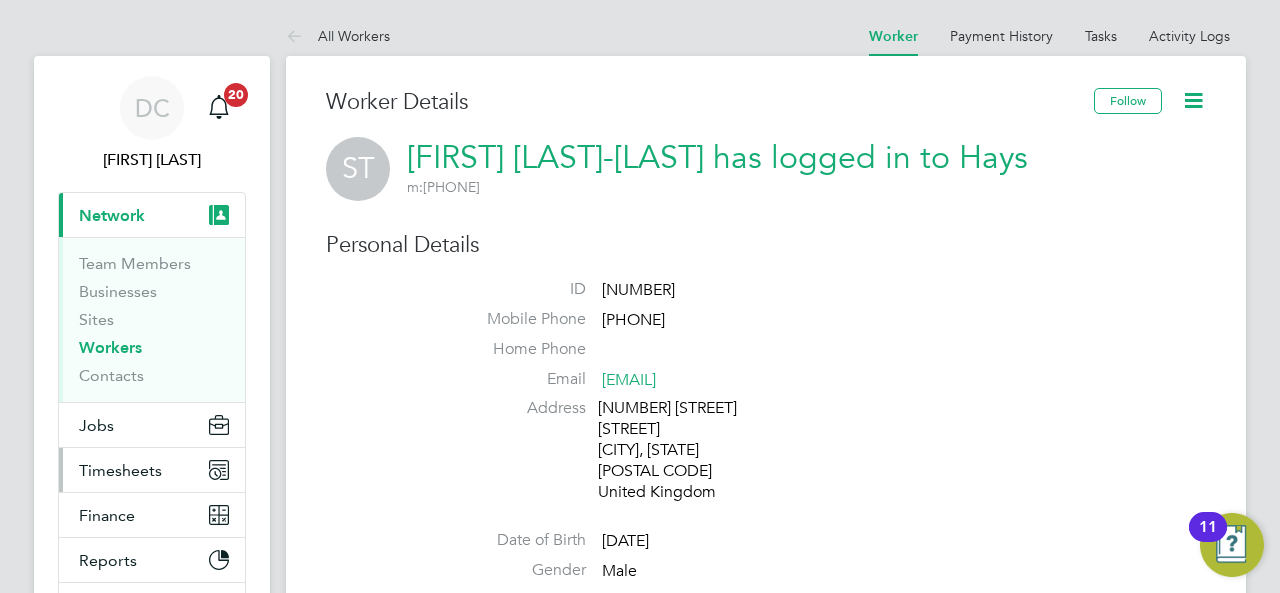 click on "Timesheets" at bounding box center [120, 470] 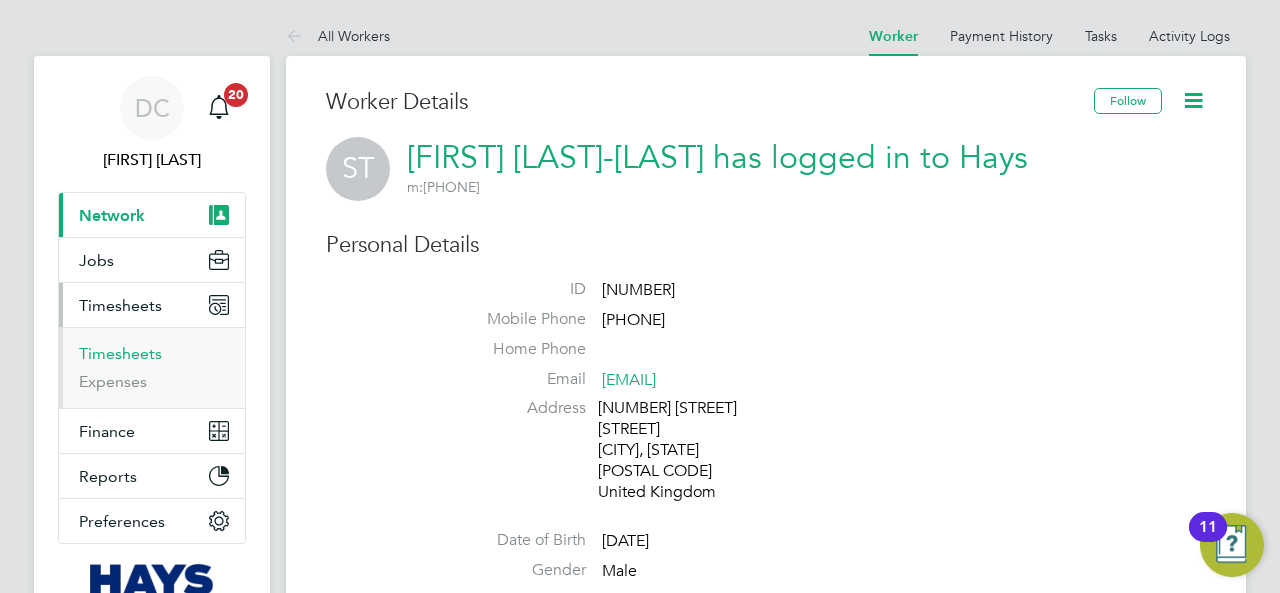 click on "Timesheets" at bounding box center (120, 353) 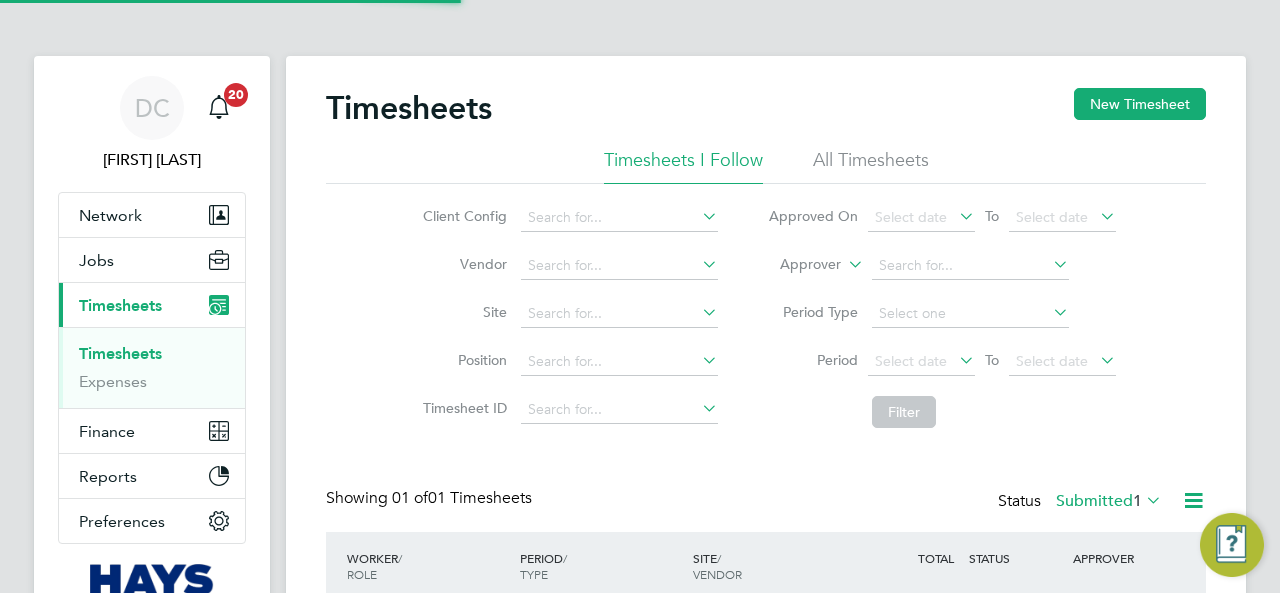 scroll, scrollTop: 10, scrollLeft: 10, axis: both 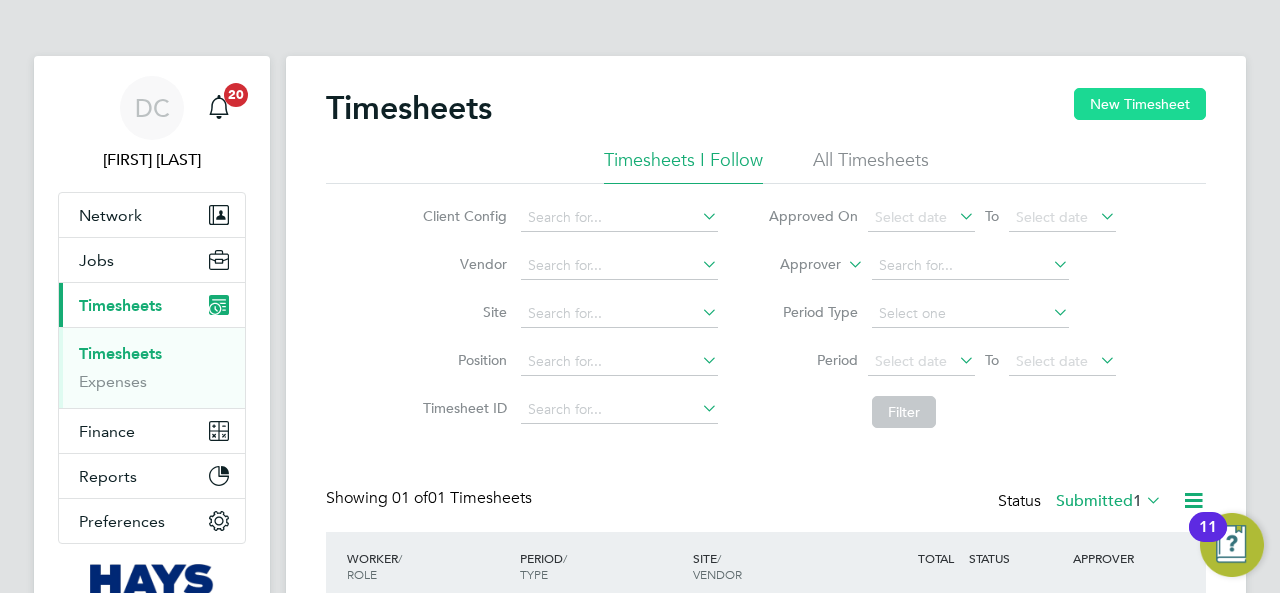 click on "New Timesheet" 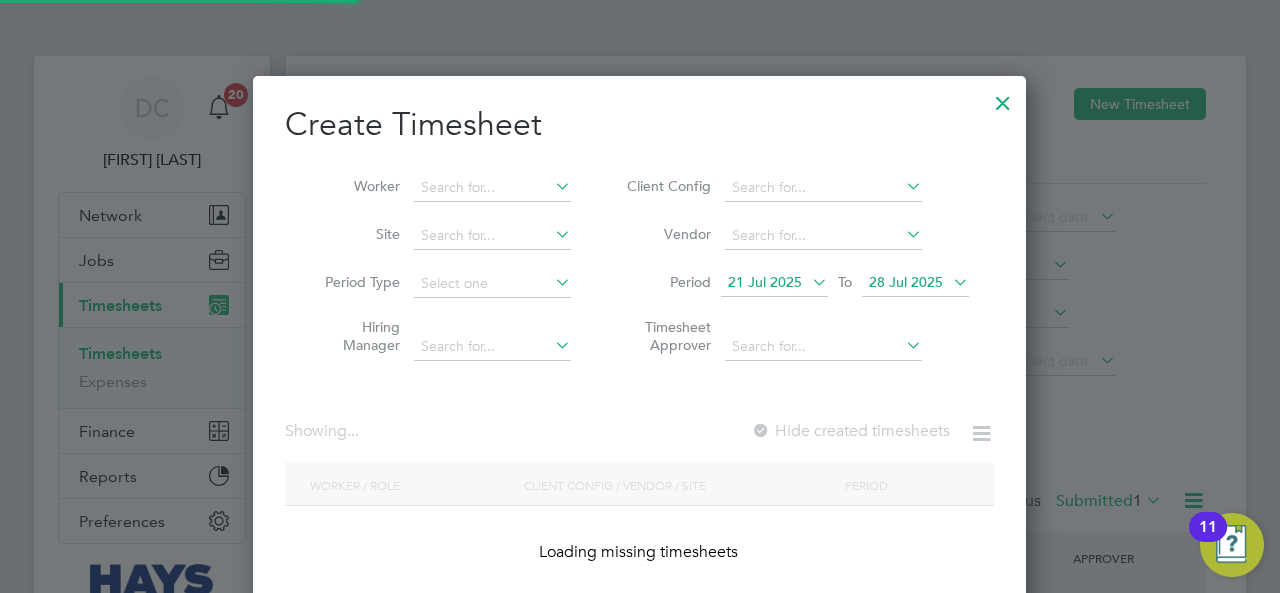 scroll, scrollTop: 10, scrollLeft: 9, axis: both 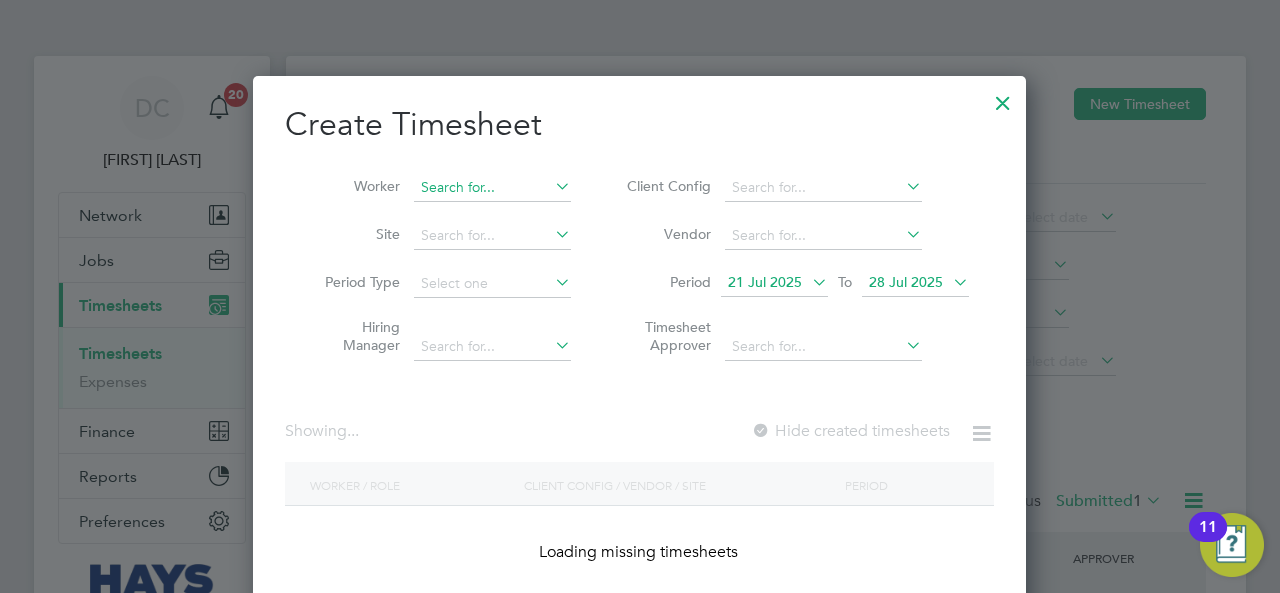 click at bounding box center (492, 188) 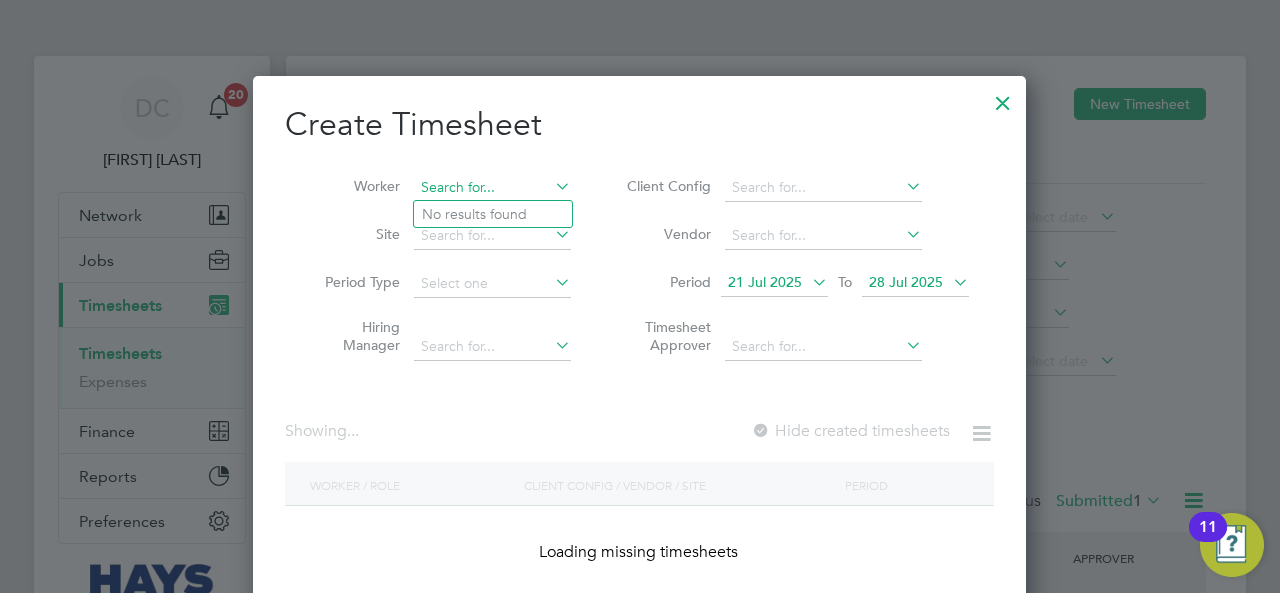 scroll, scrollTop: 10, scrollLeft: 9, axis: both 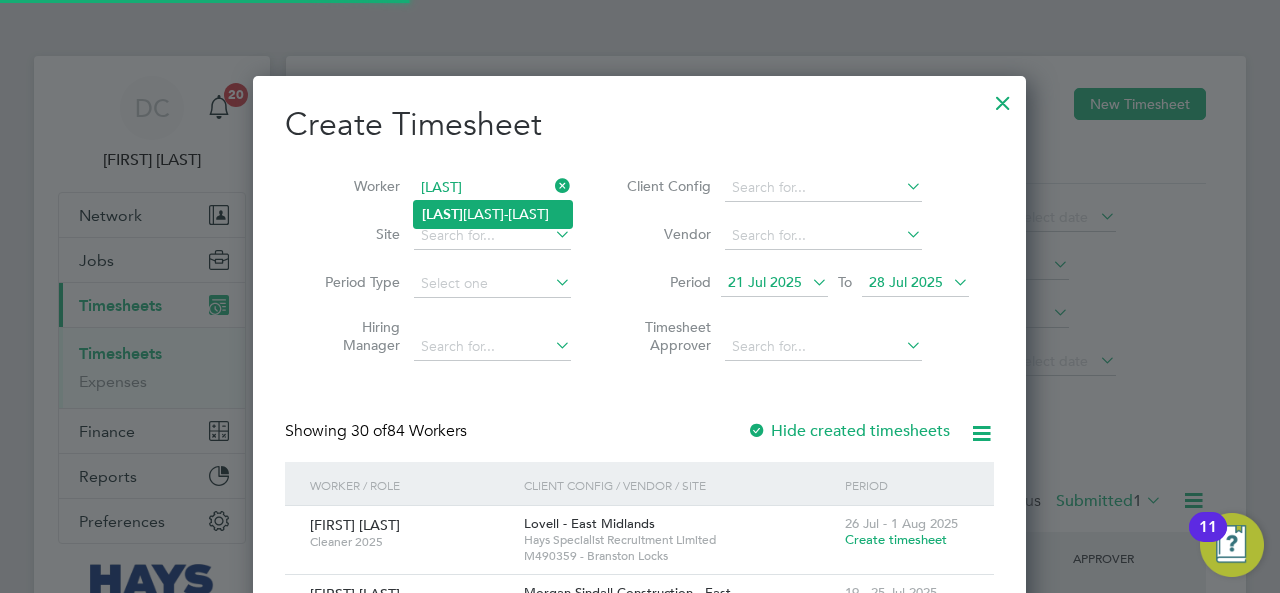 click on "[LAST]  [LAST]-[LAST]" 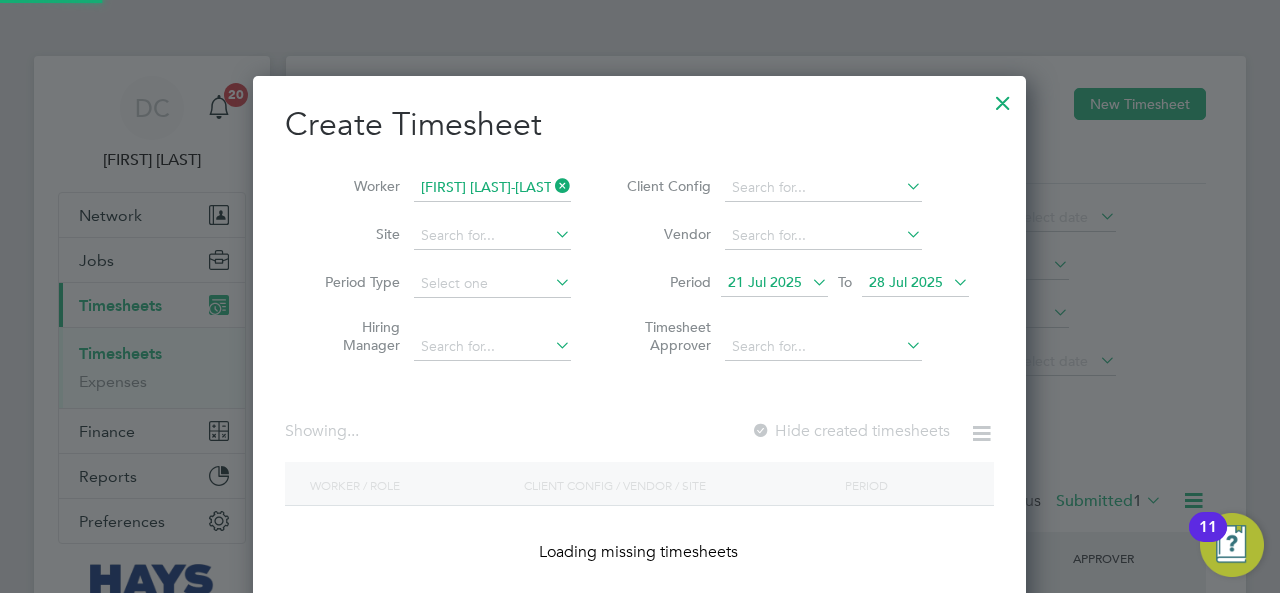 scroll, scrollTop: 10, scrollLeft: 9, axis: both 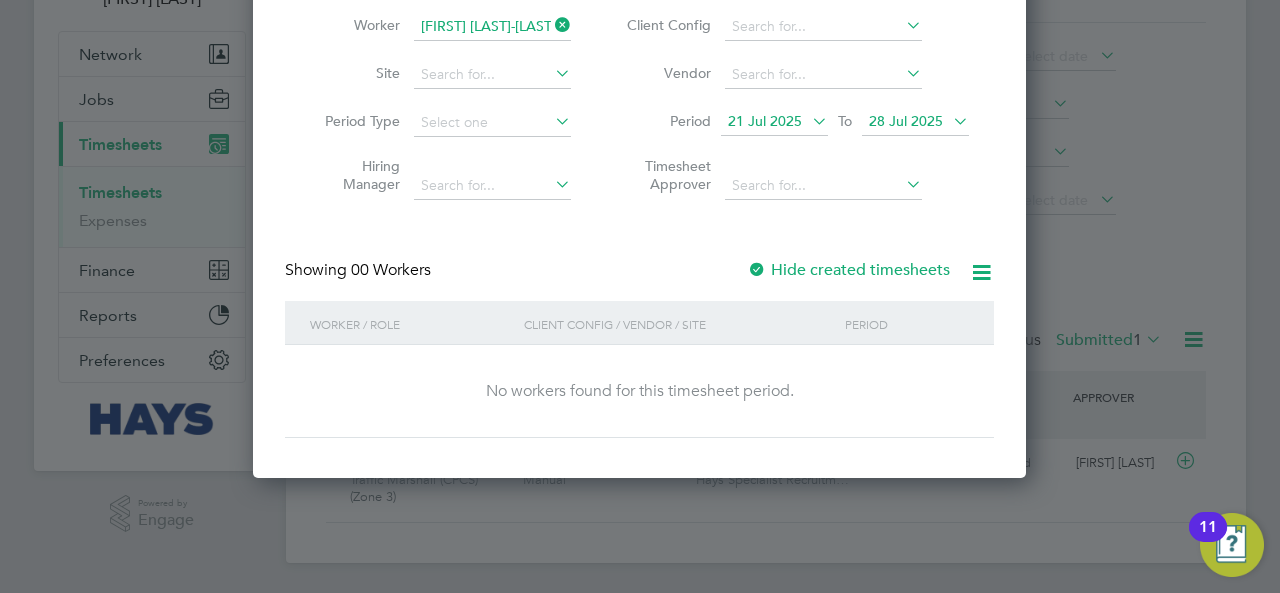 click on "Hide created timesheets" at bounding box center (848, 270) 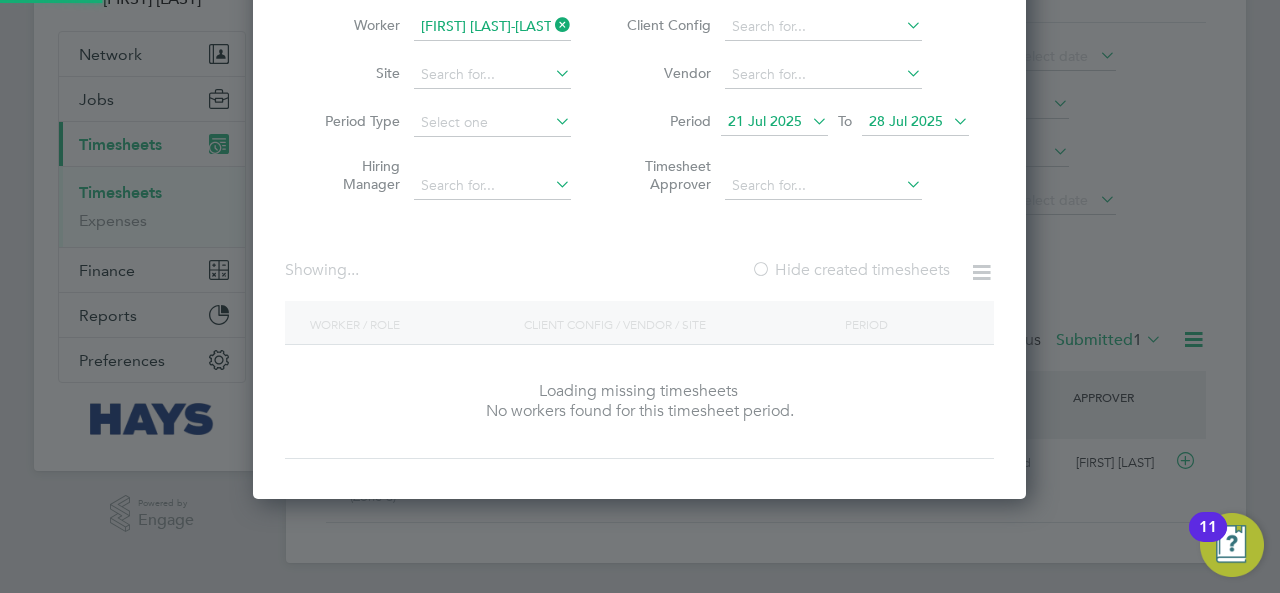 scroll, scrollTop: 10, scrollLeft: 9, axis: both 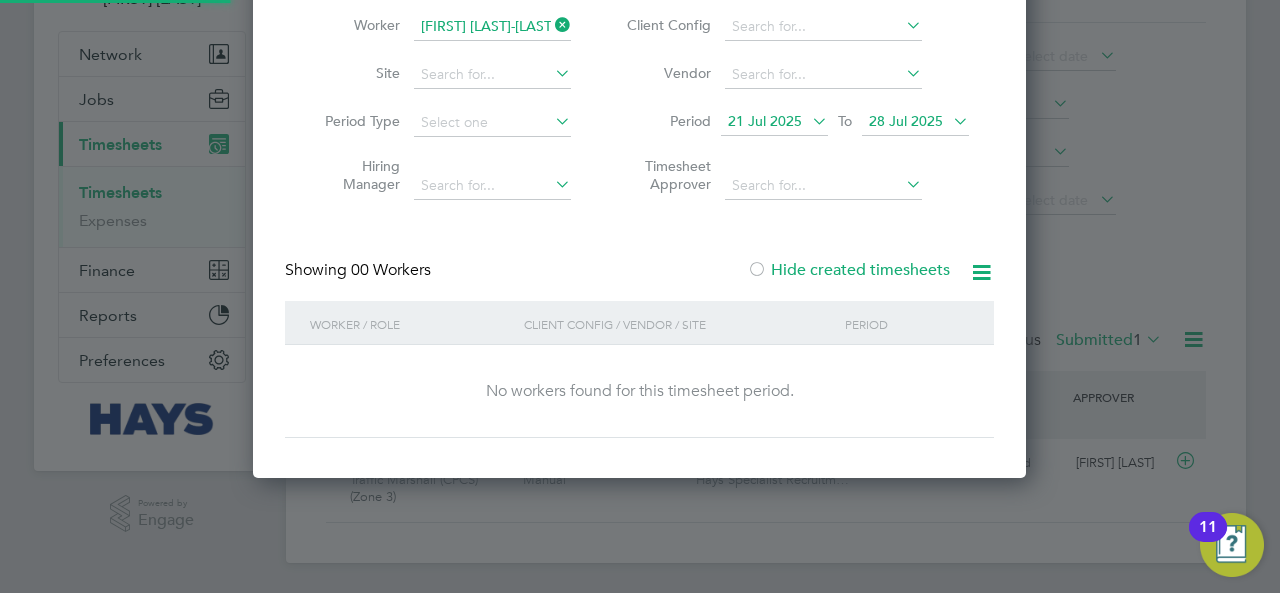 click on "Hide created timesheets" at bounding box center [848, 270] 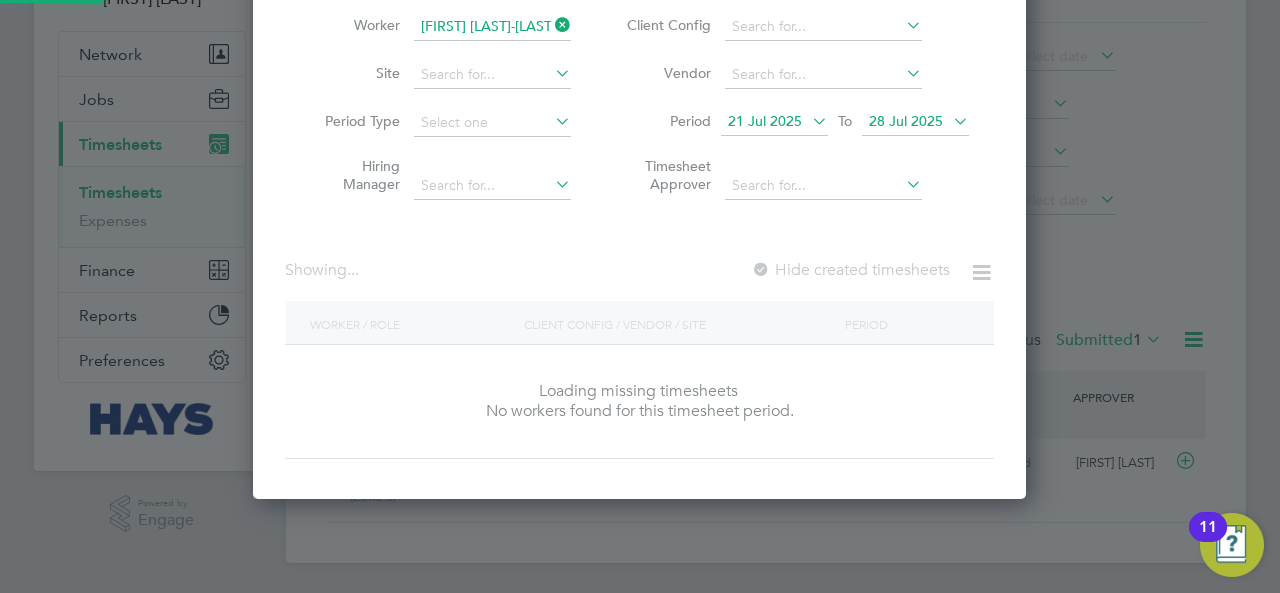 scroll, scrollTop: 10, scrollLeft: 9, axis: both 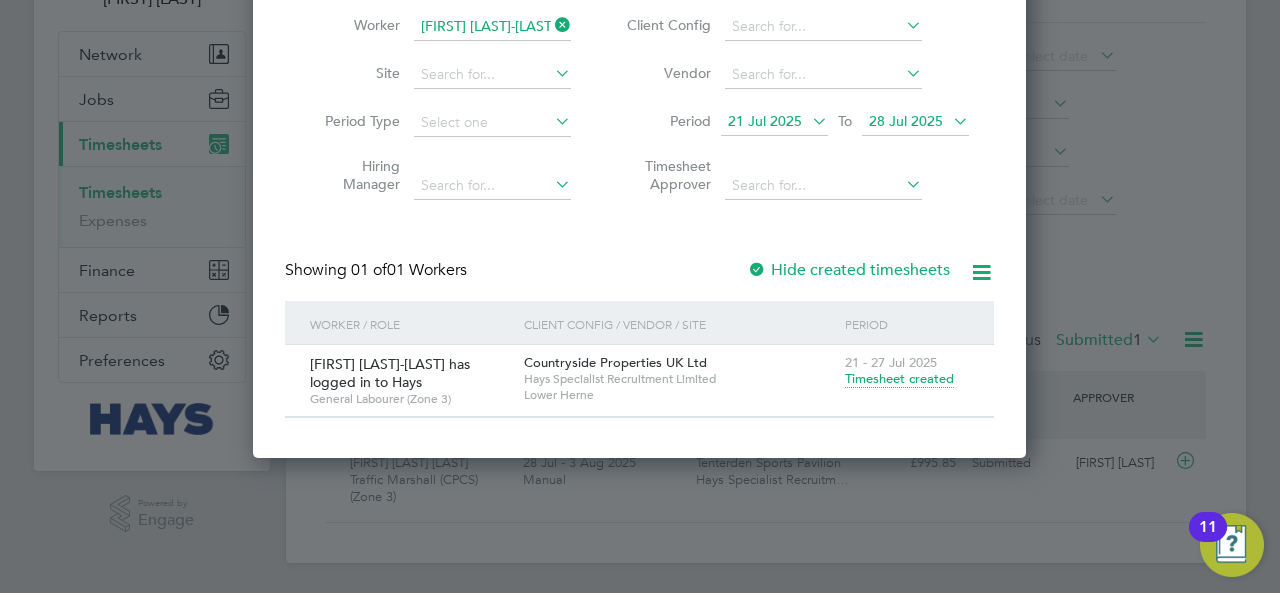 click on "Create Timesheet Worker   [FIRST] [LAST] Site   Period Type   Hiring Manager   Client Config   Vendor   Period
[DATE]
To
[DATE]
Timesheet Approver   Showing   01 of  01 Workers Hide created timesheets Worker / Role Client Config / Vendor / Site Period [FIRST] [LAST]   General Labourer (Zone 3) Countryside Properties UK Ltd Hays Specialist Recruitment Limited   Lower Herne   [DATE] Timesheet created   Show  30  more" at bounding box center [639, 186] 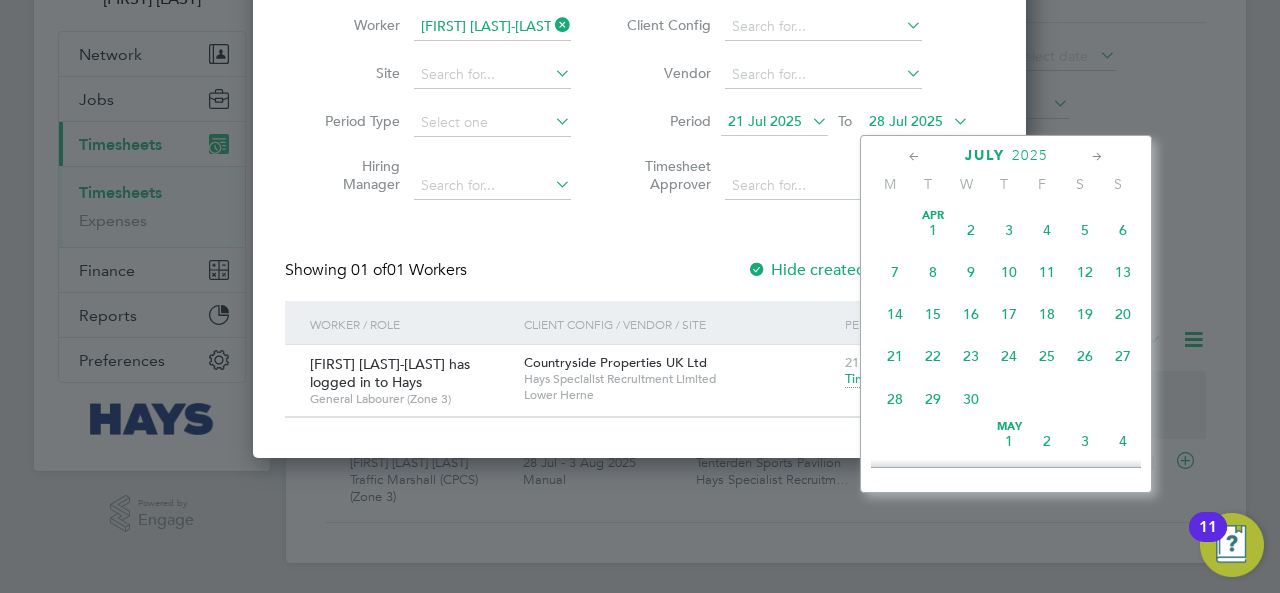 scroll, scrollTop: 772, scrollLeft: 0, axis: vertical 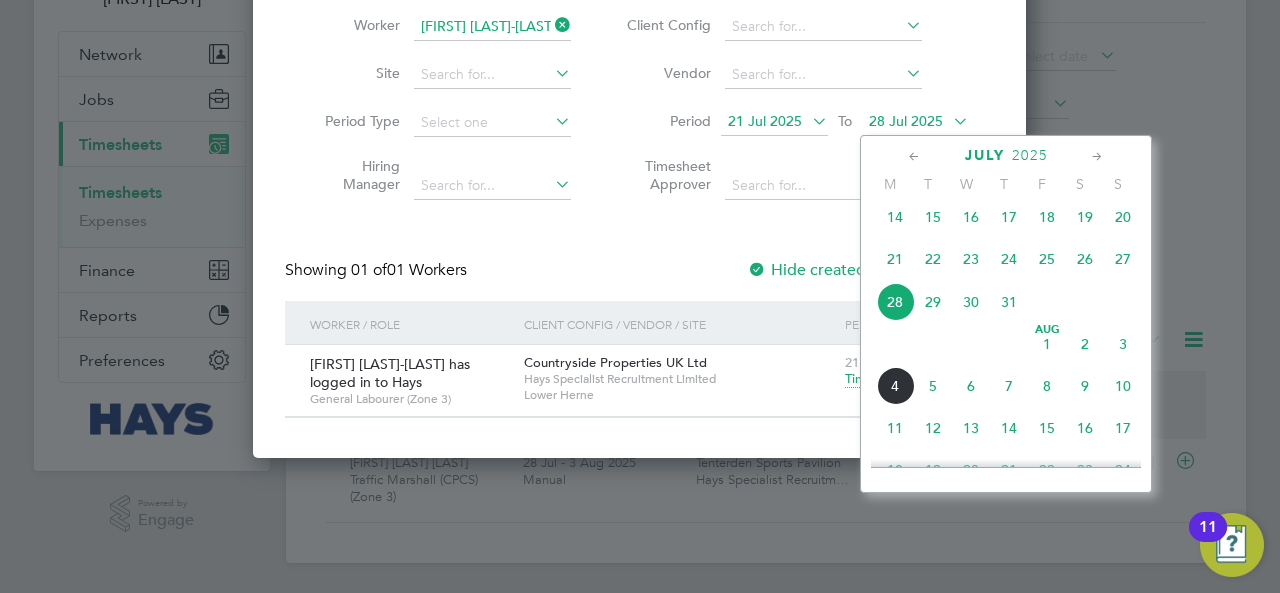 click on "3" 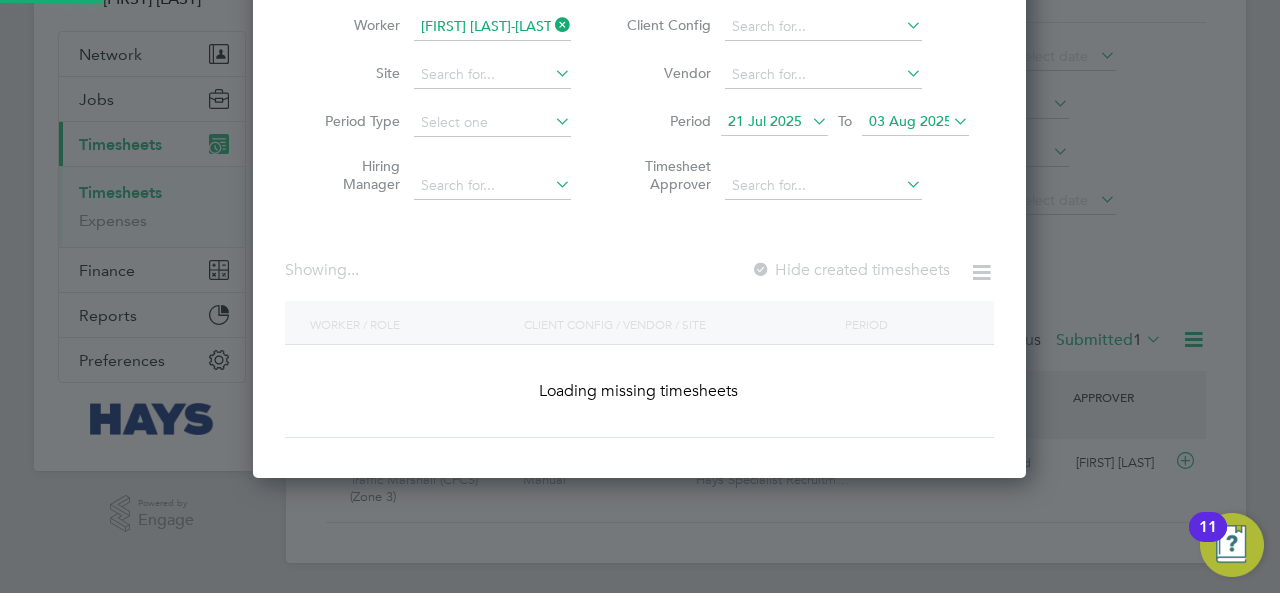 scroll, scrollTop: 10, scrollLeft: 9, axis: both 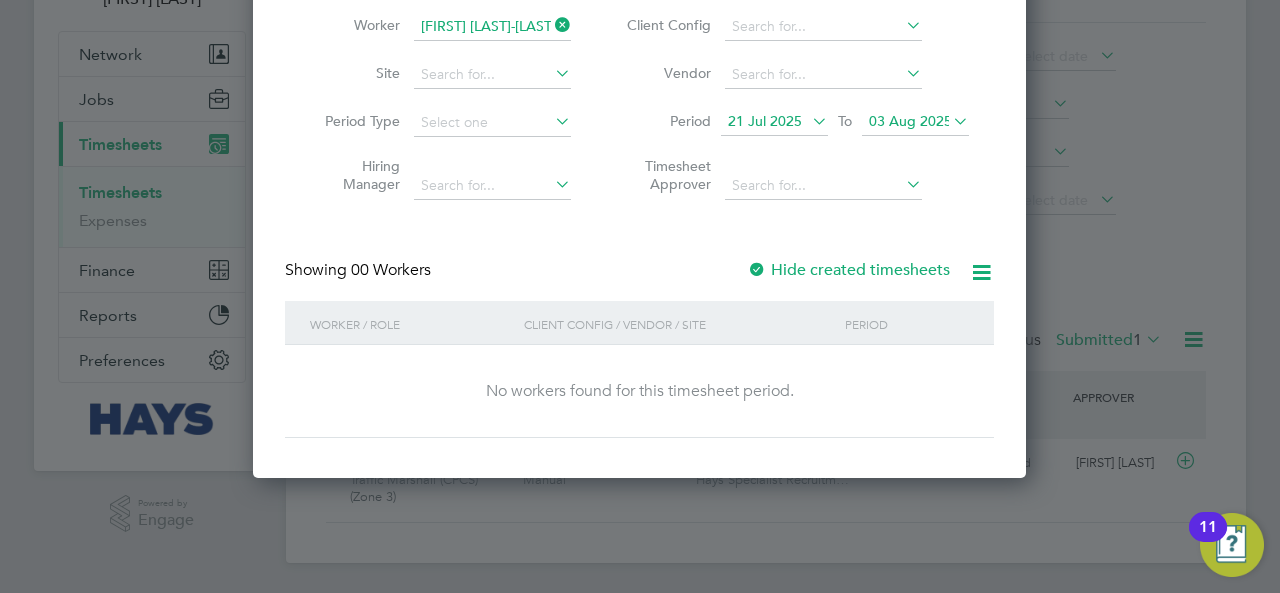 click on "Hide created timesheets" at bounding box center (848, 270) 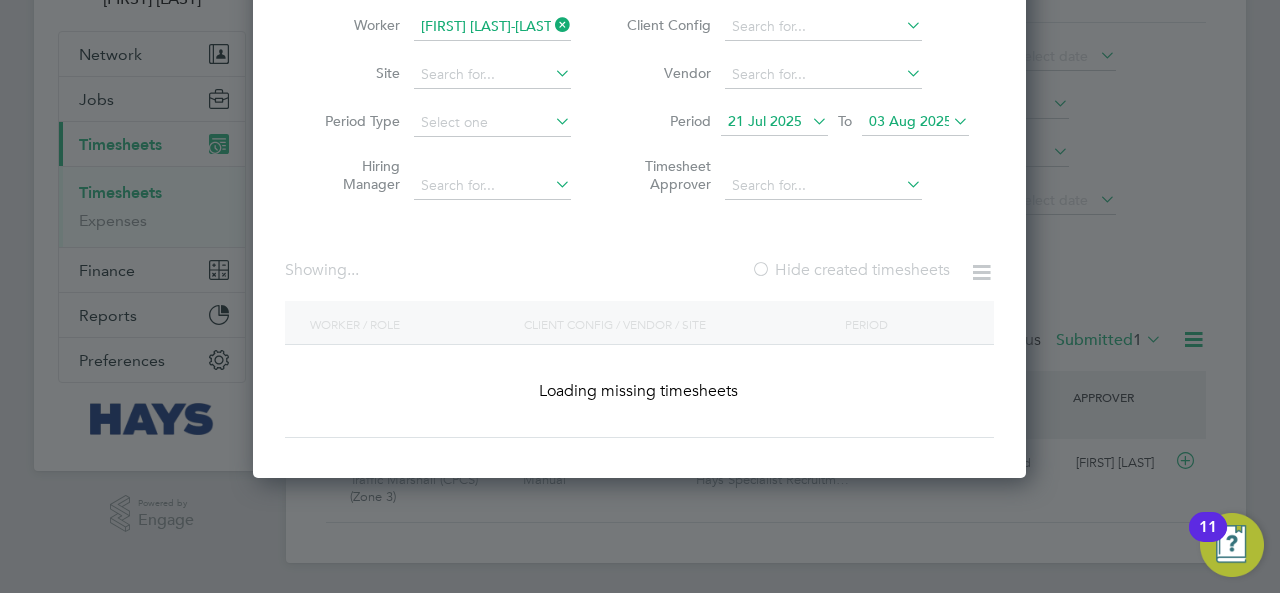 scroll, scrollTop: 10, scrollLeft: 9, axis: both 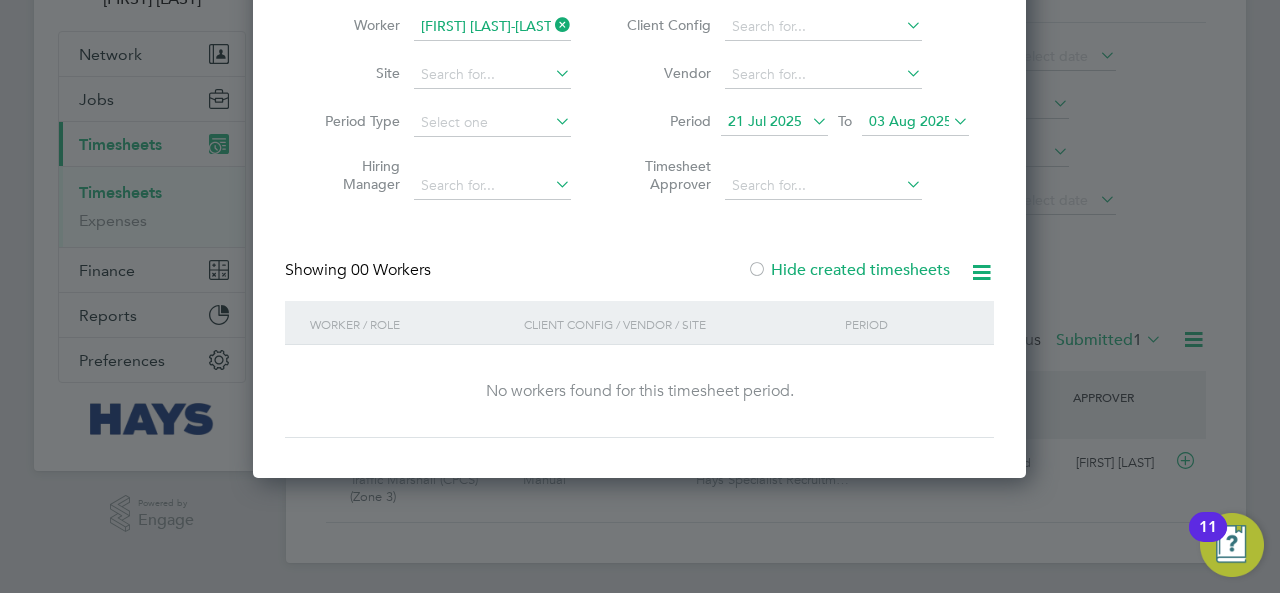 click on "Hide created timesheets" at bounding box center (848, 270) 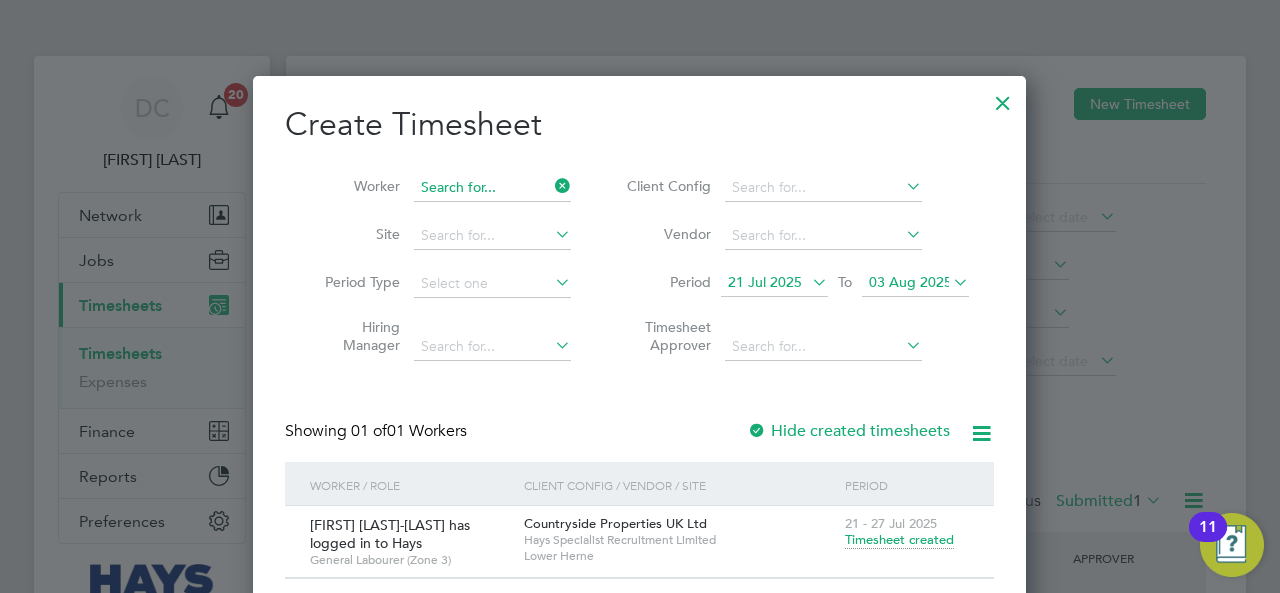 click at bounding box center (492, 188) 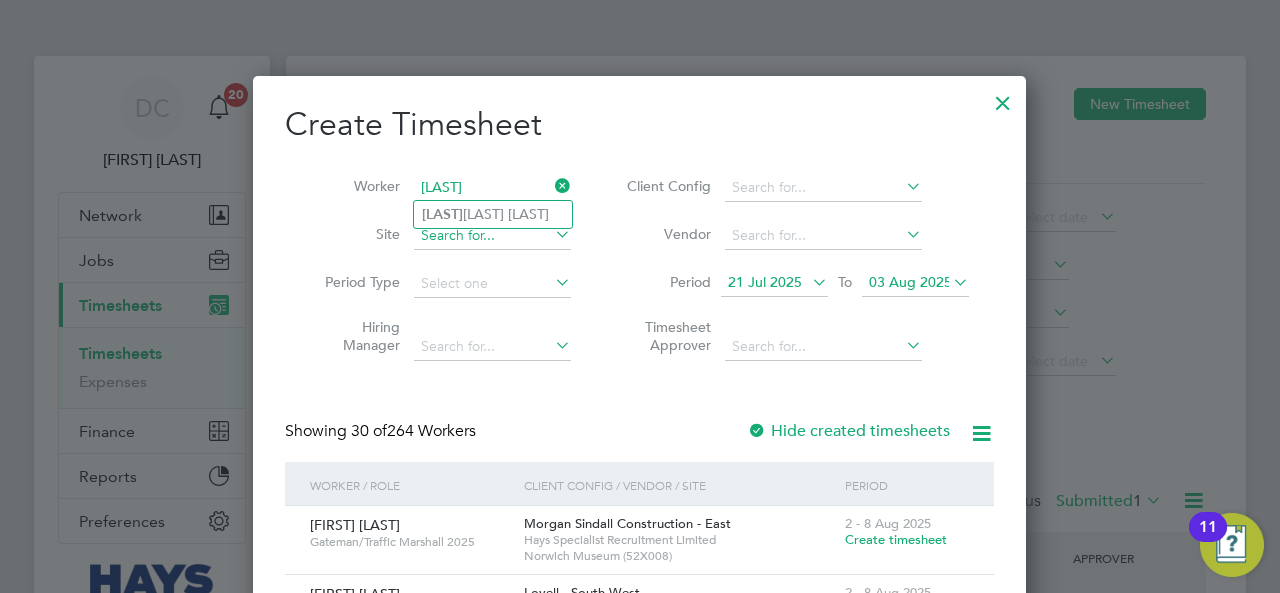 type on "[LAST]" 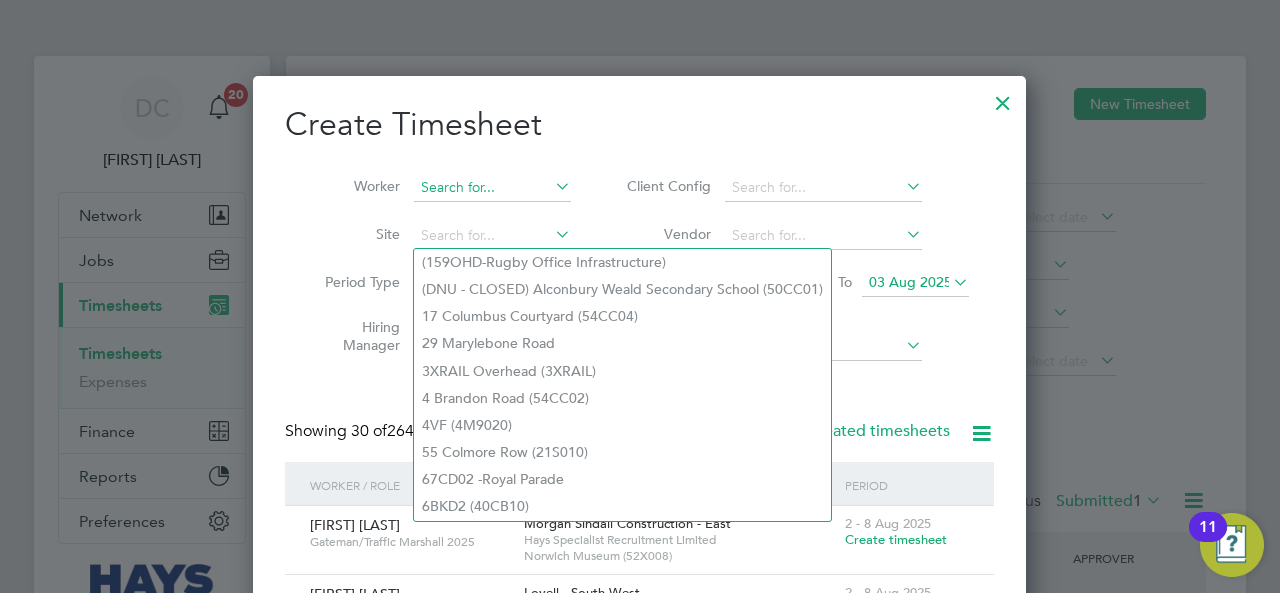 click at bounding box center (492, 188) 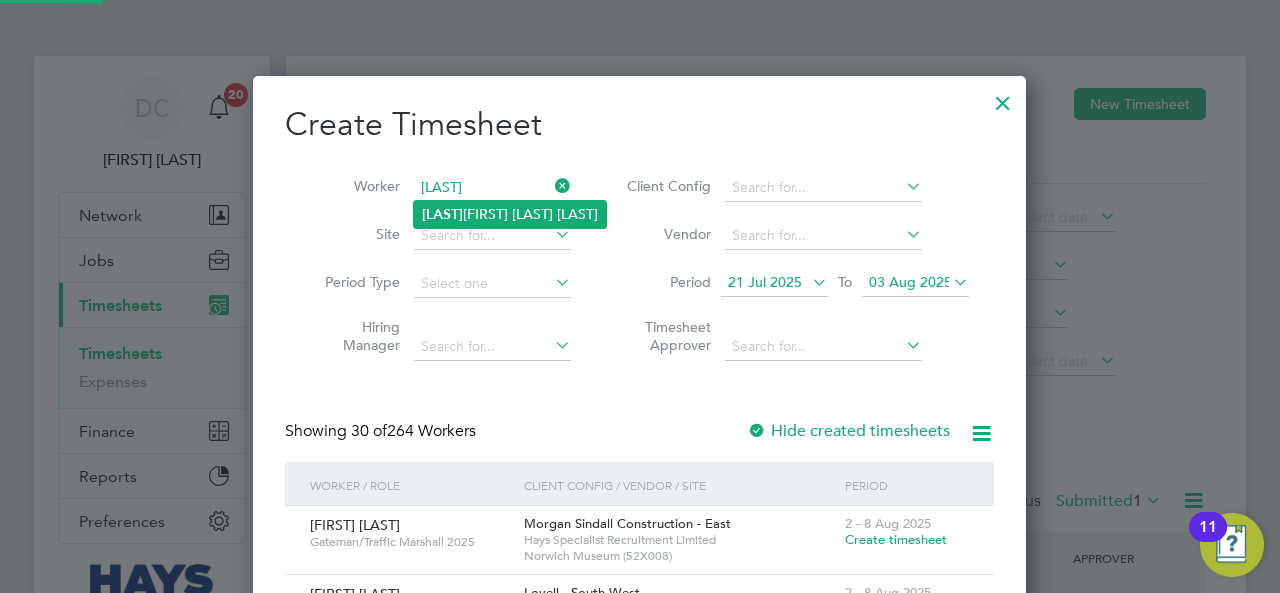 click on "[LAST] [LAST] [LAST]" 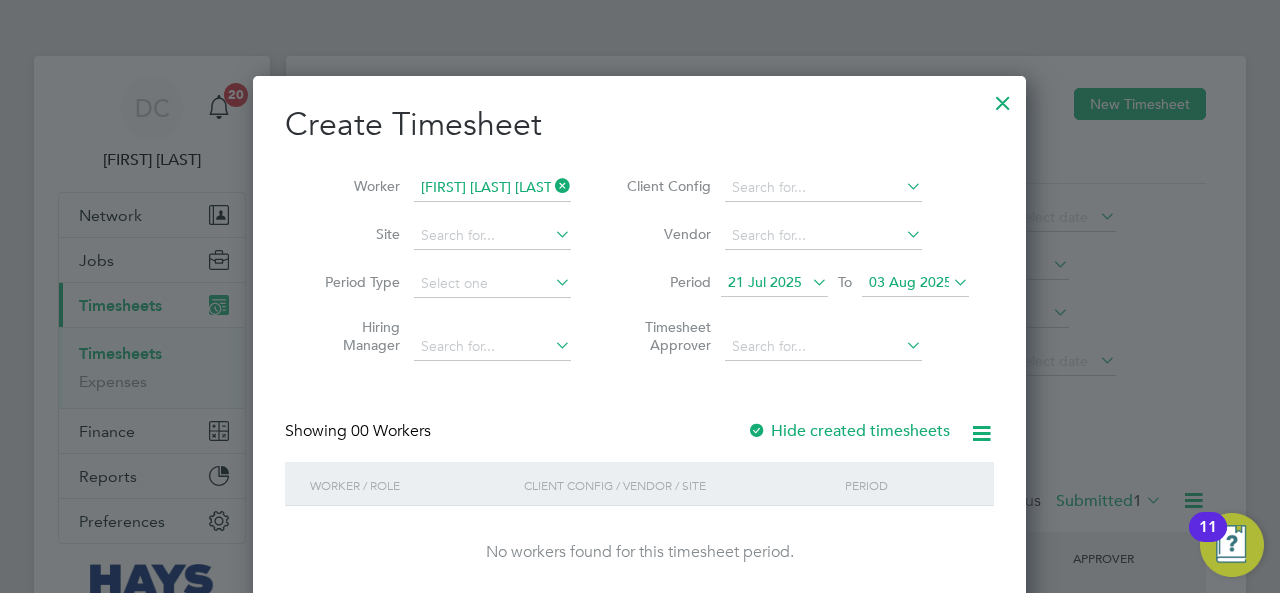 click on "03 Aug 2025" at bounding box center (910, 282) 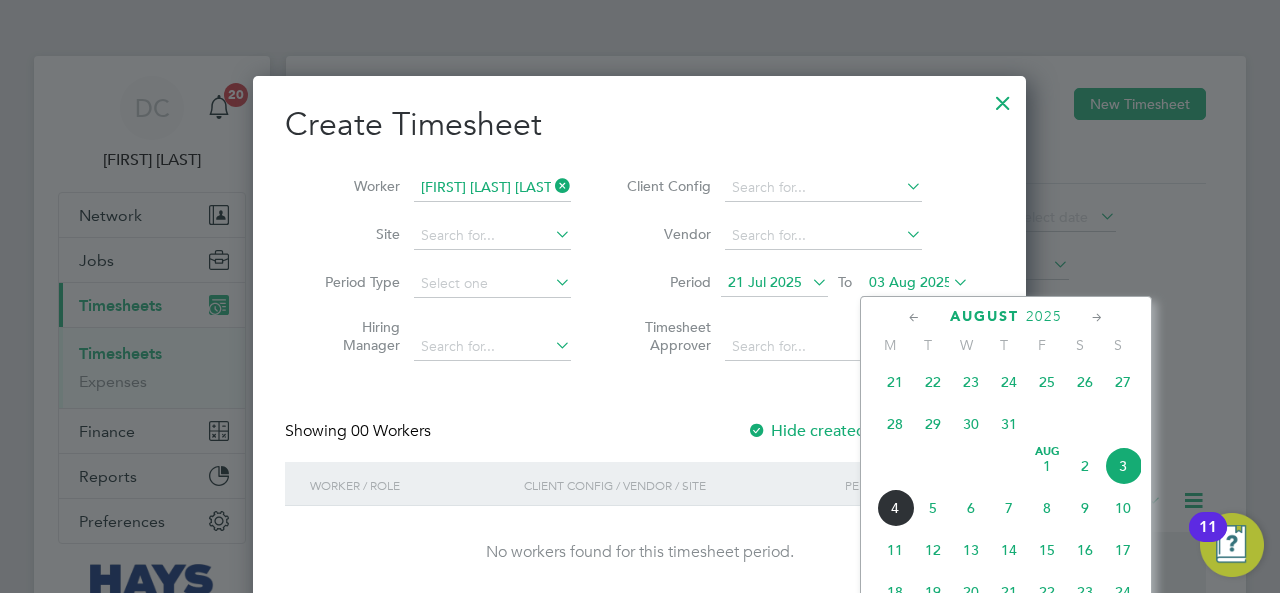 click on "3" 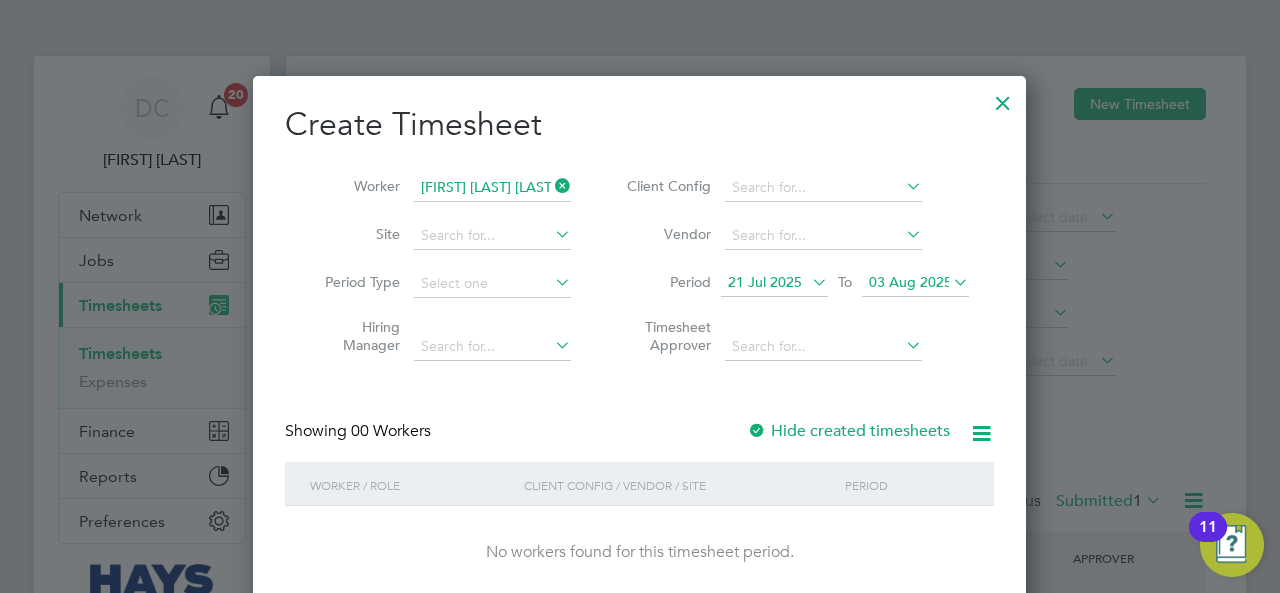 click on "21 Jul 2025" at bounding box center [765, 282] 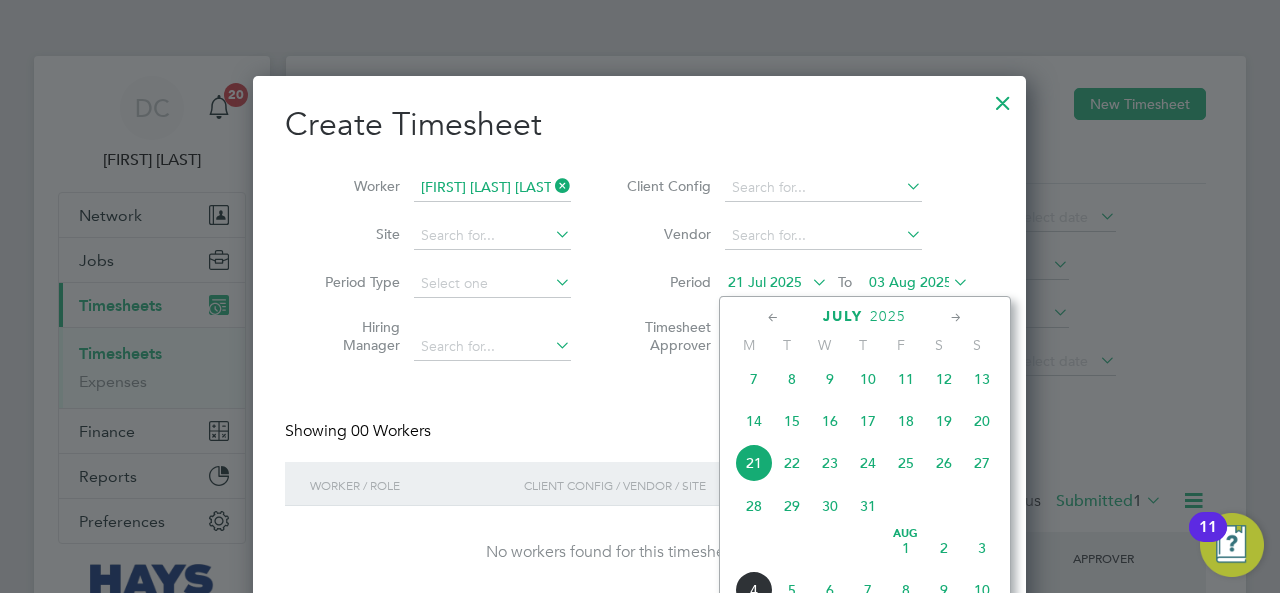 click on "28" 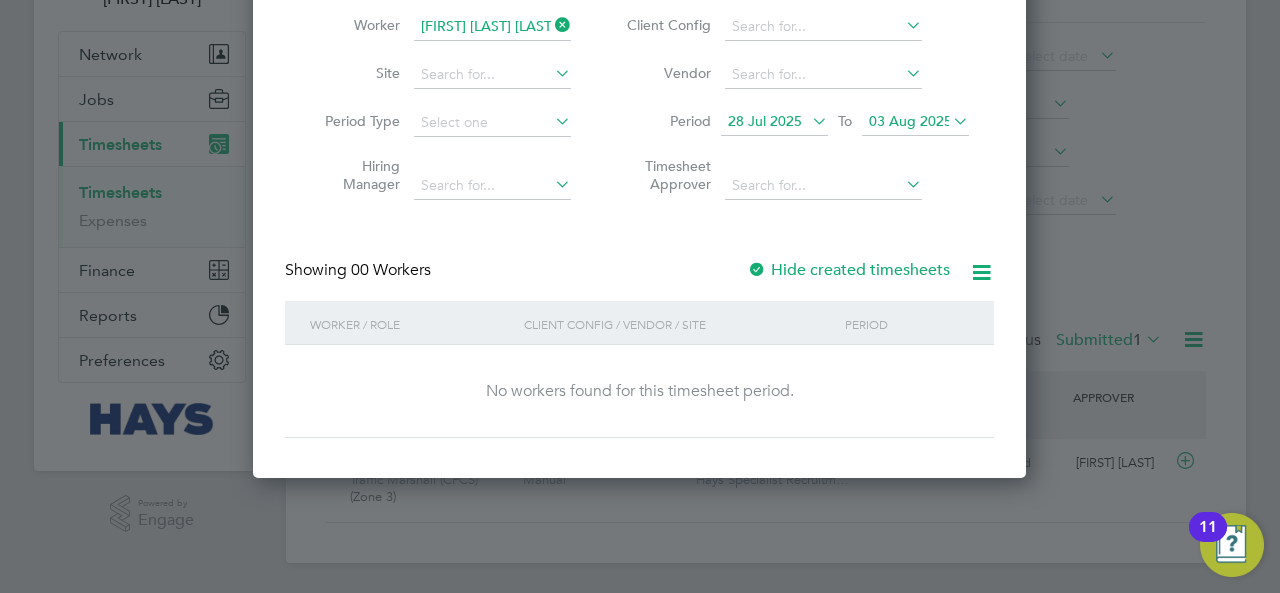click on "Showing   00 Workers Hide created timesheets" at bounding box center [639, 280] 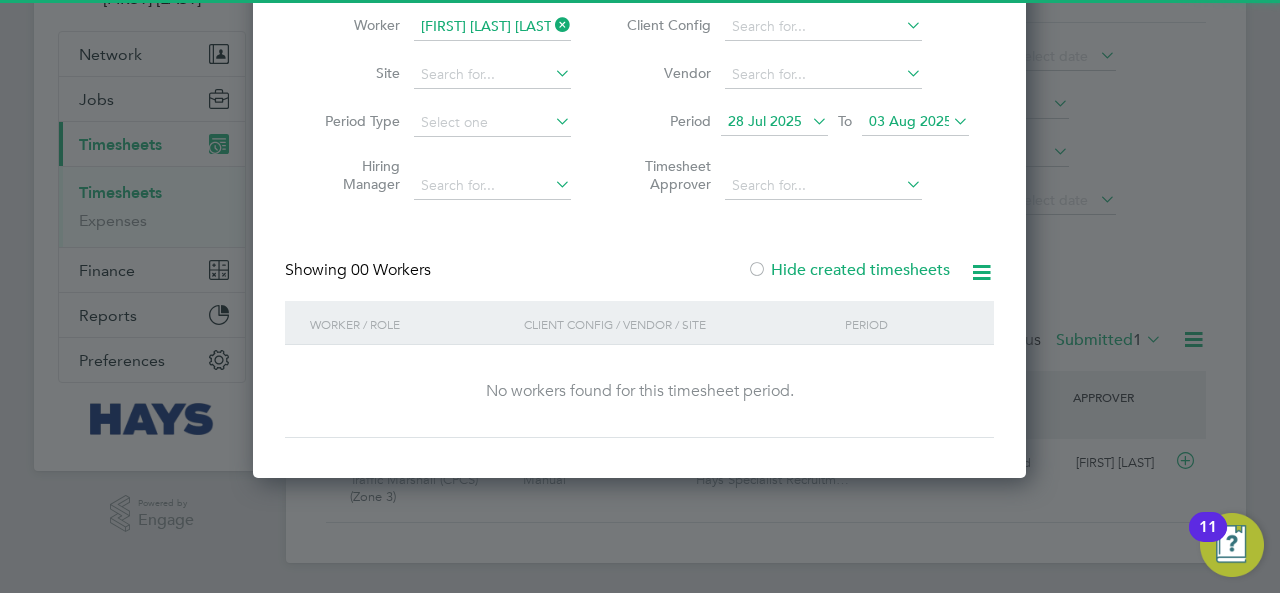 click on "Hide created timesheets" at bounding box center [848, 270] 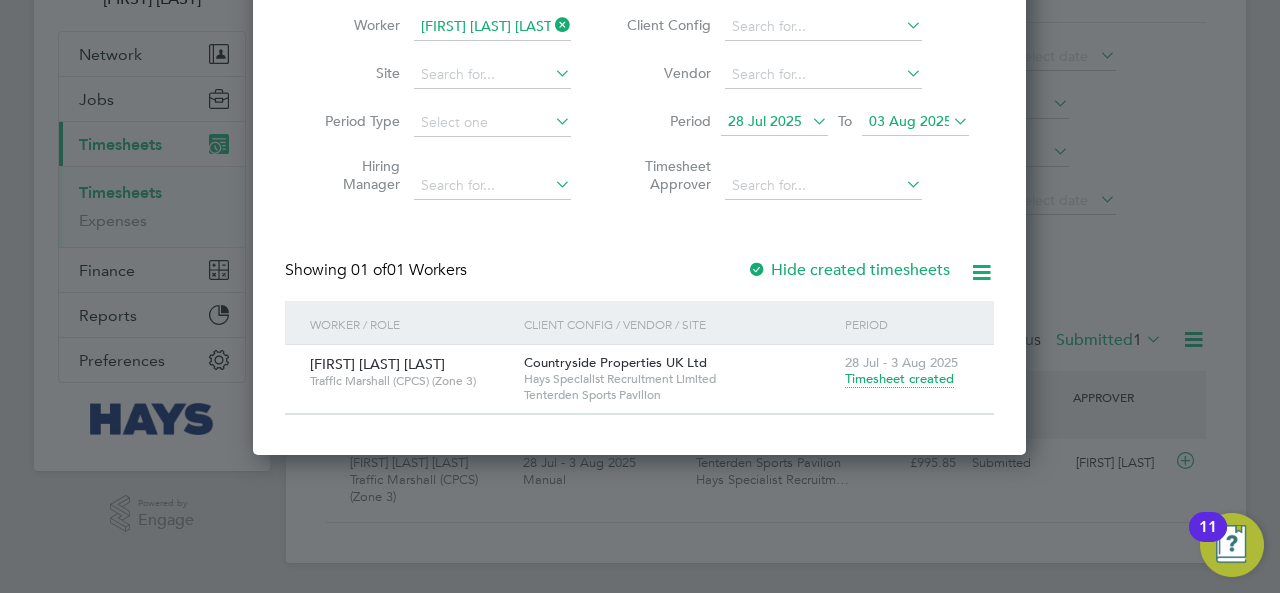 click on "Timesheet created" at bounding box center [899, 379] 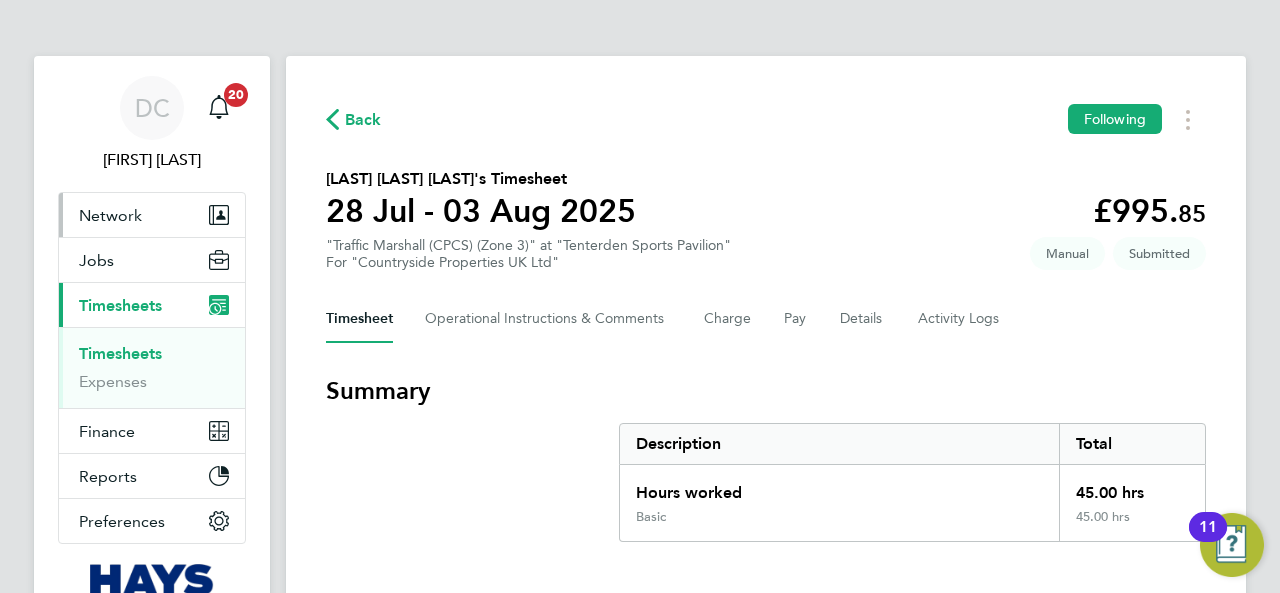 click on "Network" at bounding box center (110, 215) 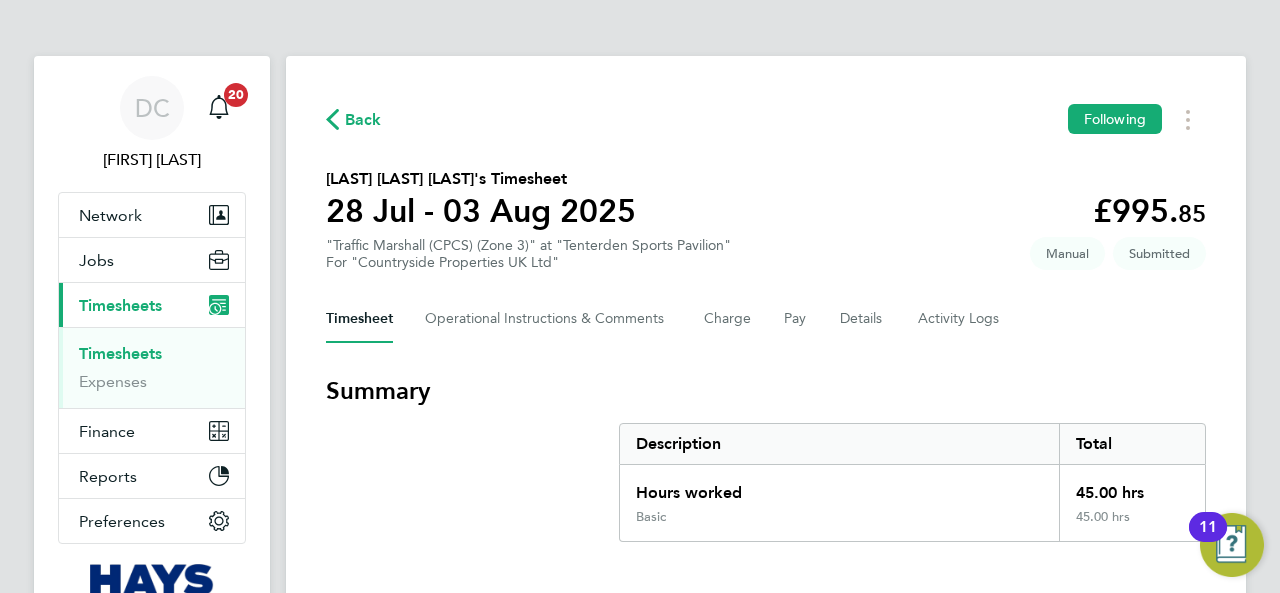 click on "Timesheets" at bounding box center (120, 353) 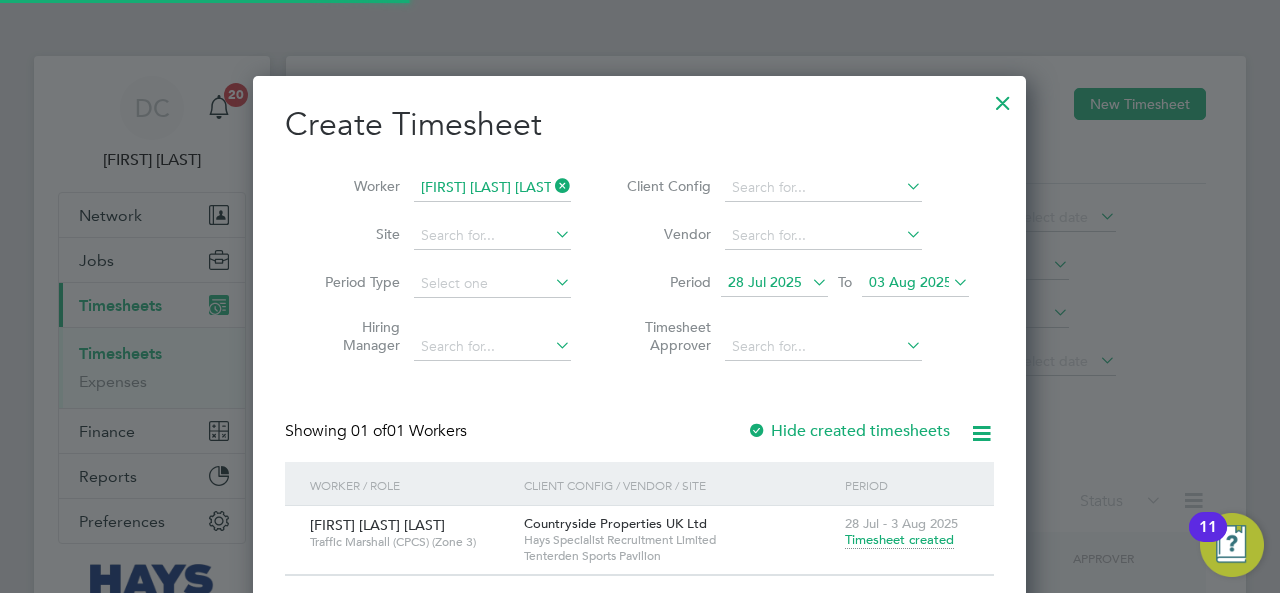 scroll, scrollTop: 10, scrollLeft: 9, axis: both 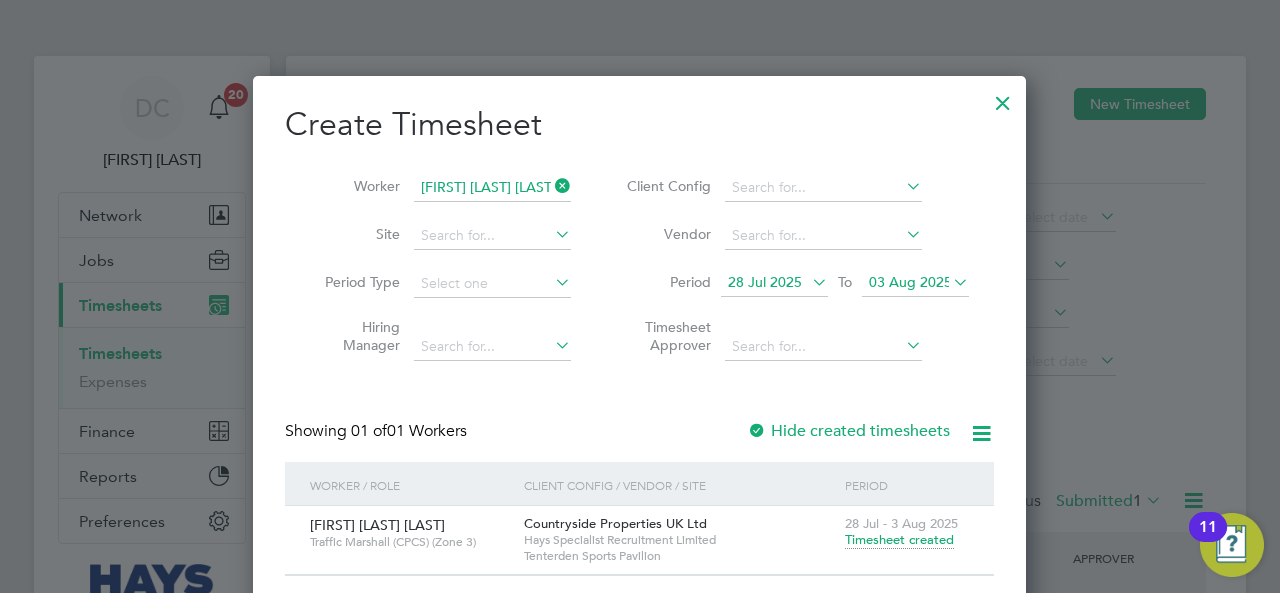 click at bounding box center [551, 186] 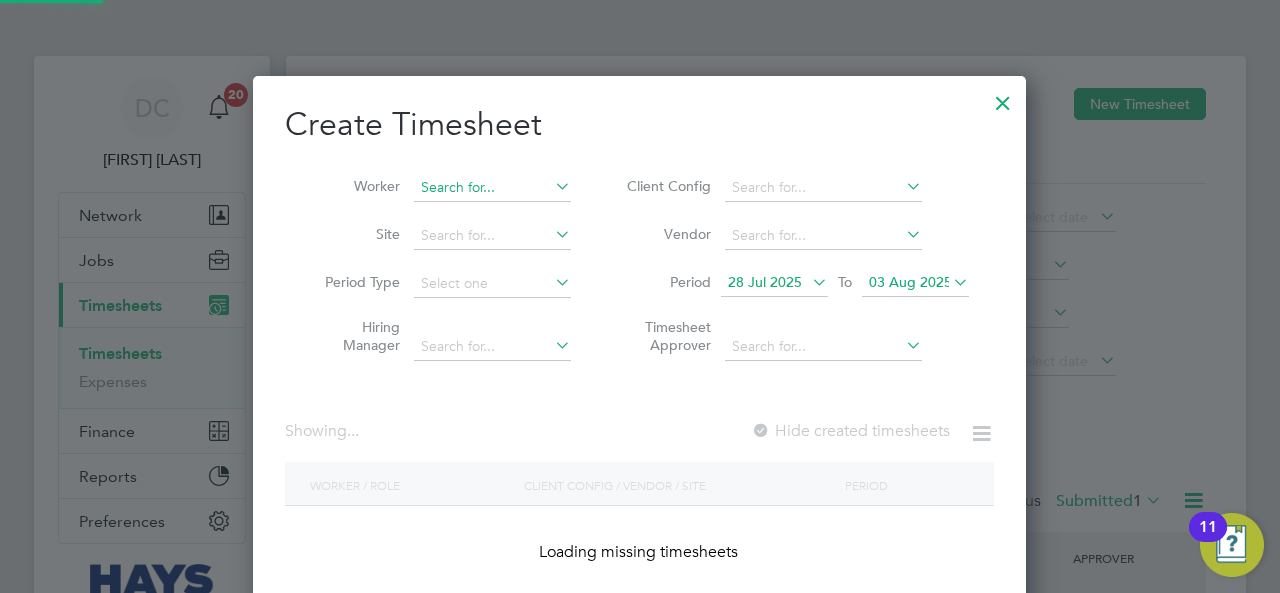 scroll, scrollTop: 10, scrollLeft: 9, axis: both 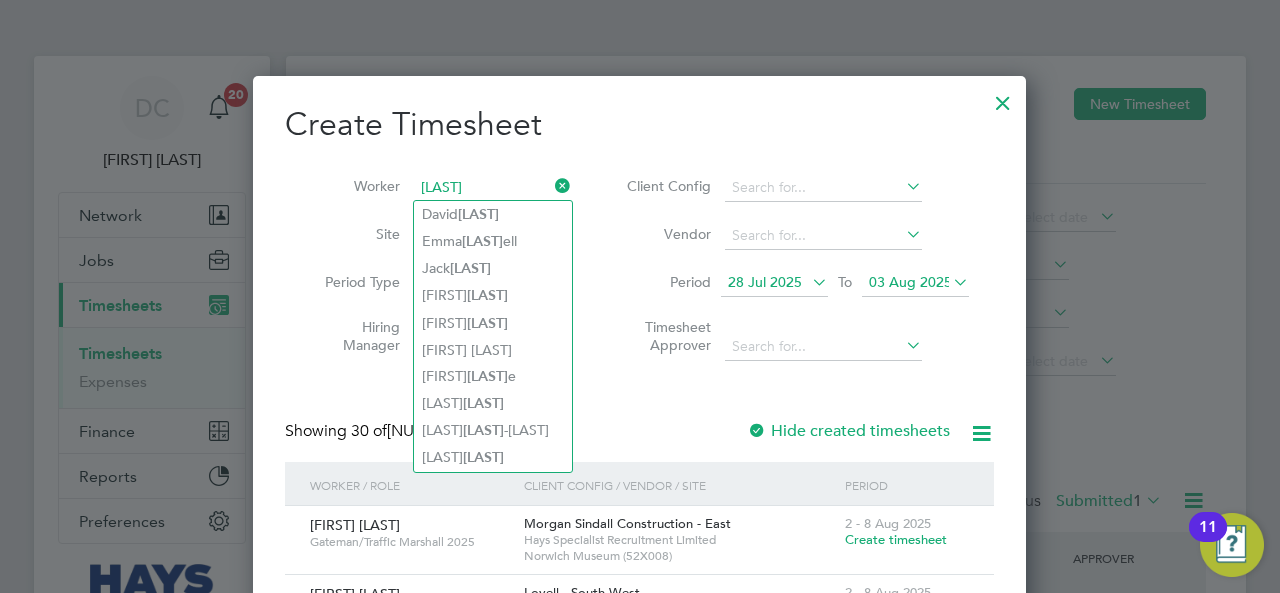 drag, startPoint x: 489, startPoint y: 185, endPoint x: 400, endPoint y: 199, distance: 90.0944 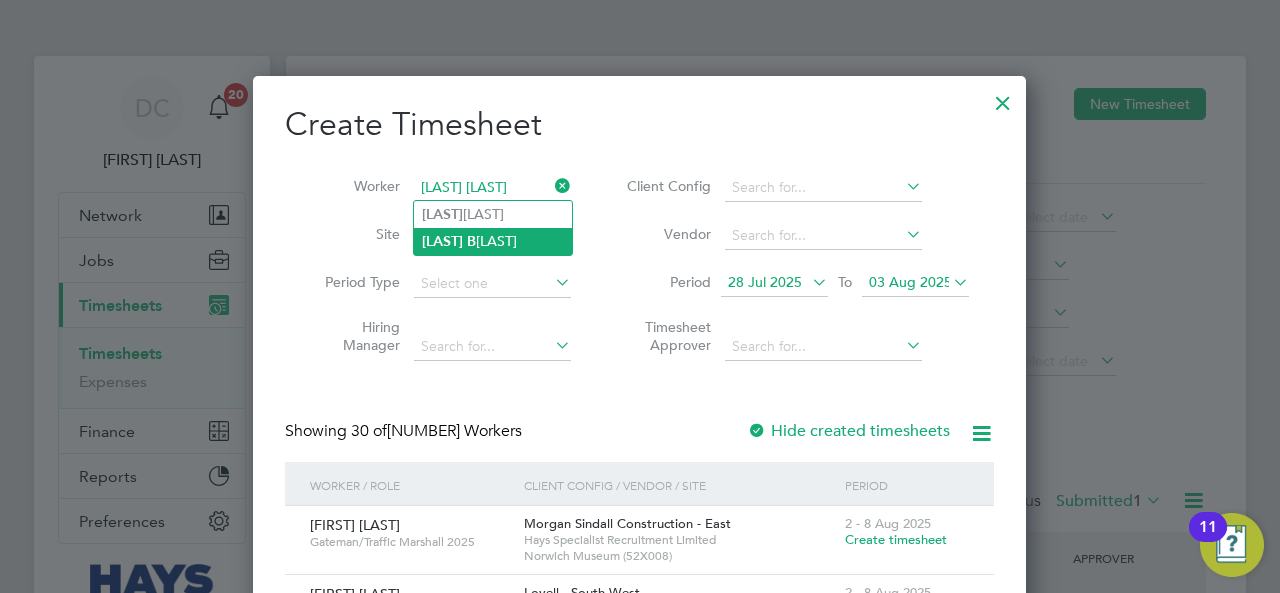 click on "[FIRST]   [LAST]" 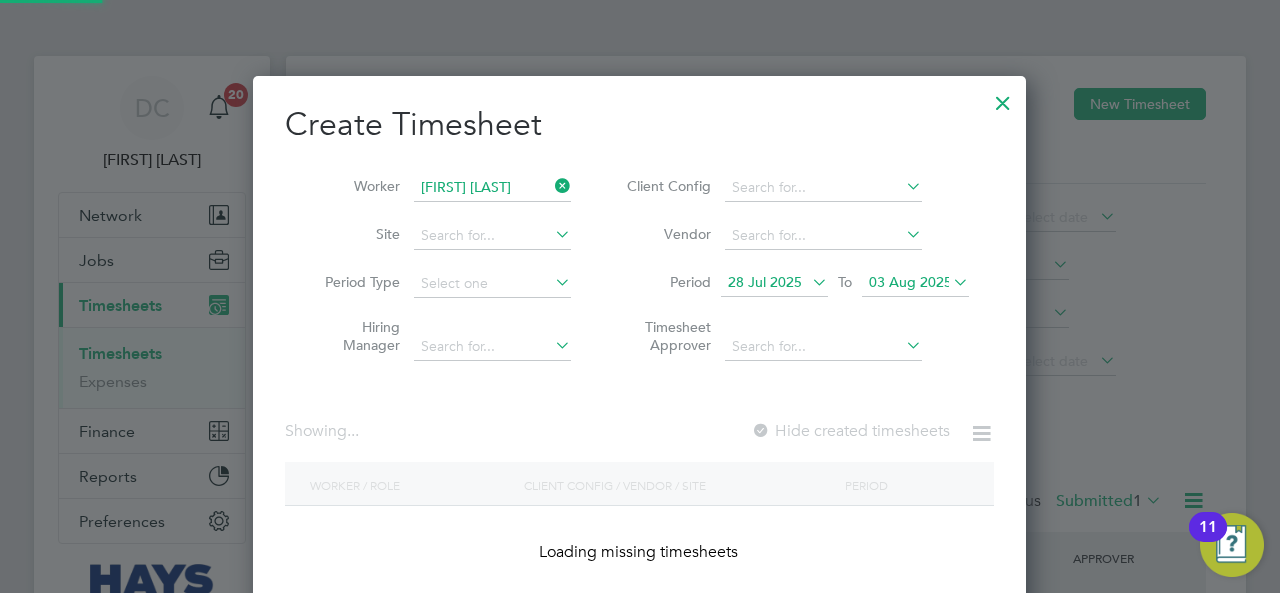 scroll, scrollTop: 10, scrollLeft: 9, axis: both 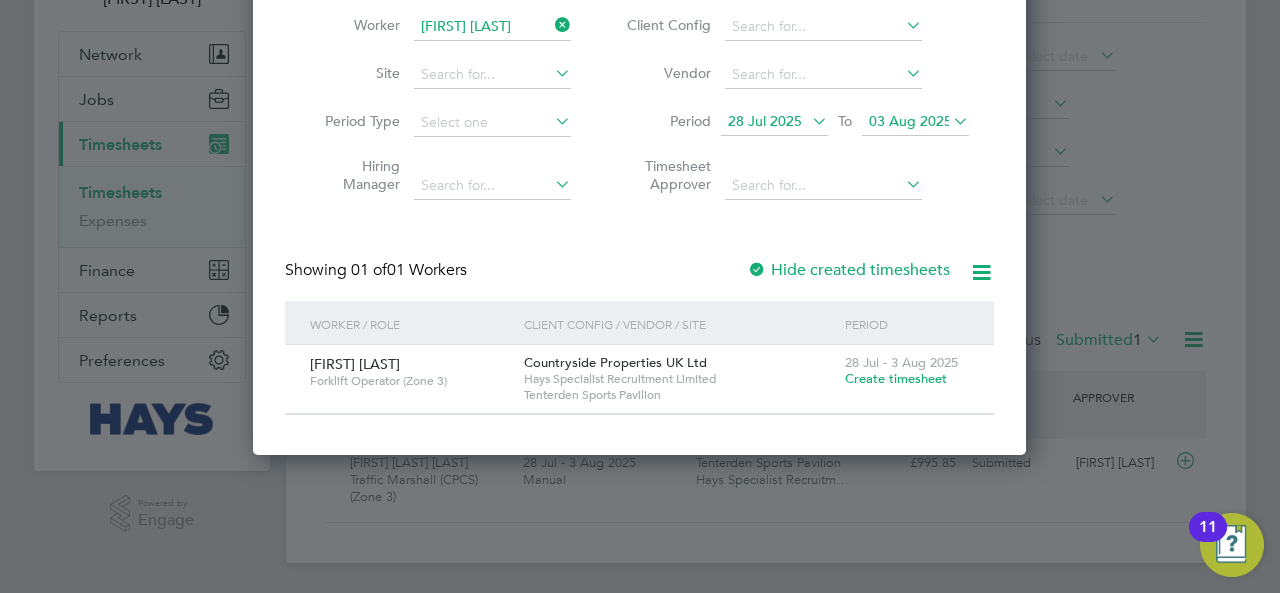 click on "Create timesheet" at bounding box center [896, 378] 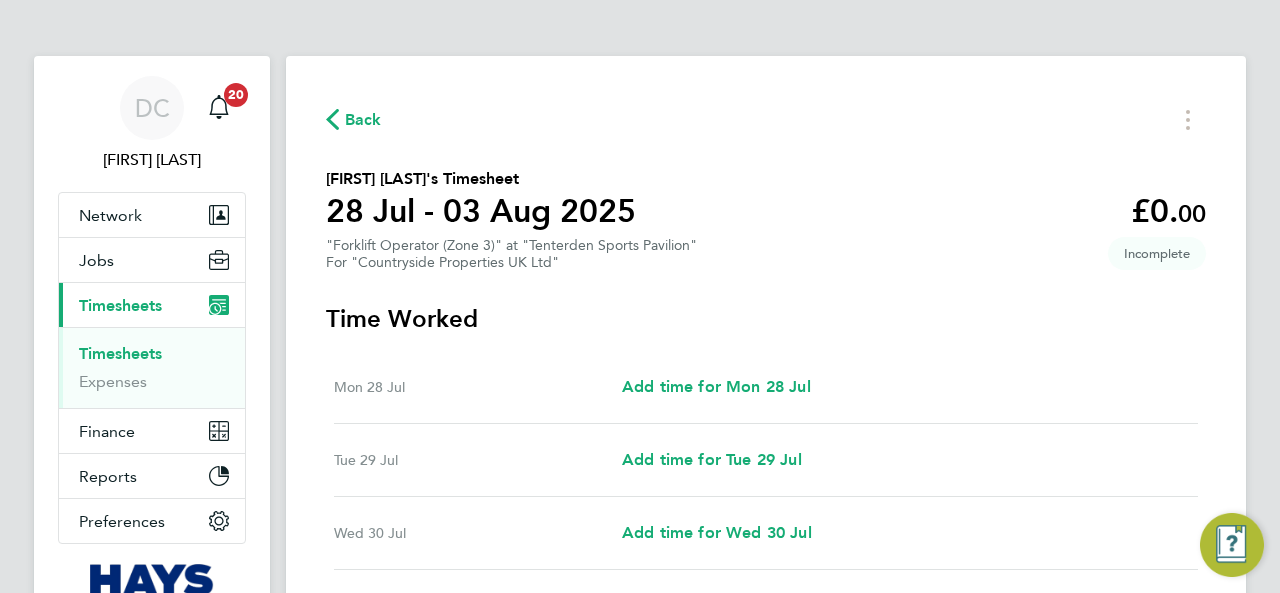 scroll, scrollTop: 166, scrollLeft: 0, axis: vertical 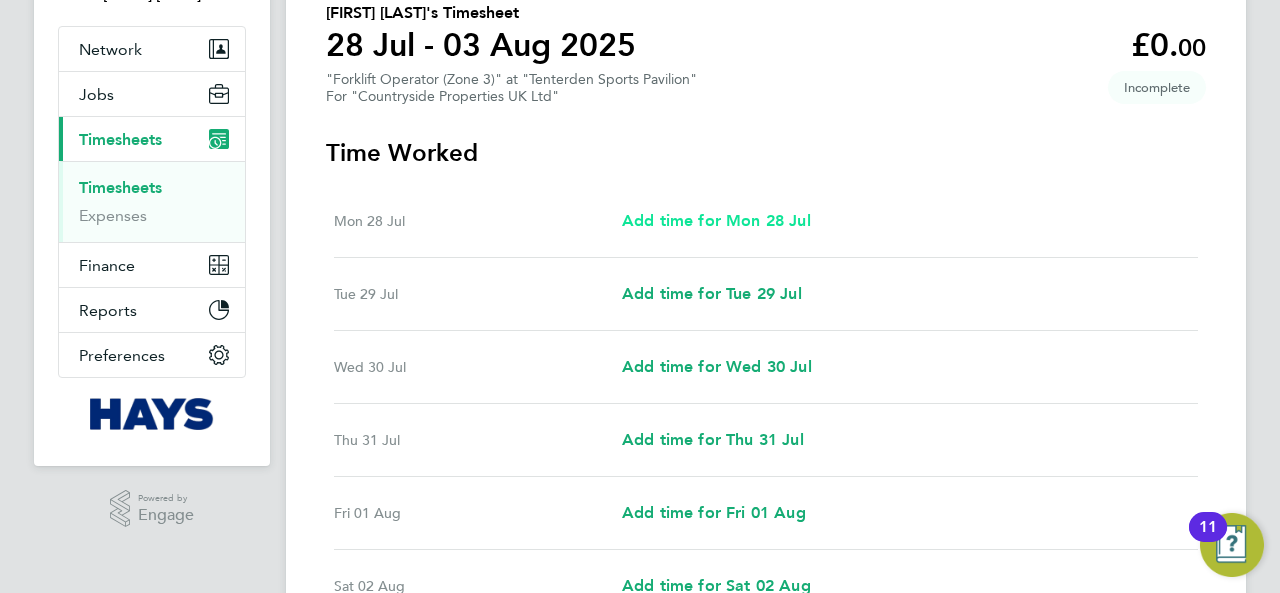 click on "Add time for Mon 28 Jul" at bounding box center [716, 220] 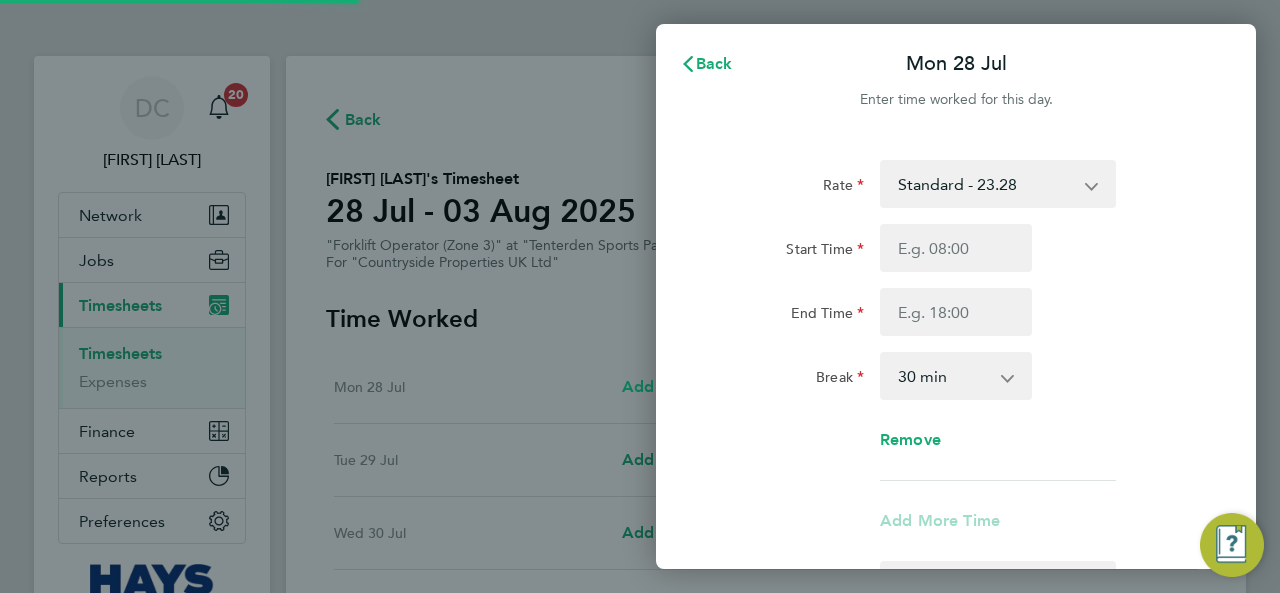 scroll, scrollTop: 0, scrollLeft: 0, axis: both 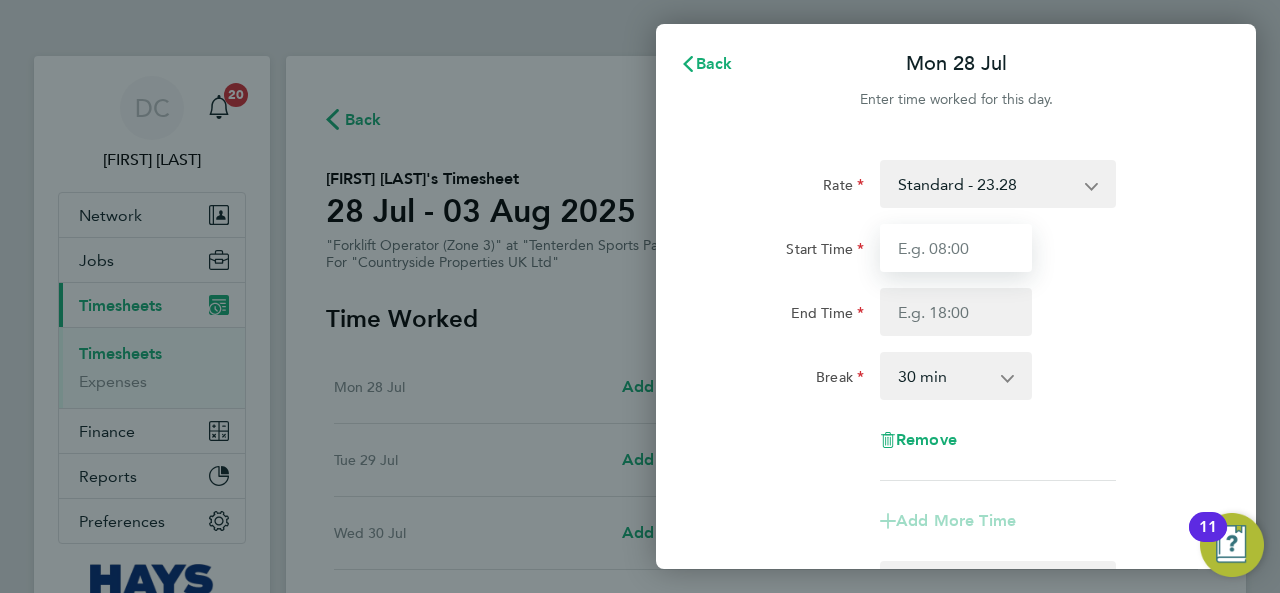 click on "Start Time" at bounding box center (956, 248) 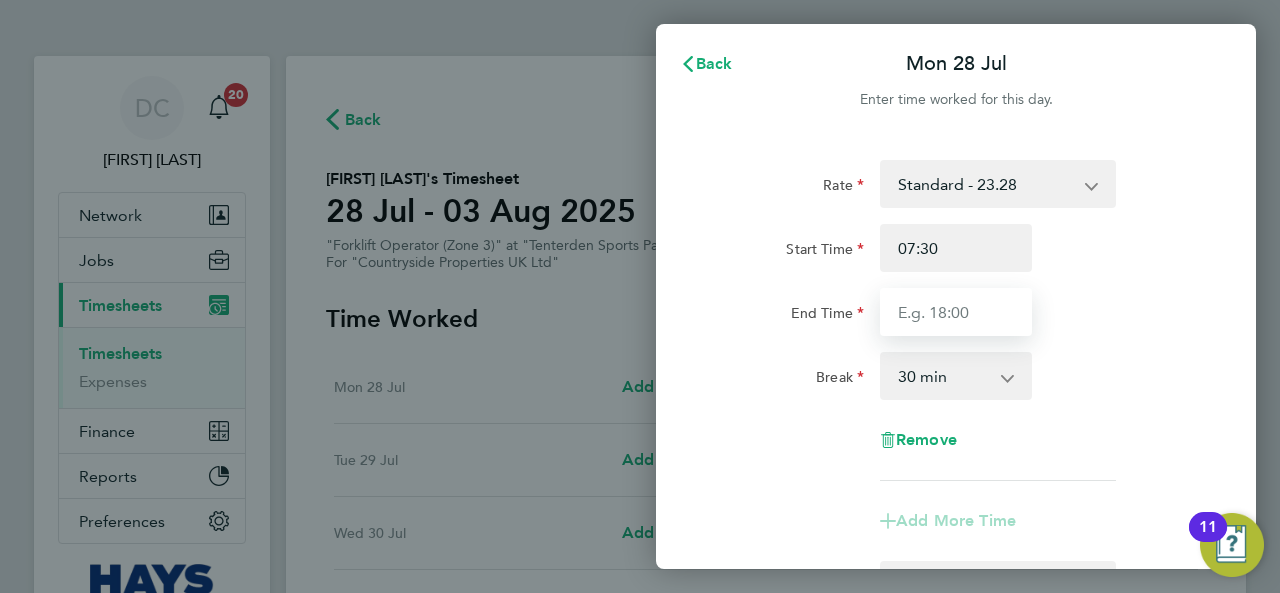 click on "End Time" at bounding box center (956, 312) 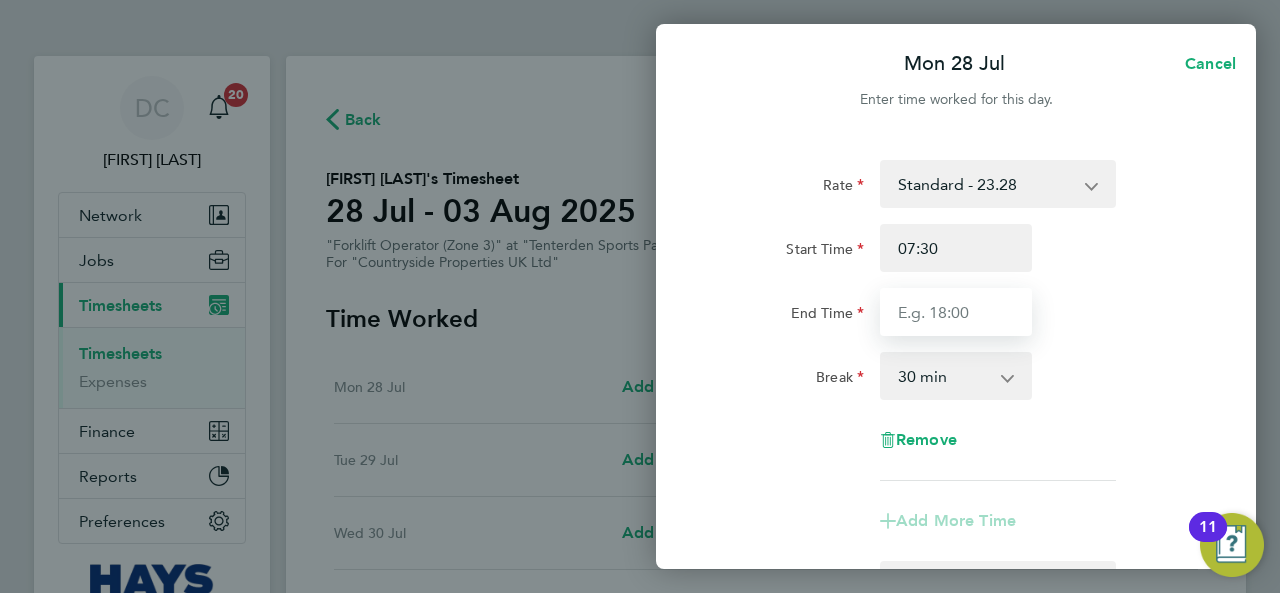 type on "17:00" 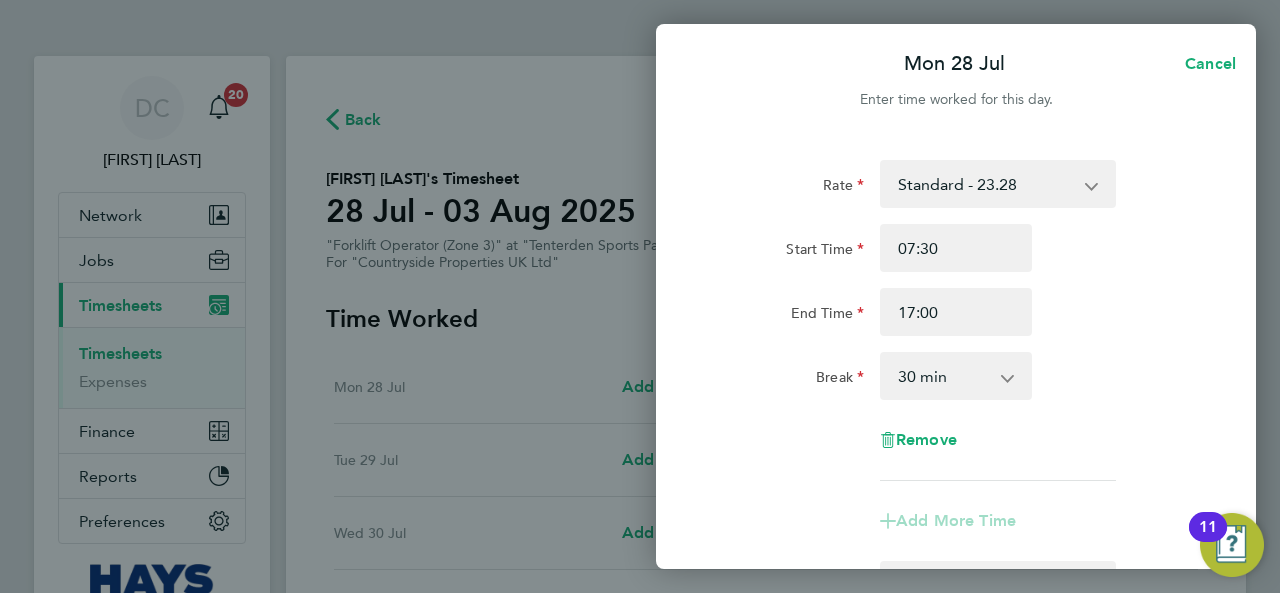 click on "Break  0 min   15 min   30 min   45 min   60 min   75 min   90 min" 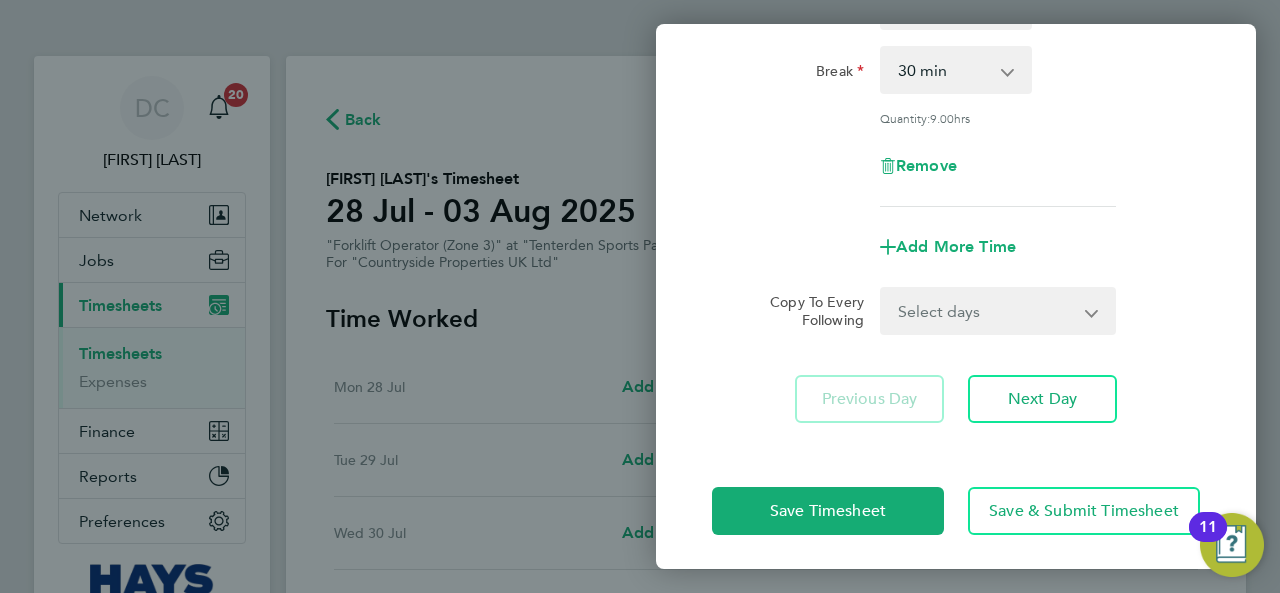 scroll, scrollTop: 310, scrollLeft: 0, axis: vertical 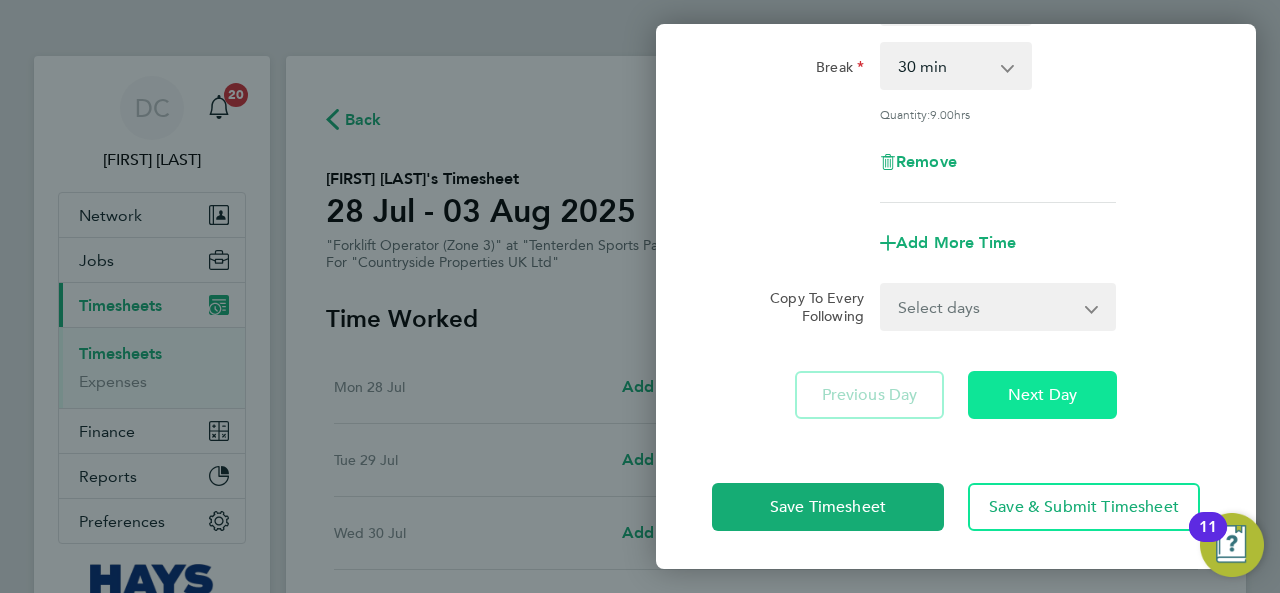 click on "Next Day" 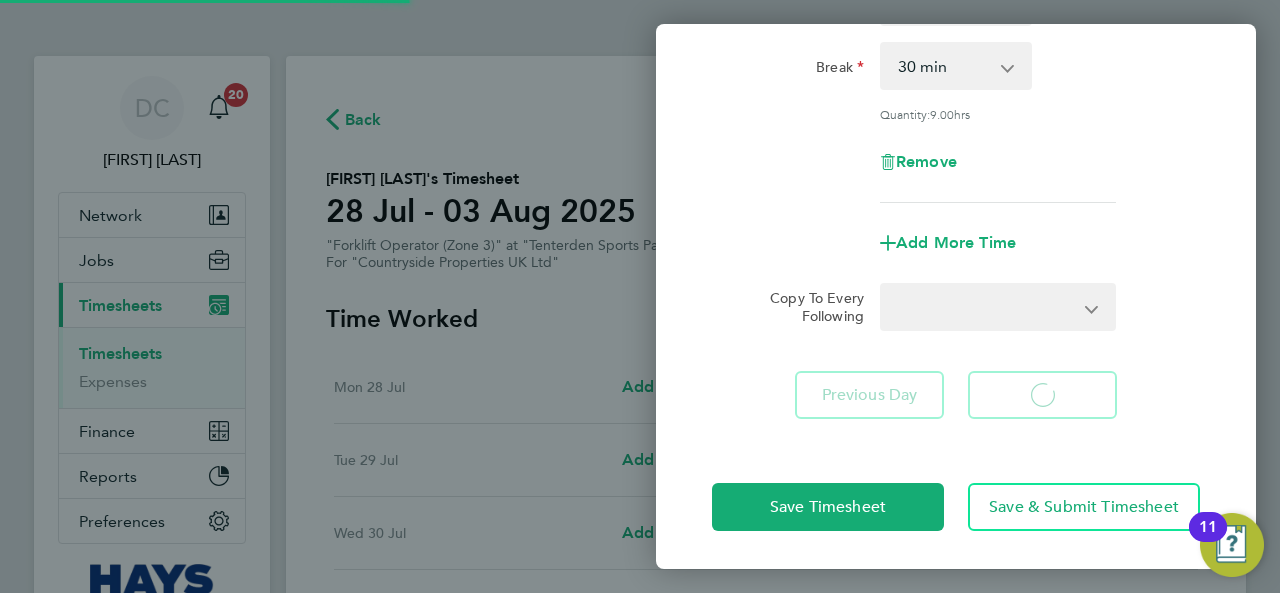 select on "30" 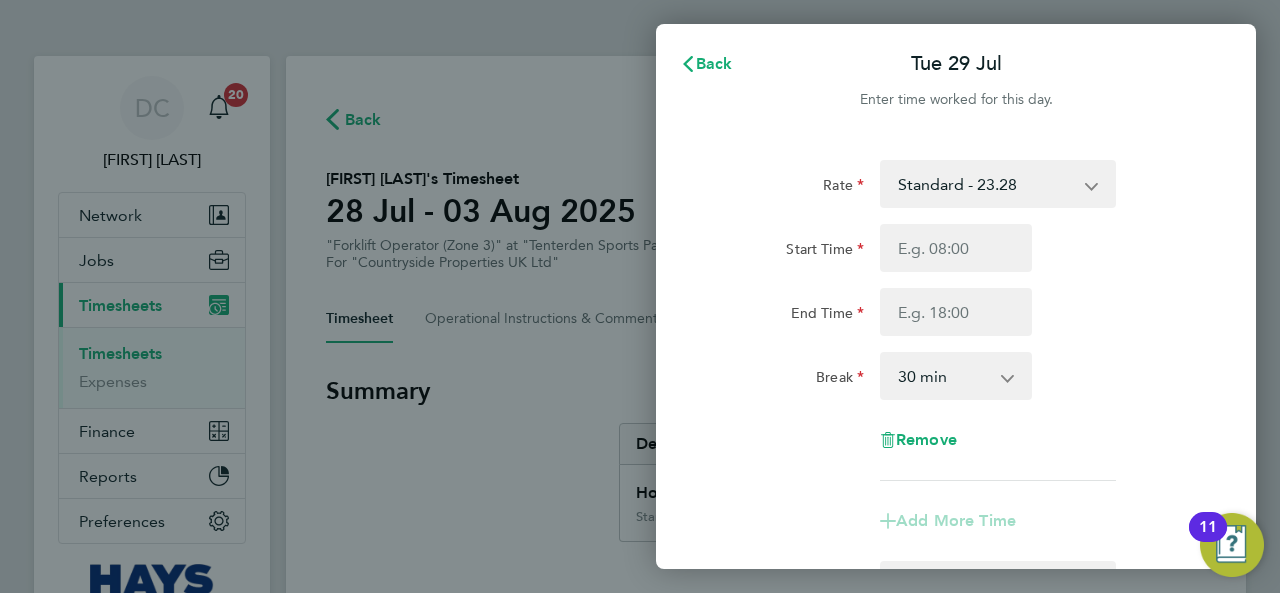 click on "Rate" 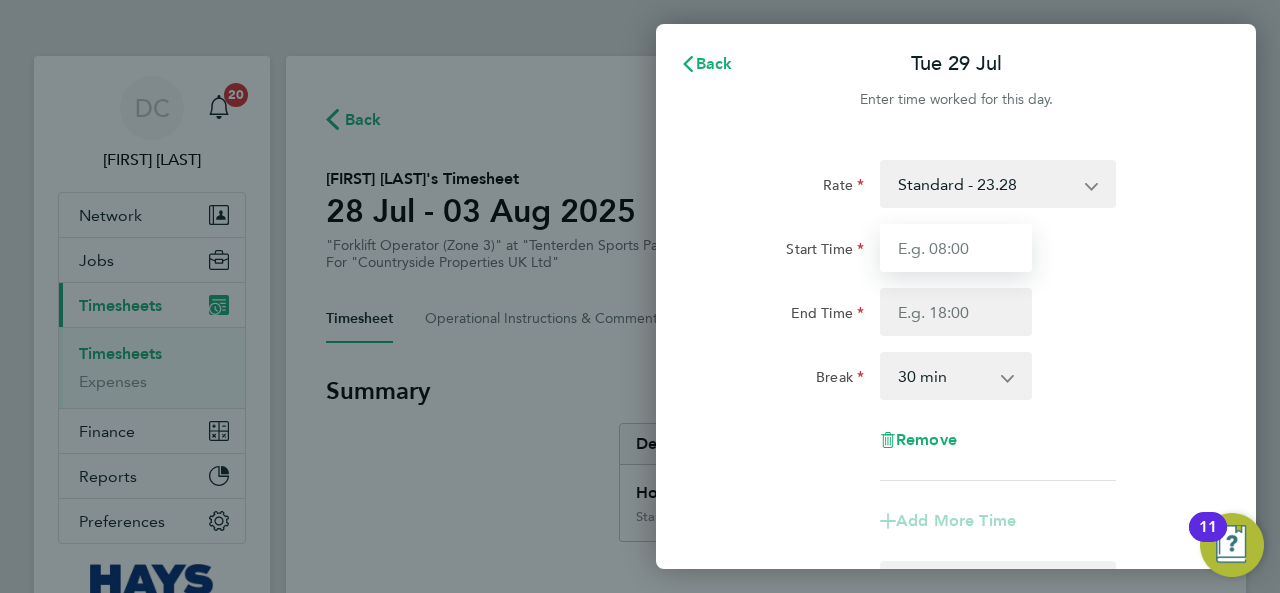 click on "Start Time" at bounding box center (956, 248) 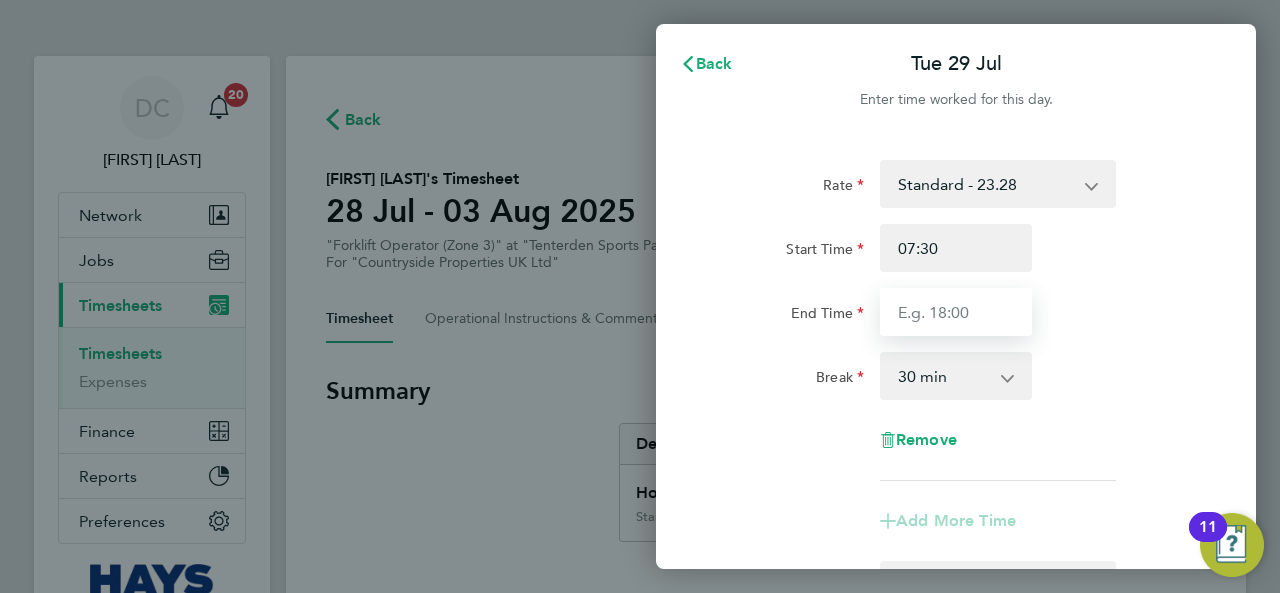 click on "End Time" at bounding box center (956, 312) 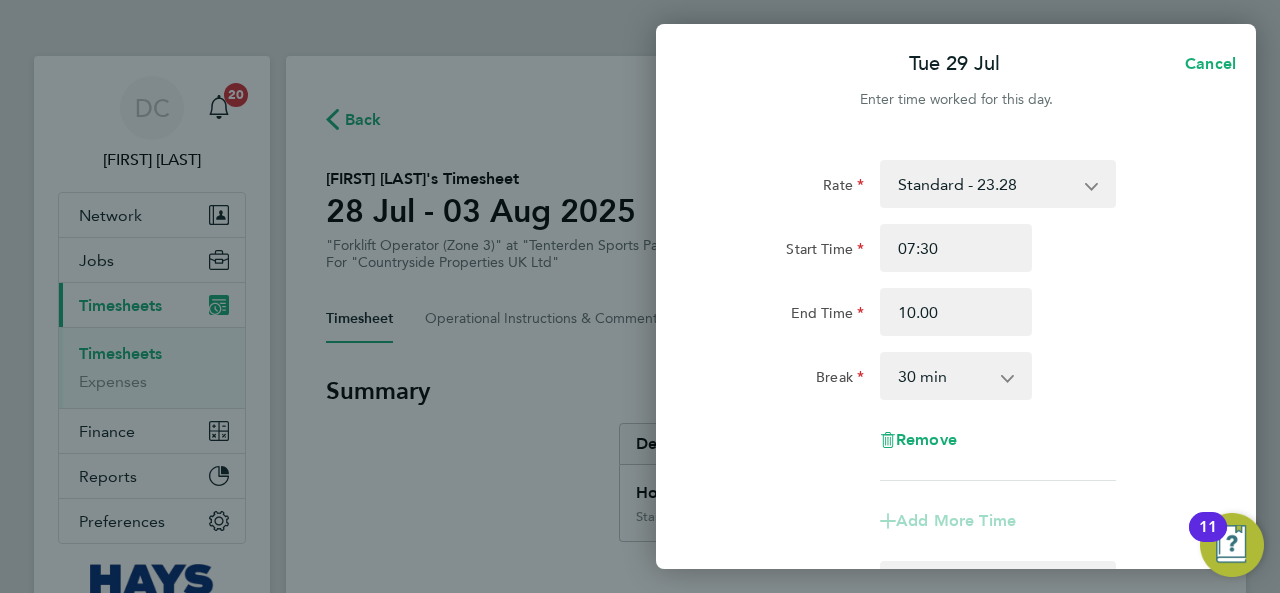 type on "10:00" 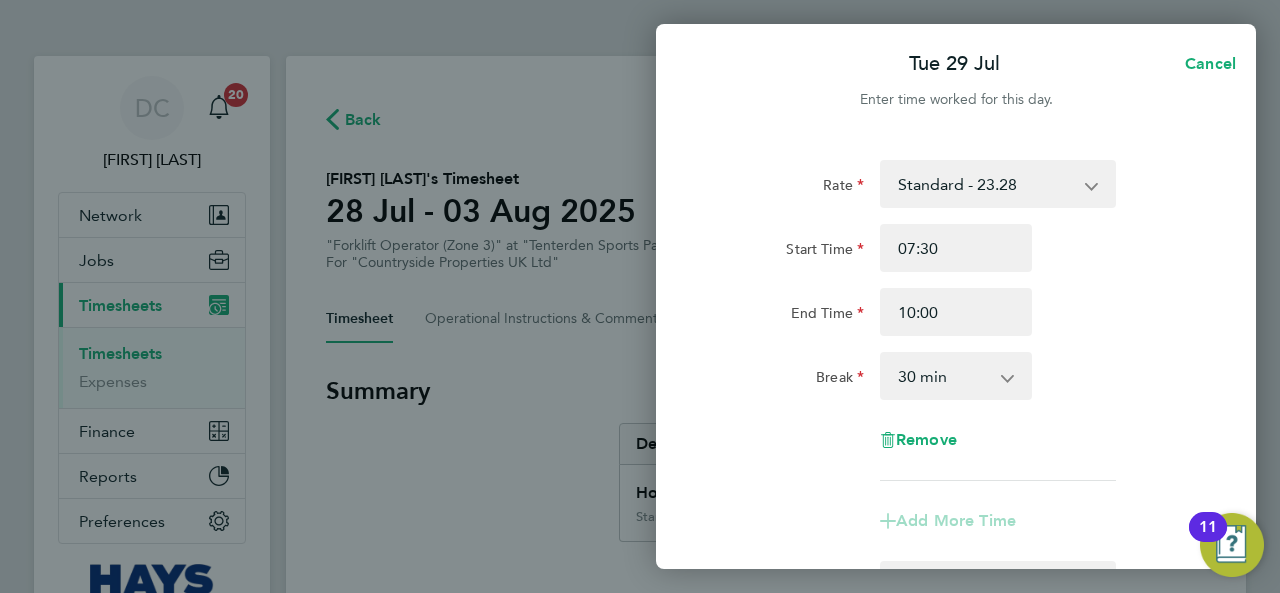 click on "End Time 10:00" 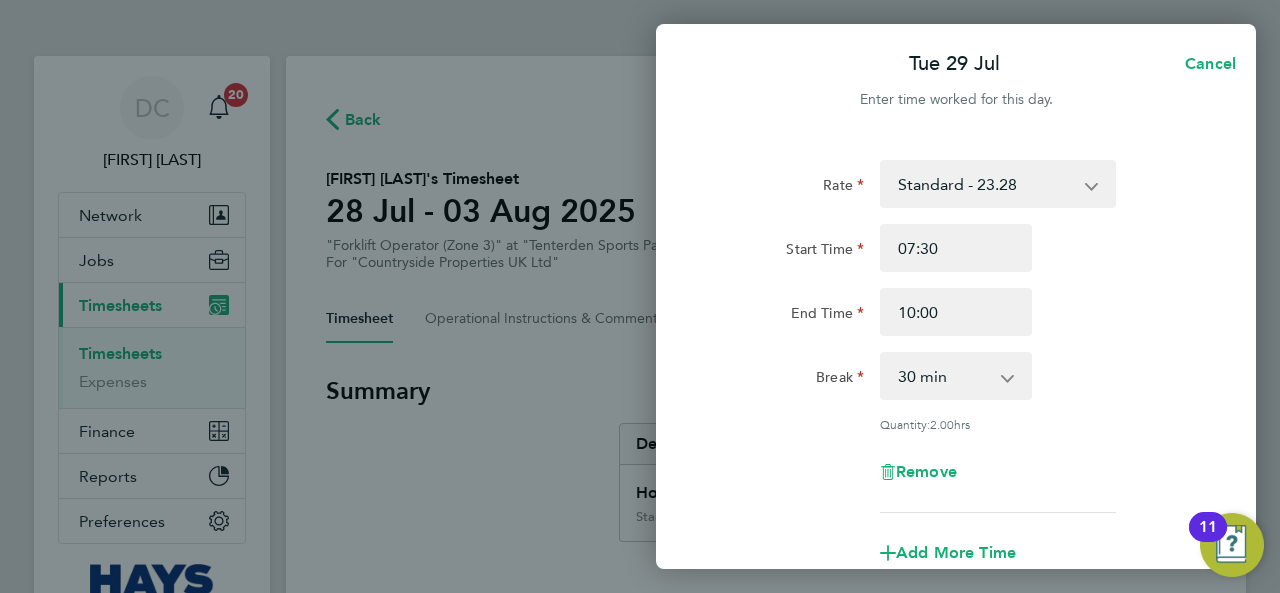 click on "Break  0 min   15 min   30 min   45 min   60 min   75 min   90 min" 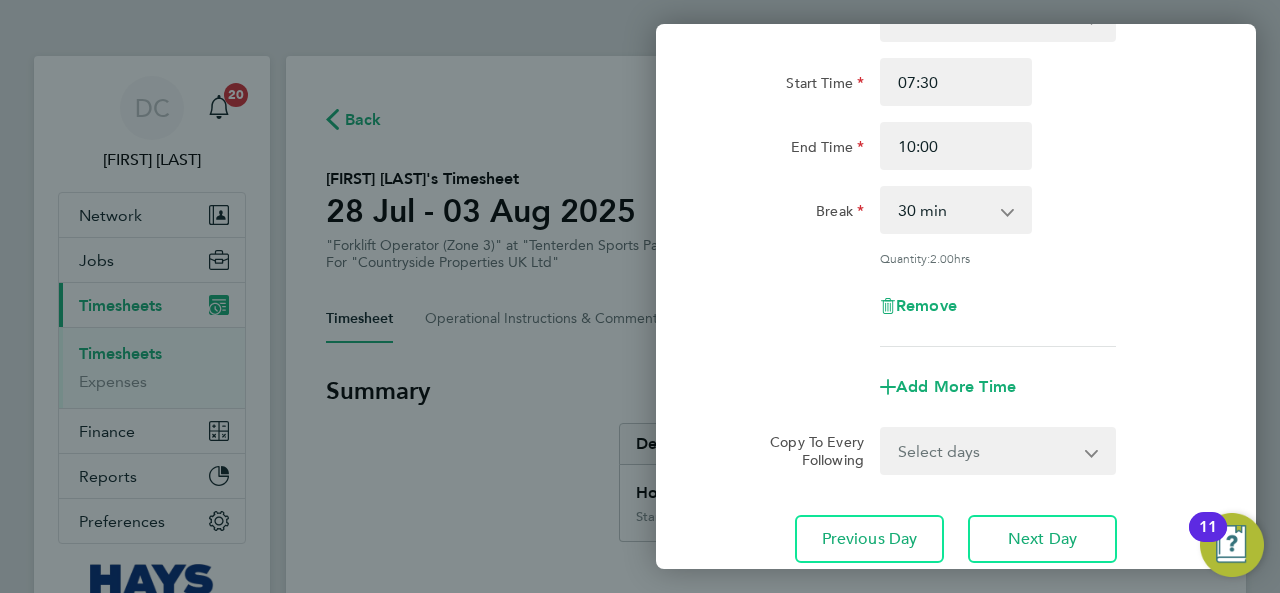 scroll, scrollTop: 0, scrollLeft: 0, axis: both 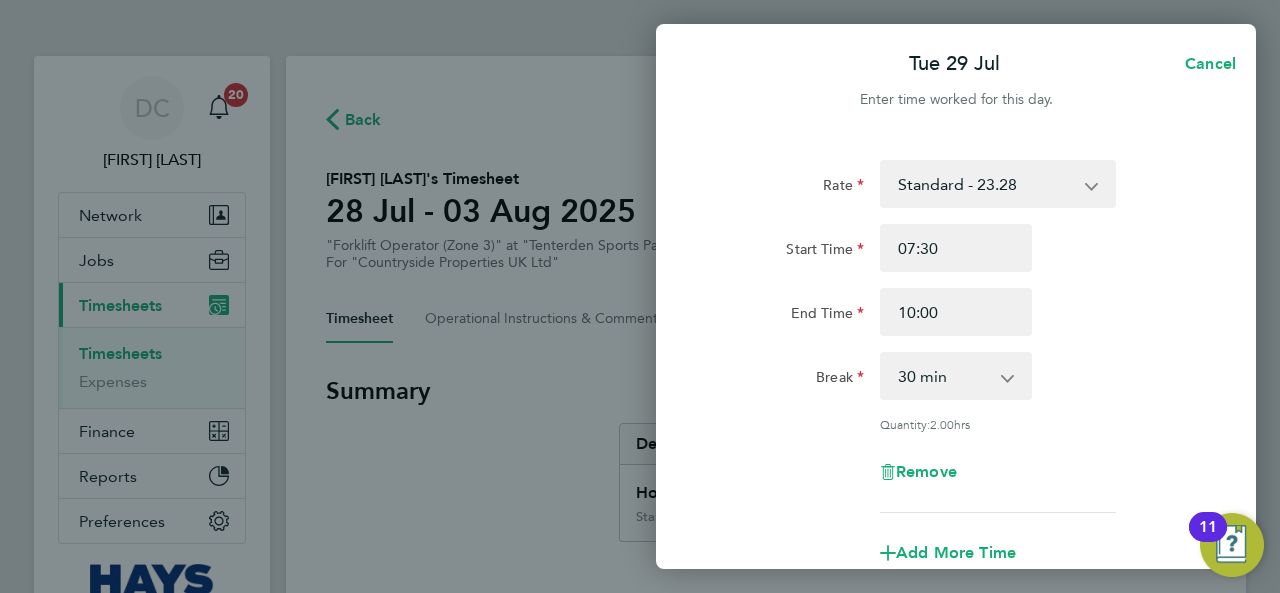click on "0 min   15 min   30 min   45 min   60 min   75 min   90 min" at bounding box center [944, 376] 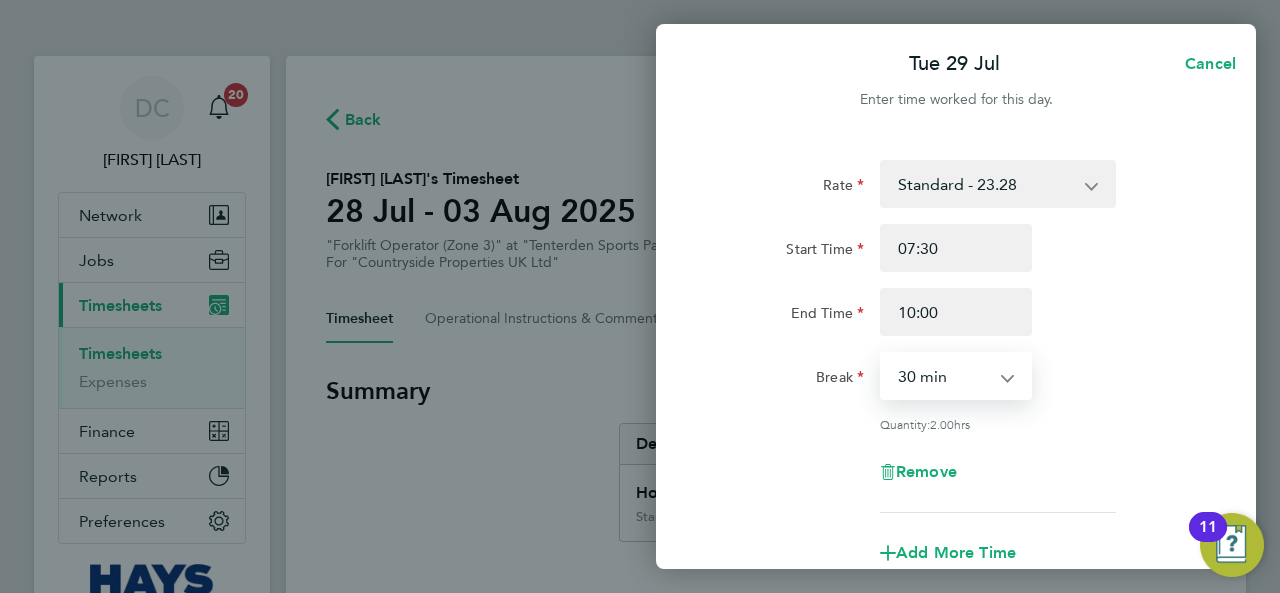 select on "0" 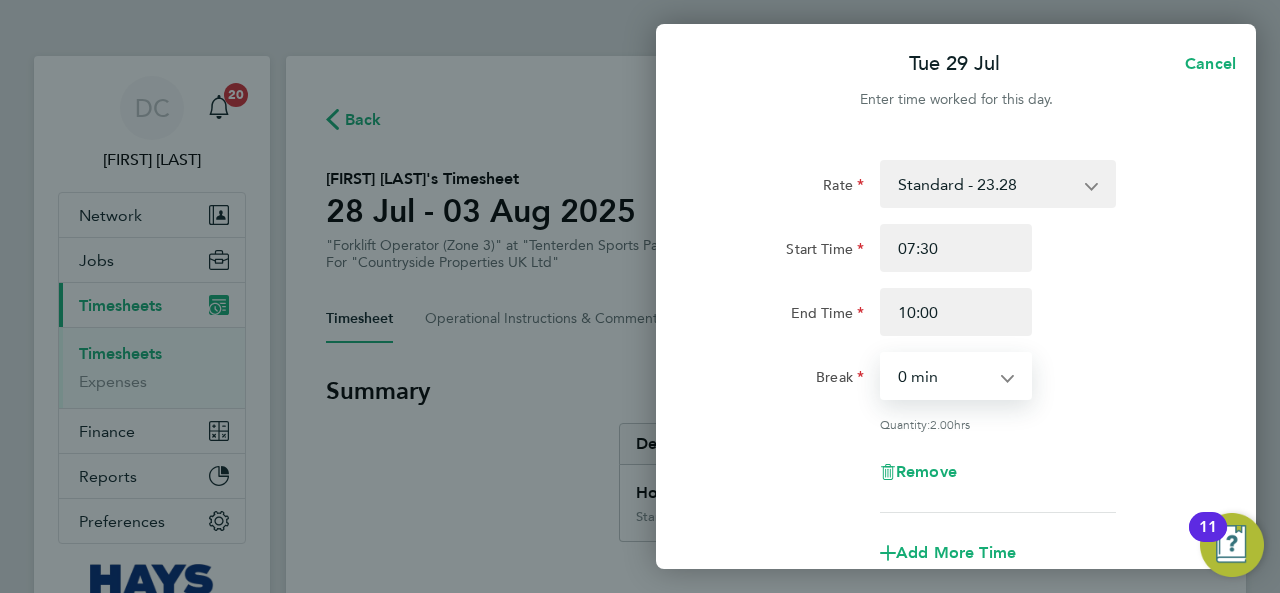 click on "0 min   15 min   30 min   45 min   60 min   75 min   90 min" at bounding box center [944, 376] 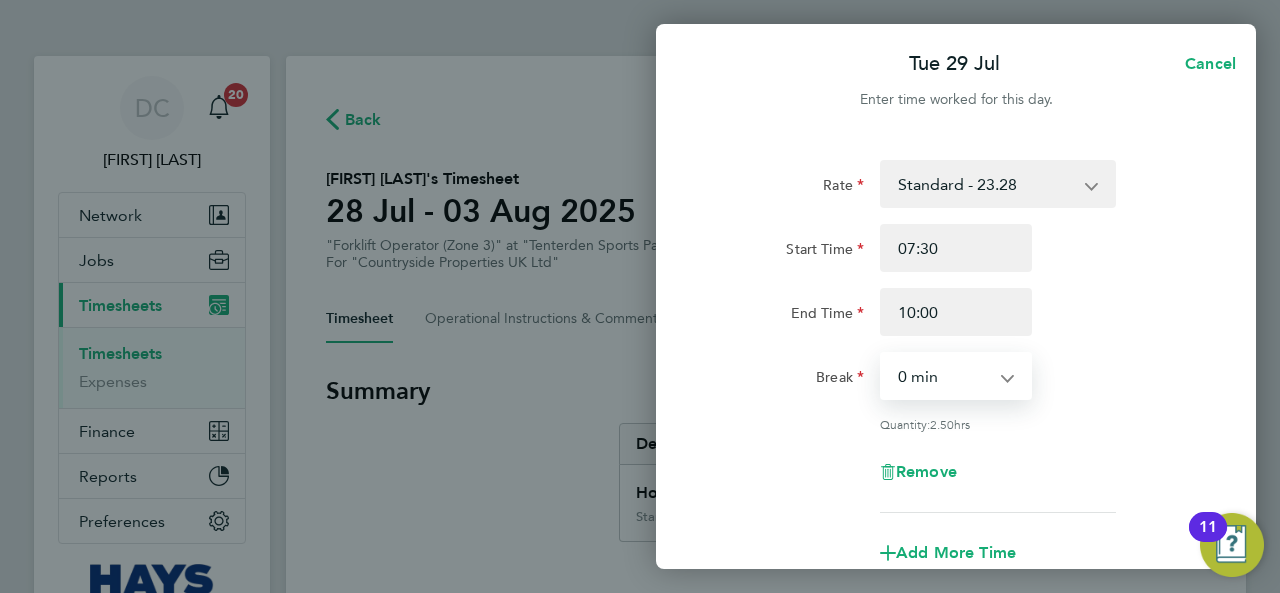 click on "Break  0 min   15 min   30 min   45 min   60 min   75 min   90 min" 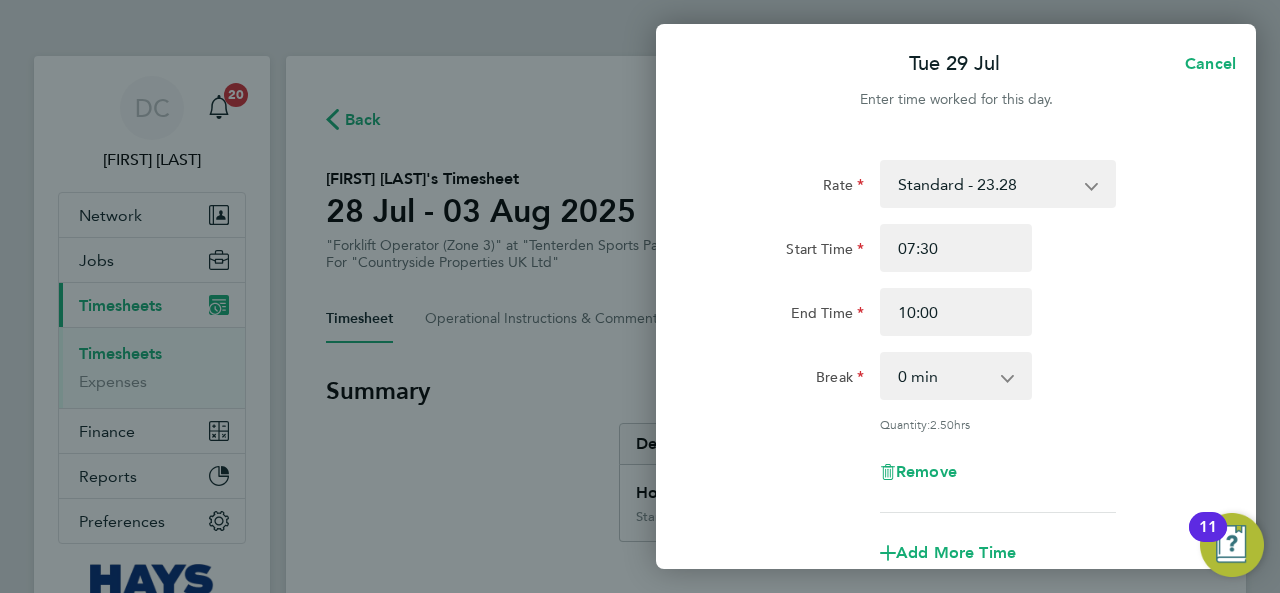 click on "Break  0 min   15 min   30 min   45 min   60 min   75 min   90 min" 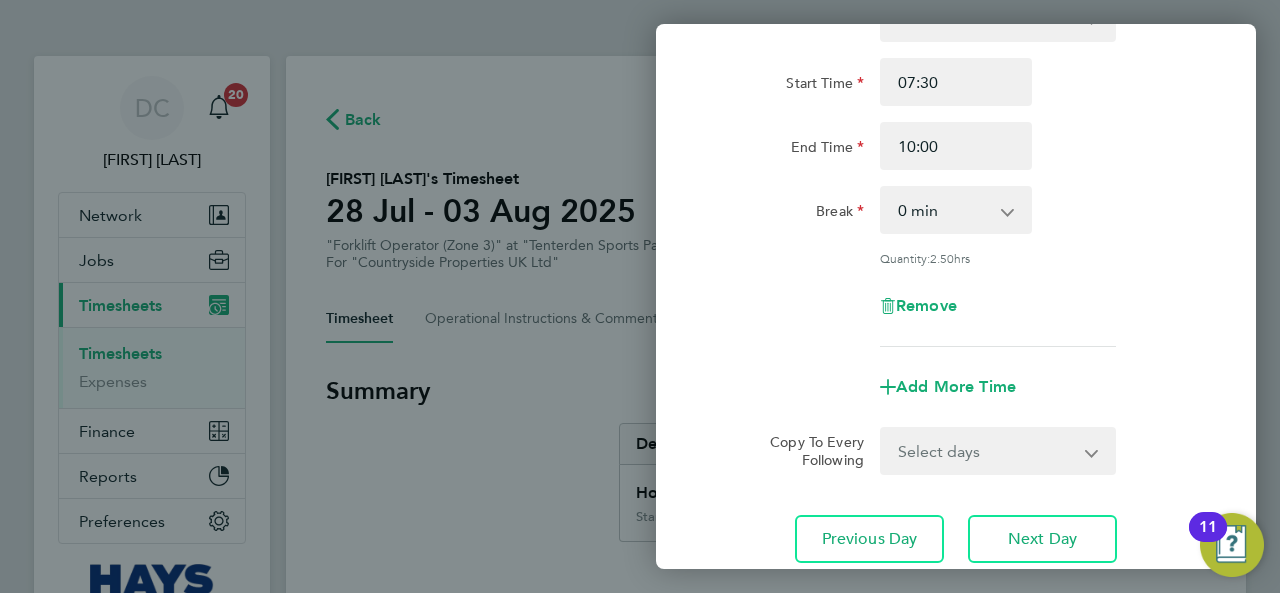 click on "Break  0 min   15 min   30 min   45 min   60 min   75 min   90 min" 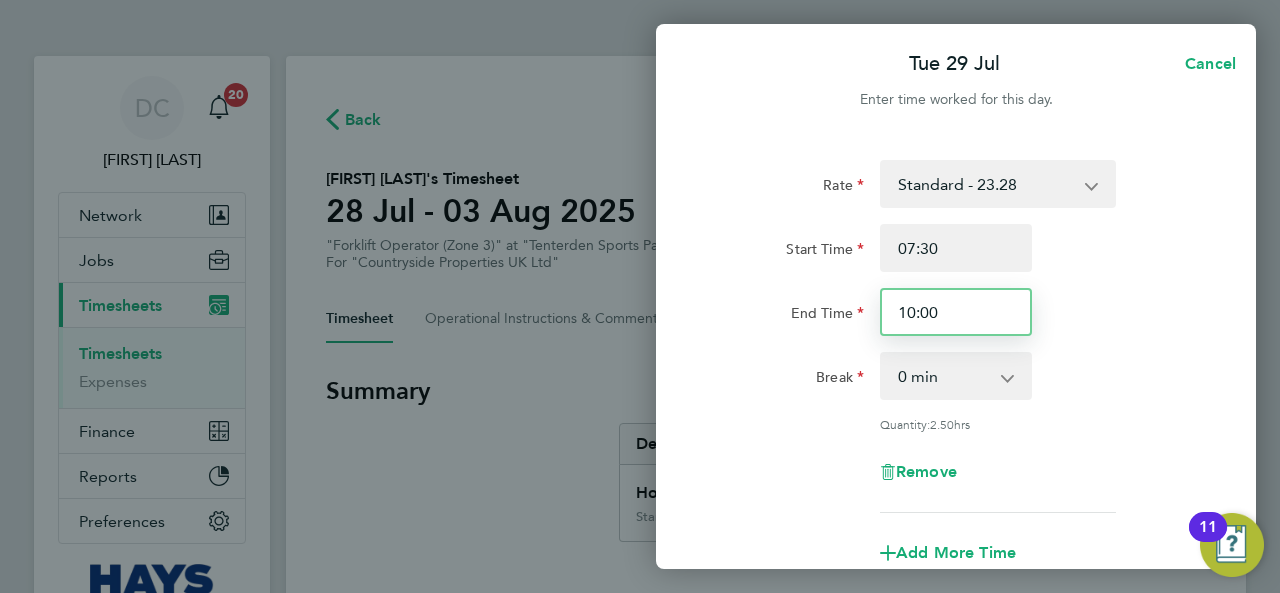 drag, startPoint x: 954, startPoint y: 311, endPoint x: 885, endPoint y: 309, distance: 69.02898 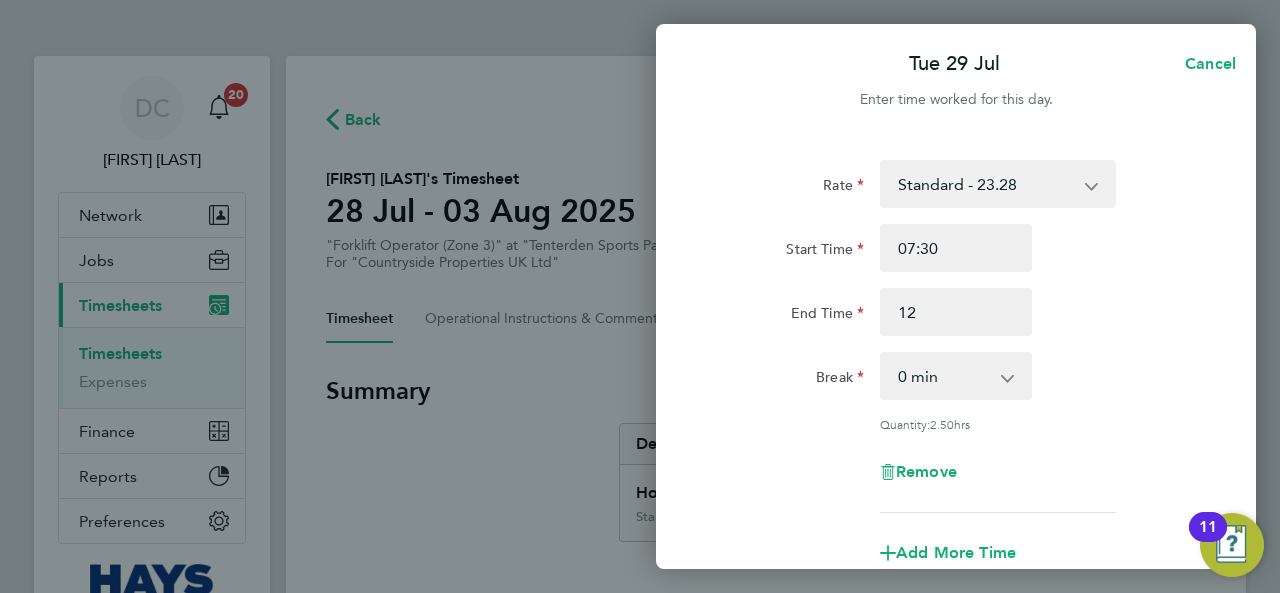 type on "12:00" 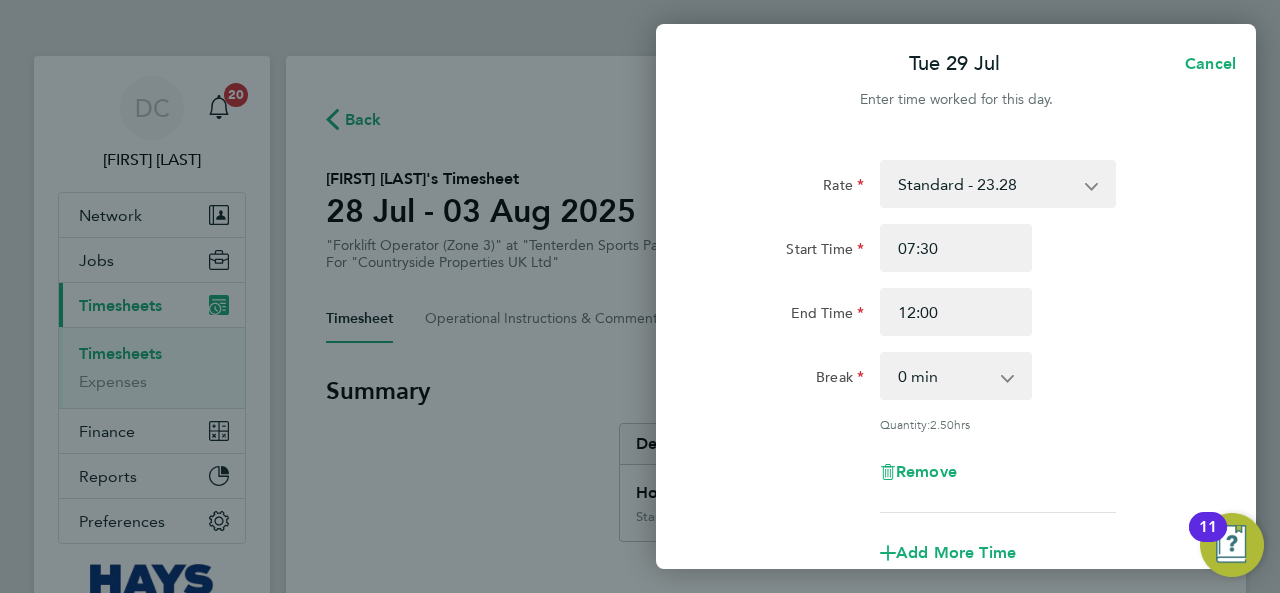 click on "End Time 12:00" 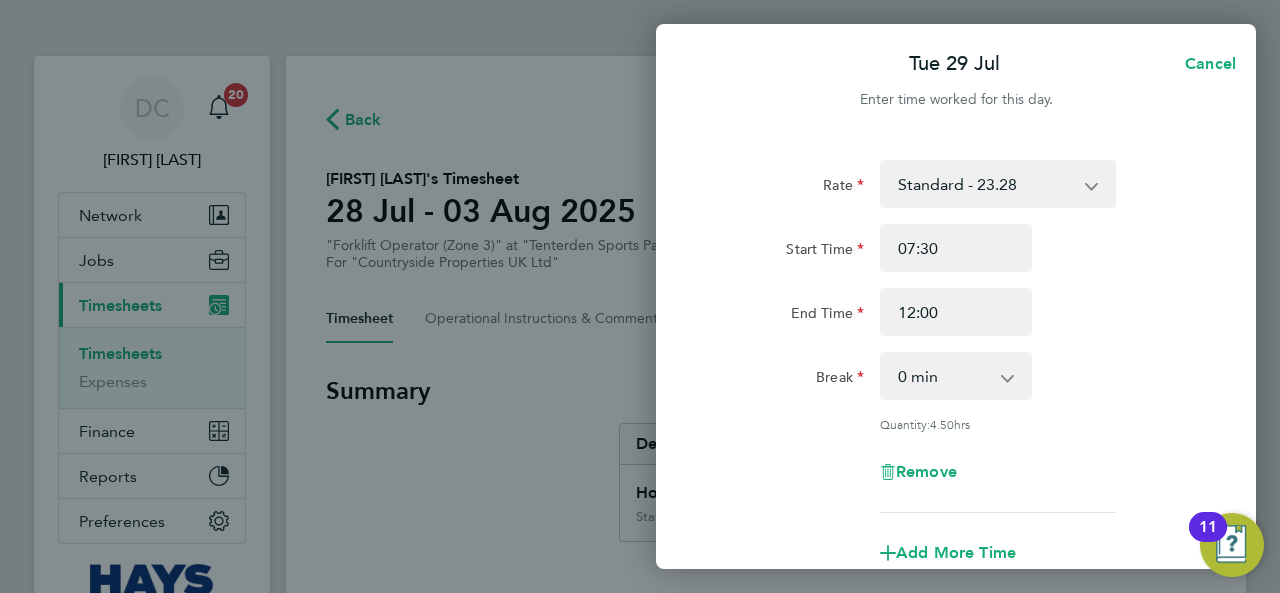 click on "0 min   15 min   30 min   45 min   60 min   75 min   90 min" at bounding box center (944, 376) 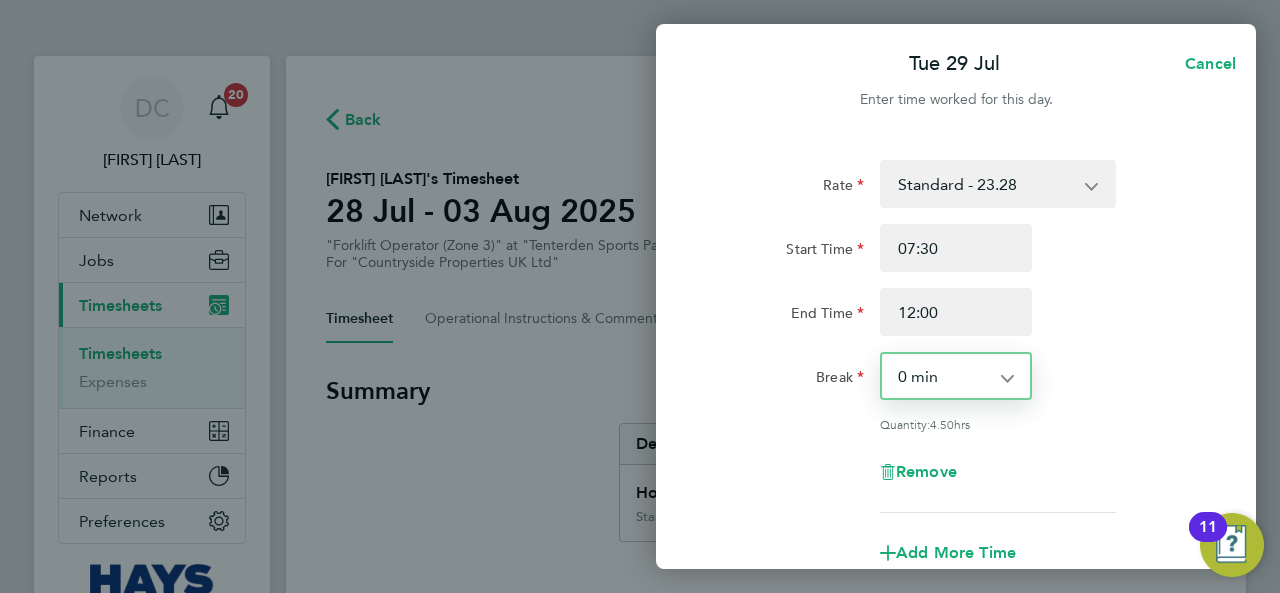 drag, startPoint x: 946, startPoint y: 377, endPoint x: 964, endPoint y: 375, distance: 18.110771 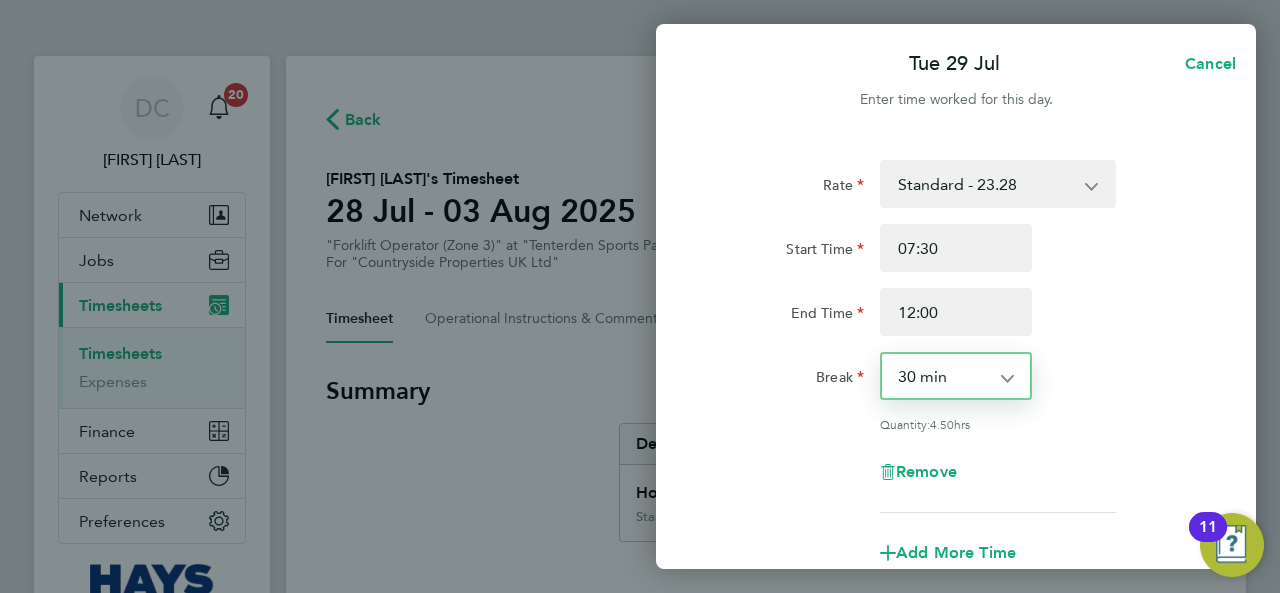 click on "0 min   15 min   30 min   45 min   60 min   75 min   90 min" at bounding box center (944, 376) 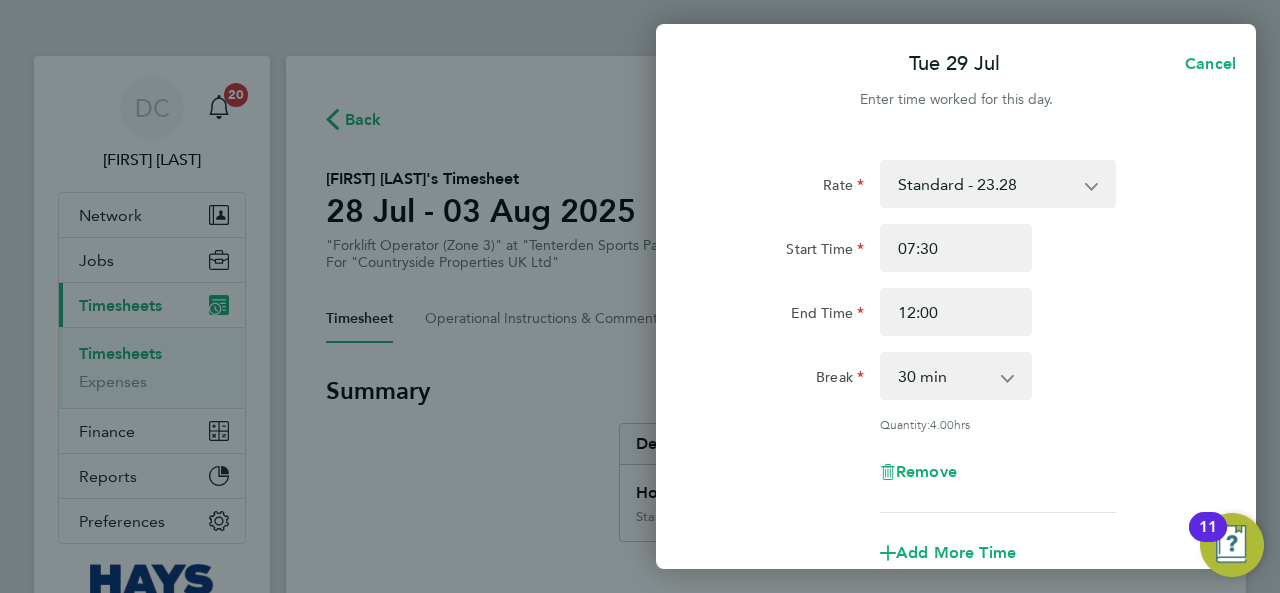 click on "Rate  Standard - 23.28
Start Time [TIME] End Time [TIME] Break  0 min   15 min   30 min   45 min   60 min   75 min   90 min
Quantity:  4.00  hrs
Remove" 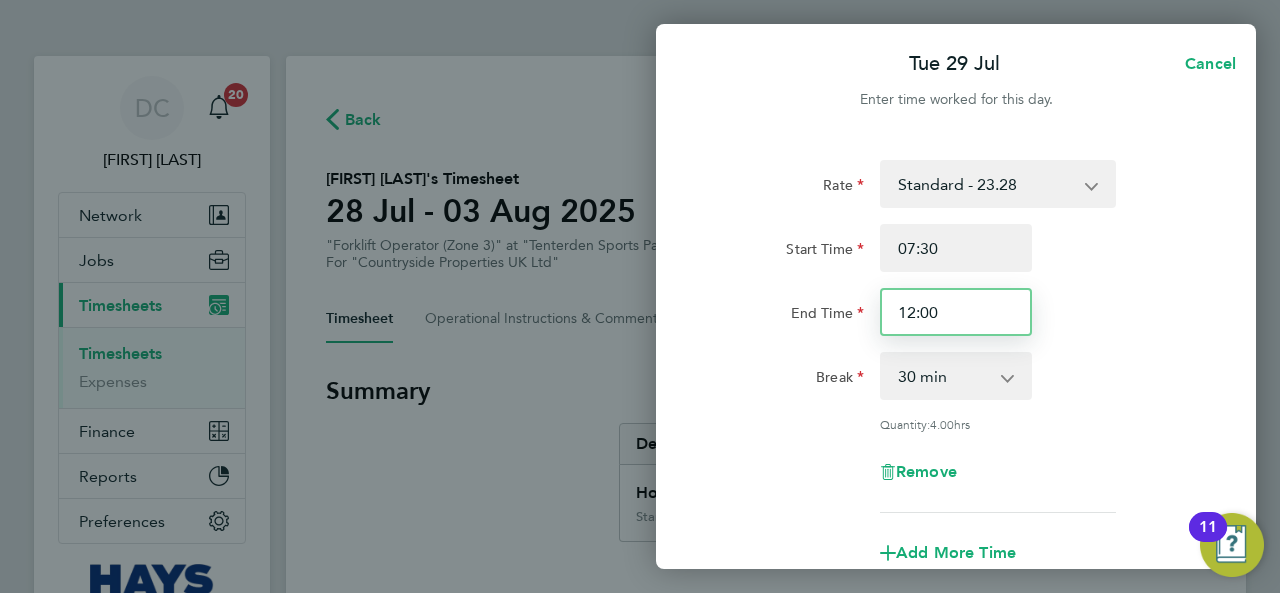 drag, startPoint x: 949, startPoint y: 304, endPoint x: 840, endPoint y: 312, distance: 109.29318 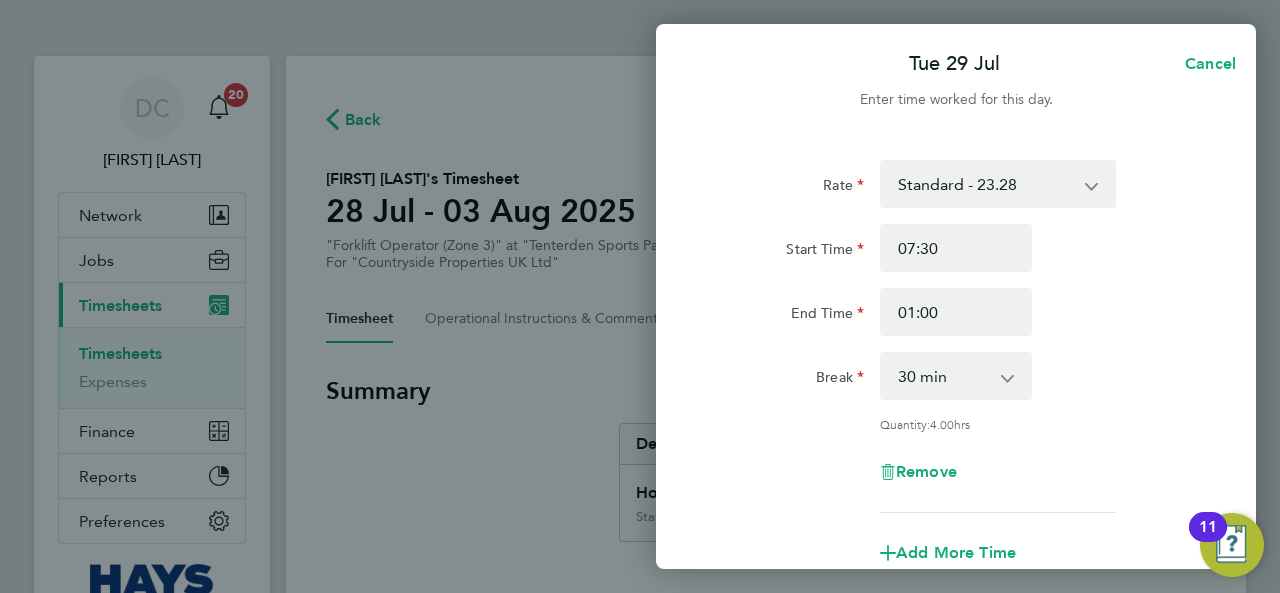click on "Rate  Standard - 23.28
Start Time [TIME] End Time [TIME] Break  0 min   15 min   30 min   45 min   60 min   75 min   90 min
Quantity:  4.00  hrs
Remove" 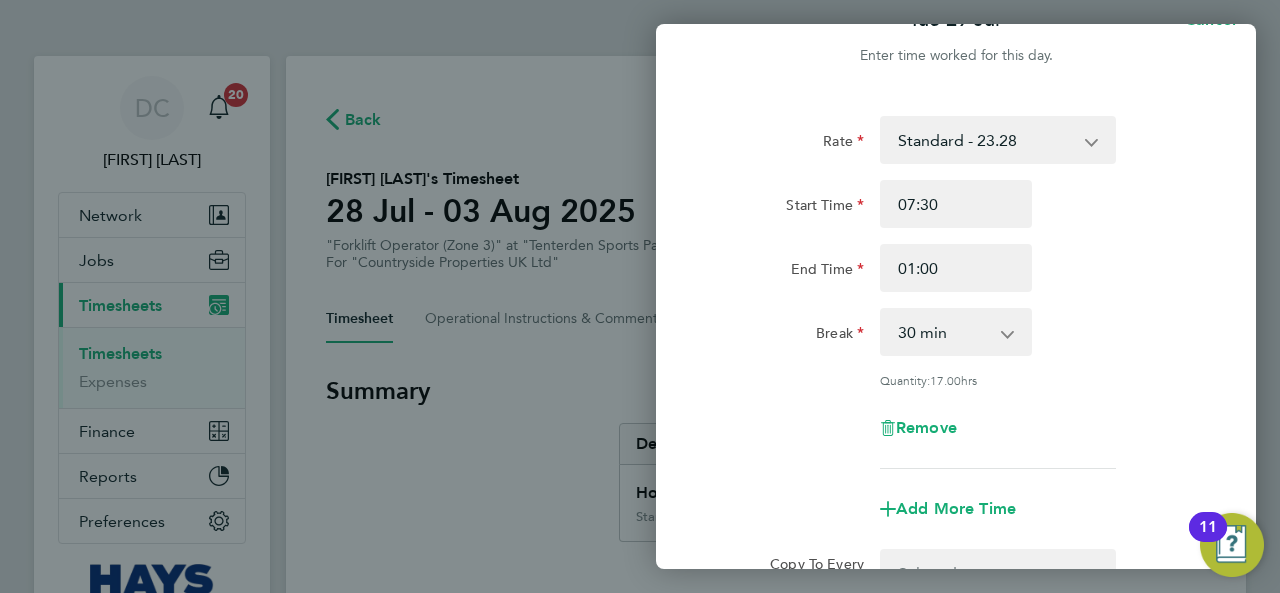 scroll, scrollTop: 0, scrollLeft: 0, axis: both 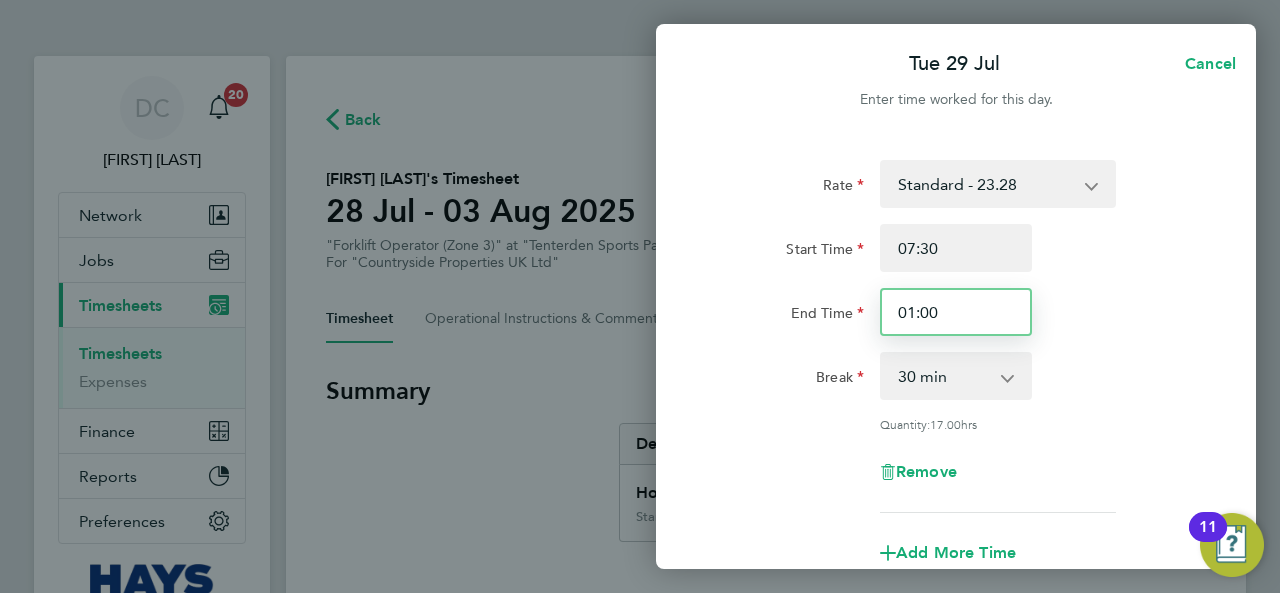 drag, startPoint x: 953, startPoint y: 313, endPoint x: 768, endPoint y: 299, distance: 185.52898 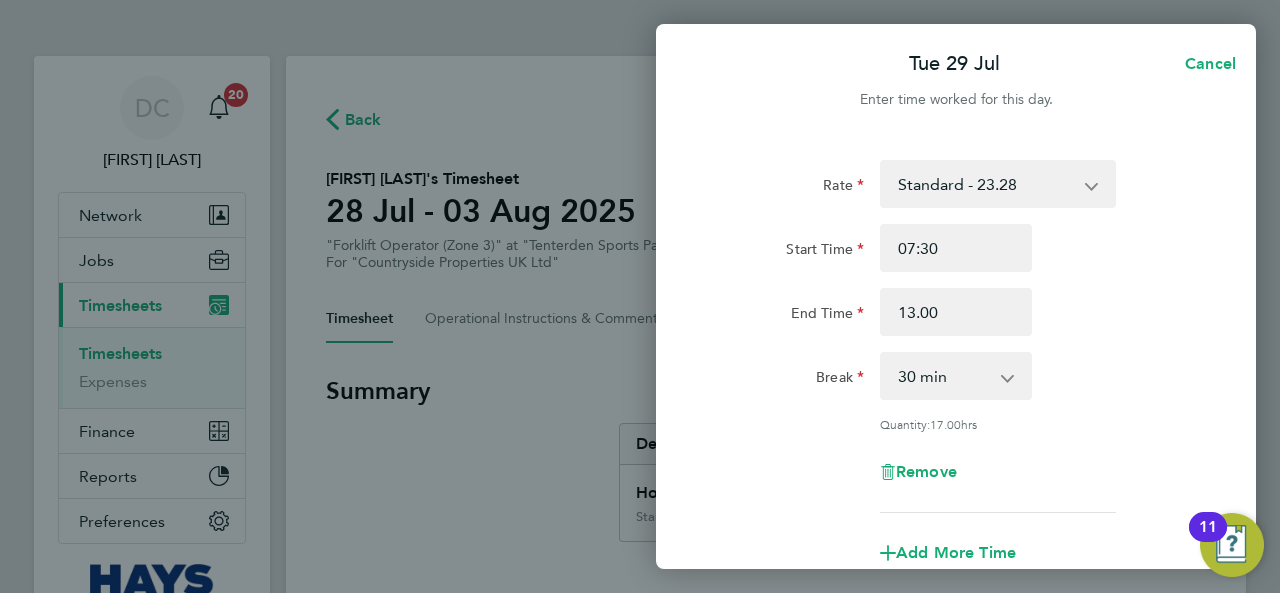 type on "13:00" 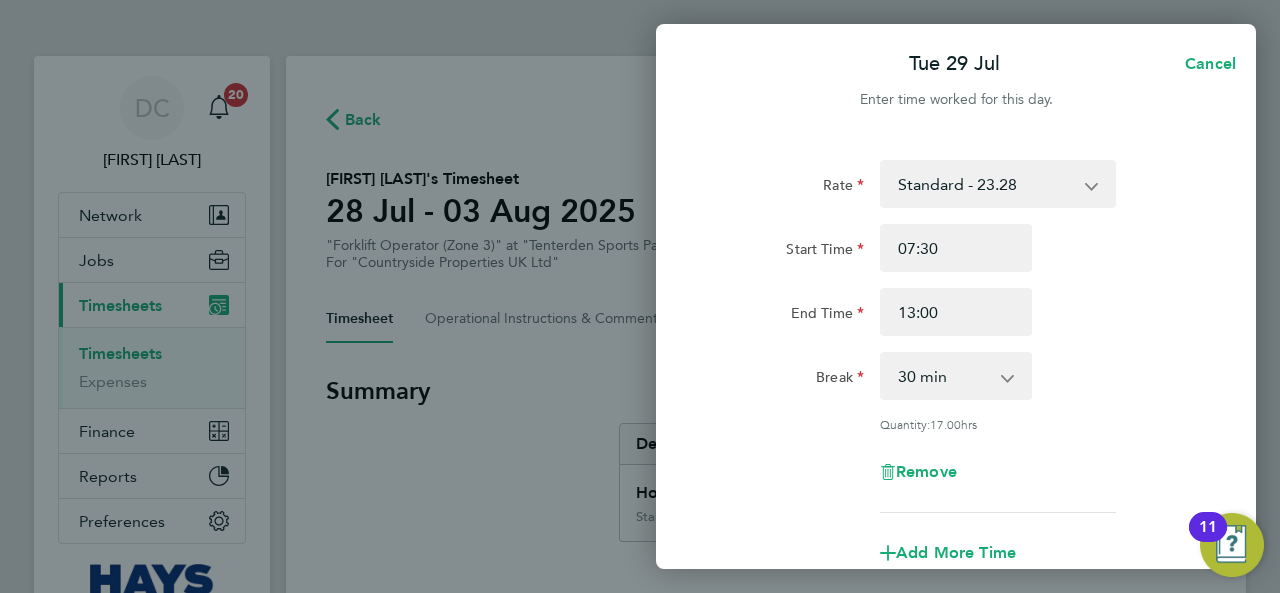 click on "Break  0 min   15 min   30 min   45 min   60 min   75 min   90 min" 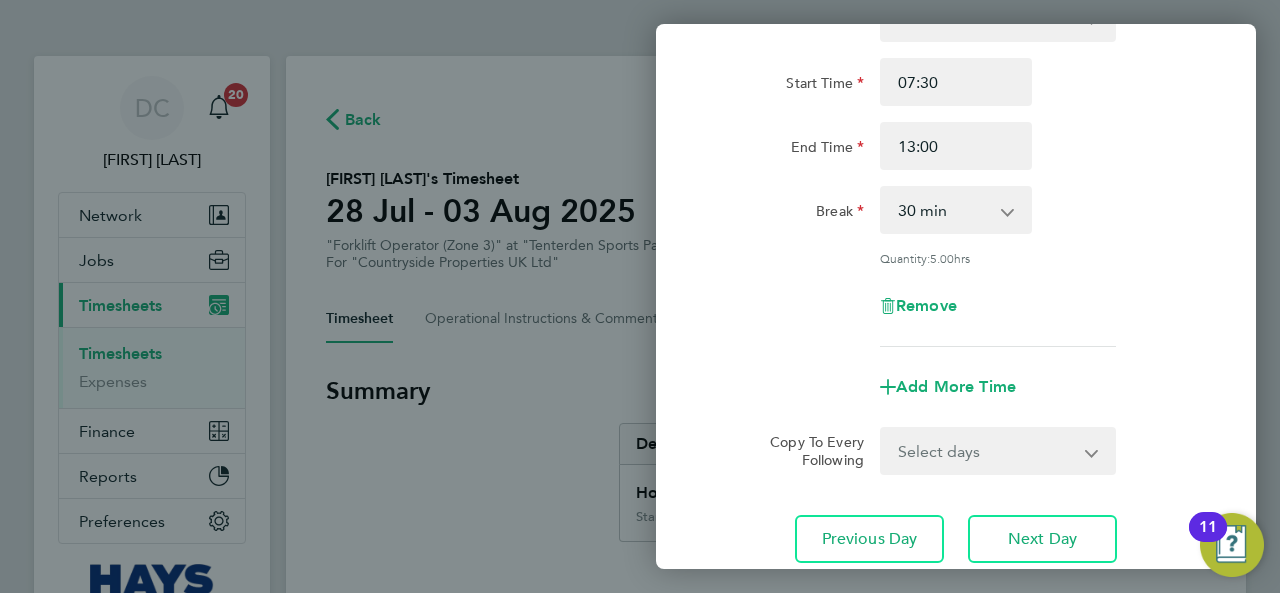 scroll, scrollTop: 310, scrollLeft: 0, axis: vertical 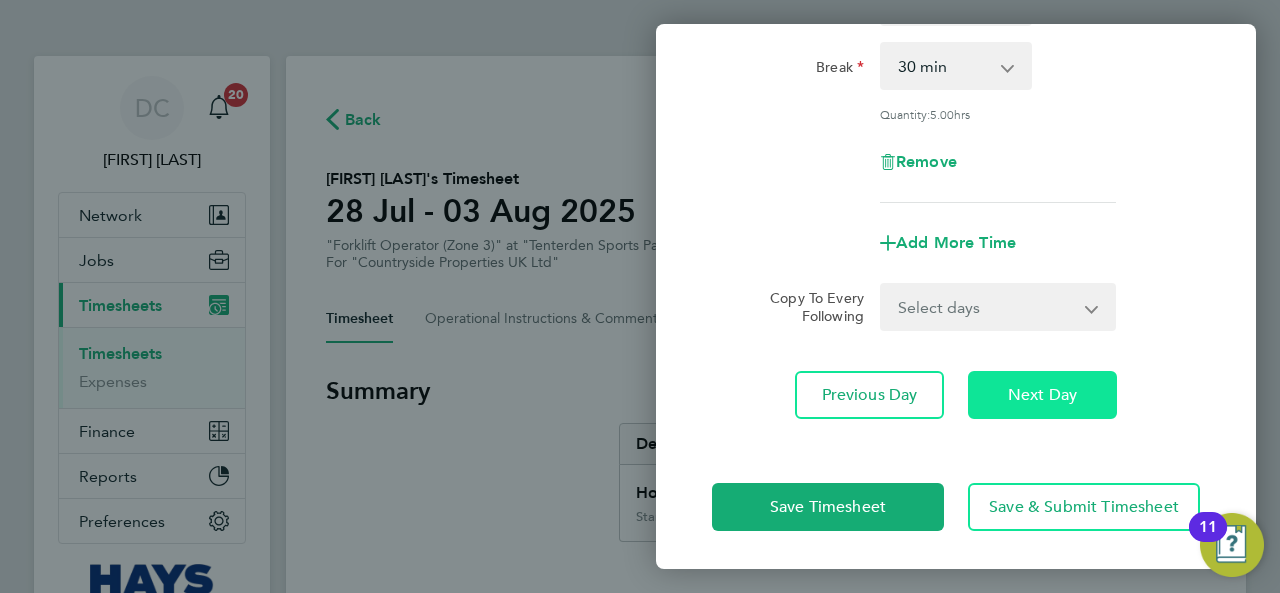 click on "Next Day" 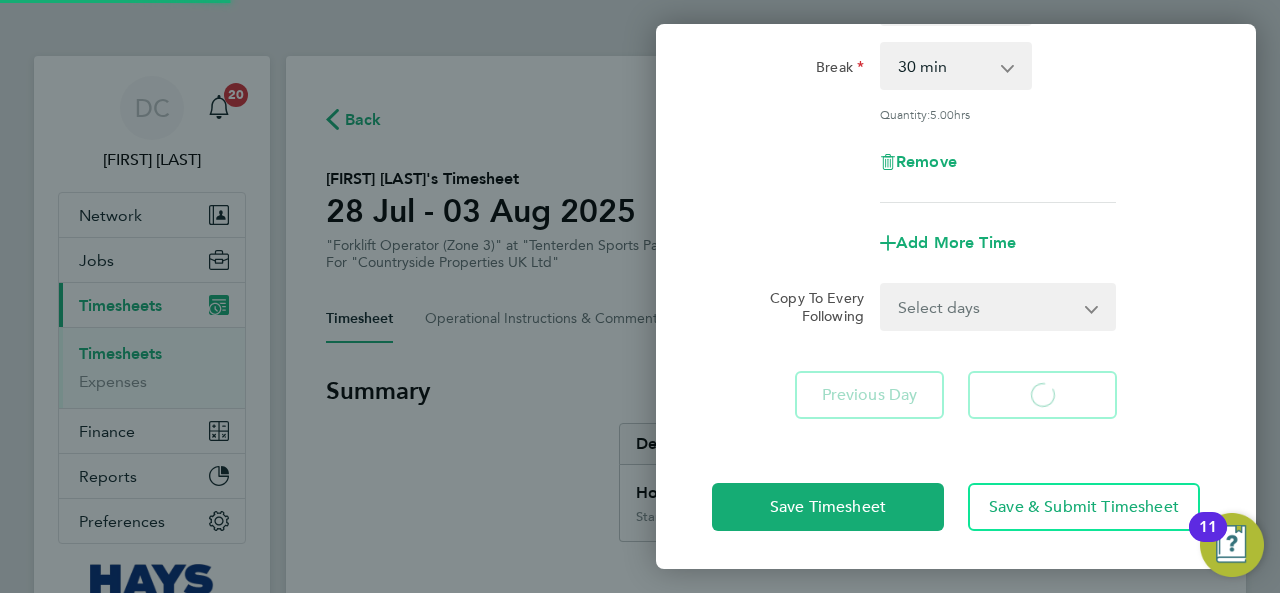 select on "30" 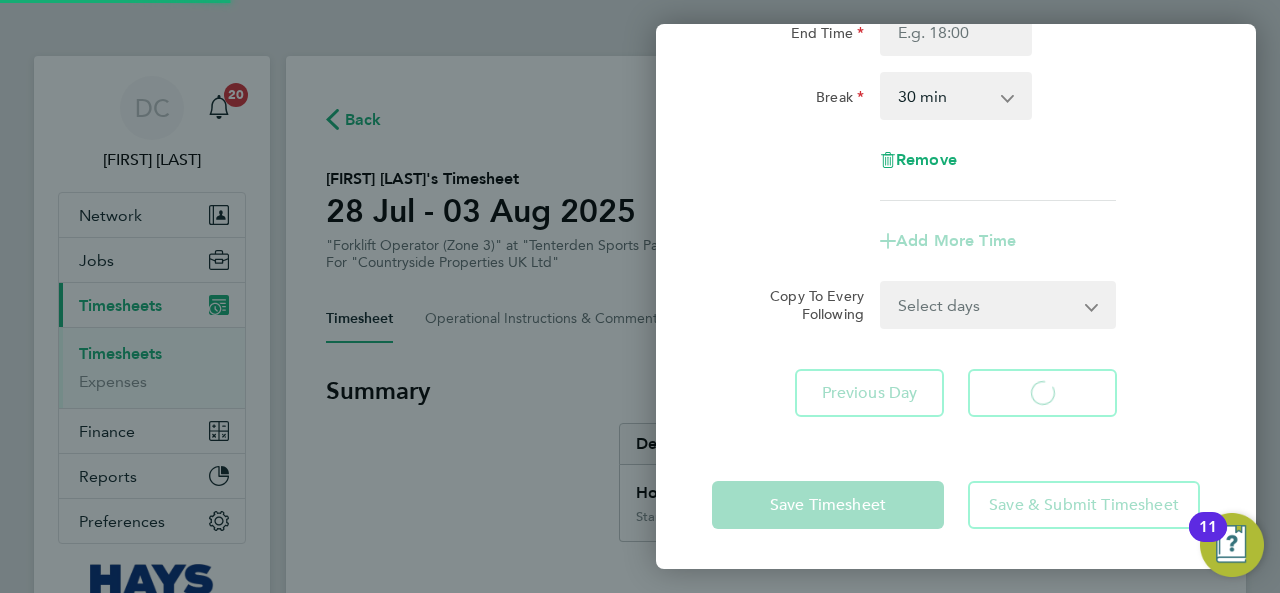 scroll, scrollTop: 279, scrollLeft: 0, axis: vertical 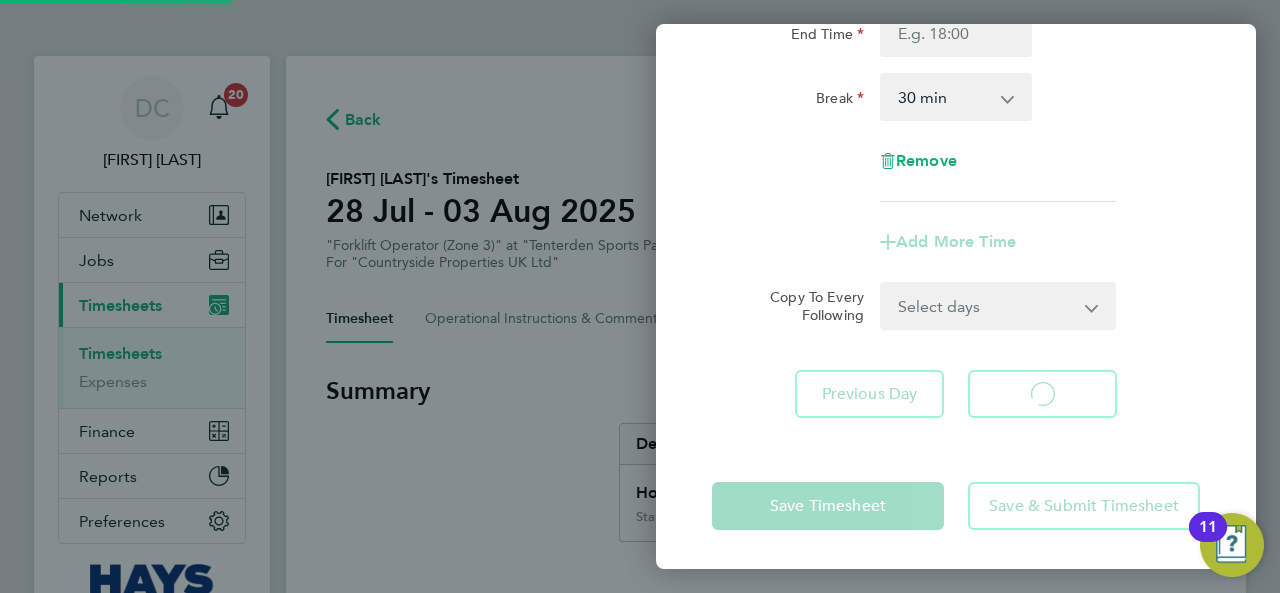 select on "30" 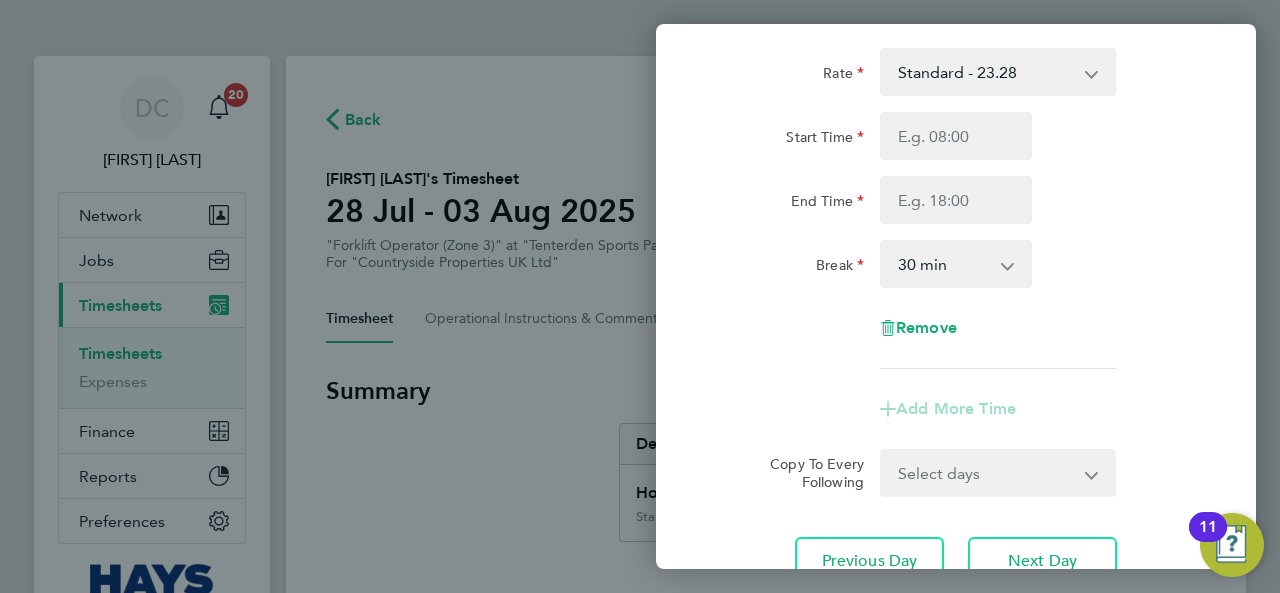 scroll, scrollTop: 0, scrollLeft: 0, axis: both 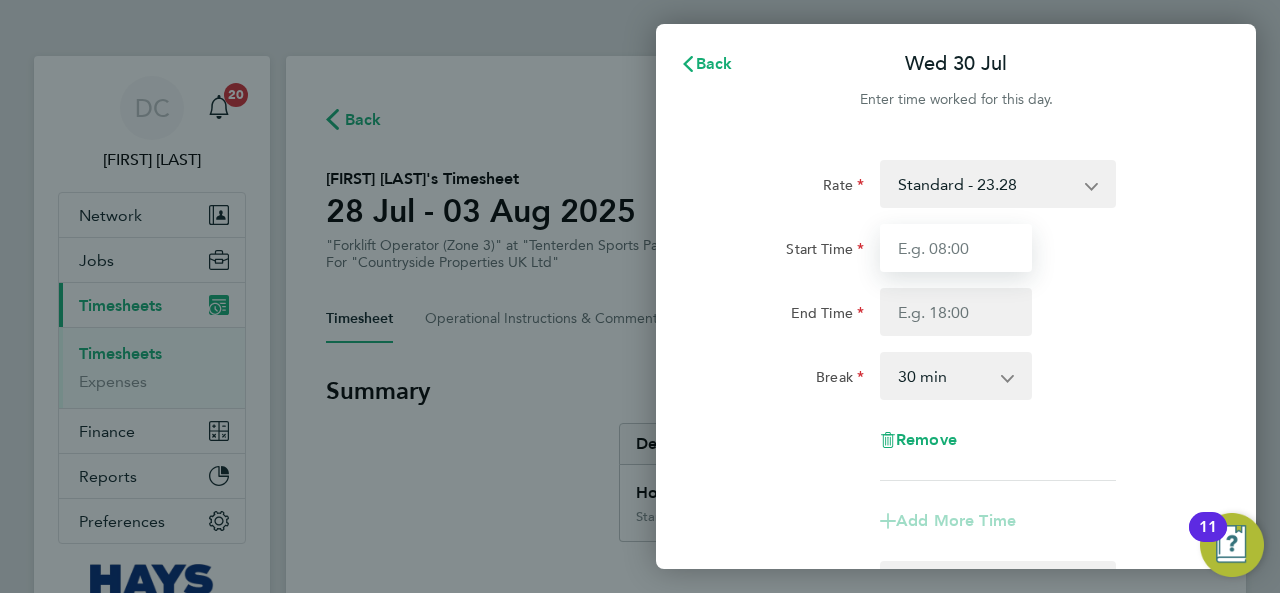 click on "Start Time" at bounding box center (956, 248) 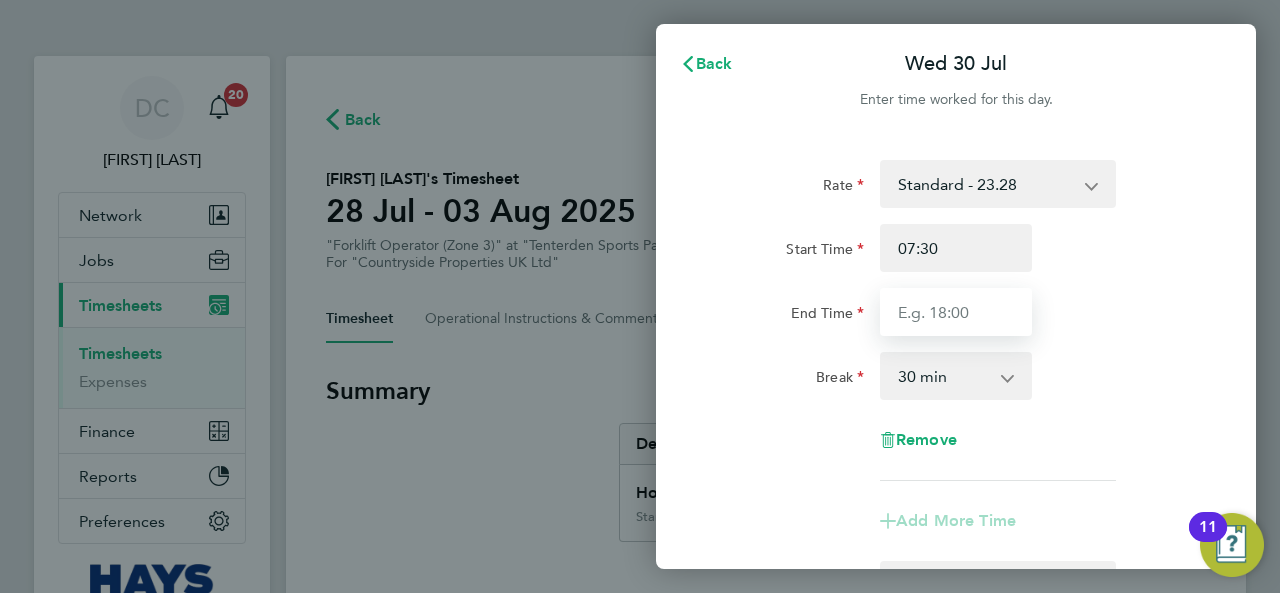 drag, startPoint x: 942, startPoint y: 308, endPoint x: 943, endPoint y: 331, distance: 23.021729 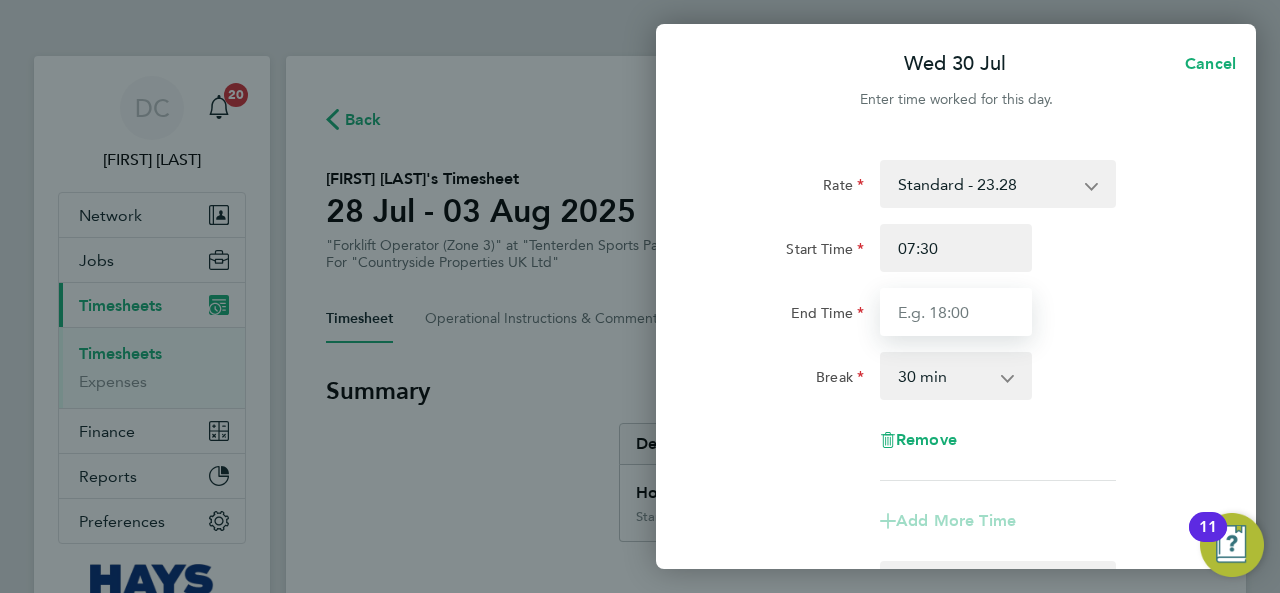 type on "17:00" 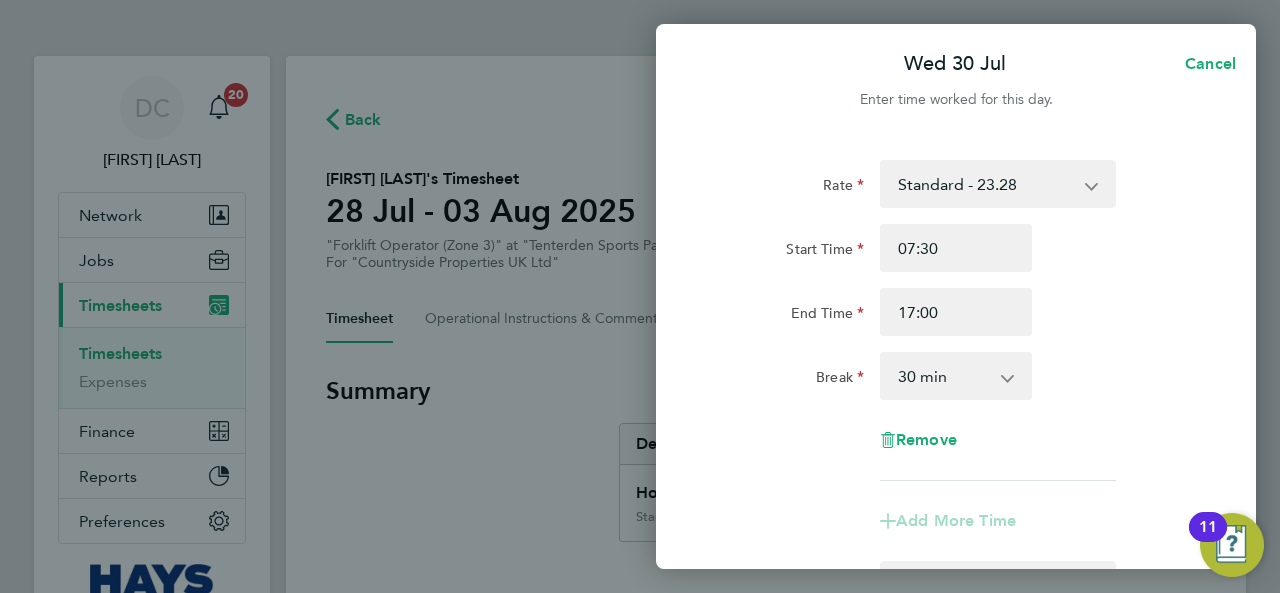 click on "Rate  Standard - 23.28
Start Time [TIME] End Time [TIME] Break  0 min   15 min   30 min   45 min   60 min   75 min   90 min
Remove" 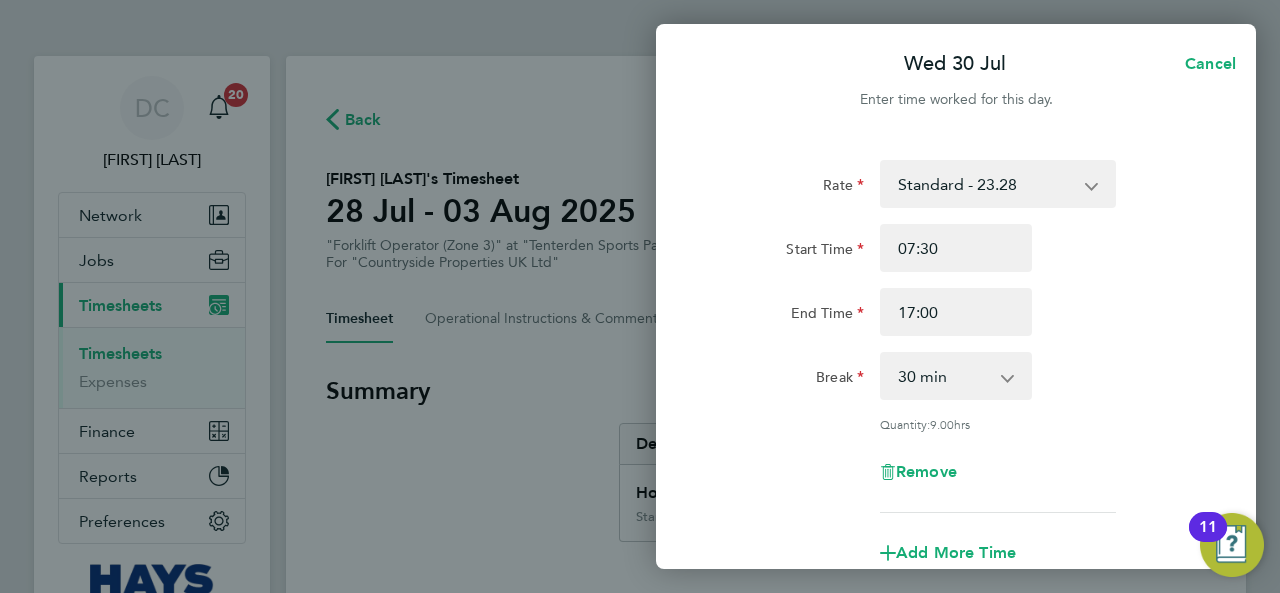 scroll, scrollTop: 310, scrollLeft: 0, axis: vertical 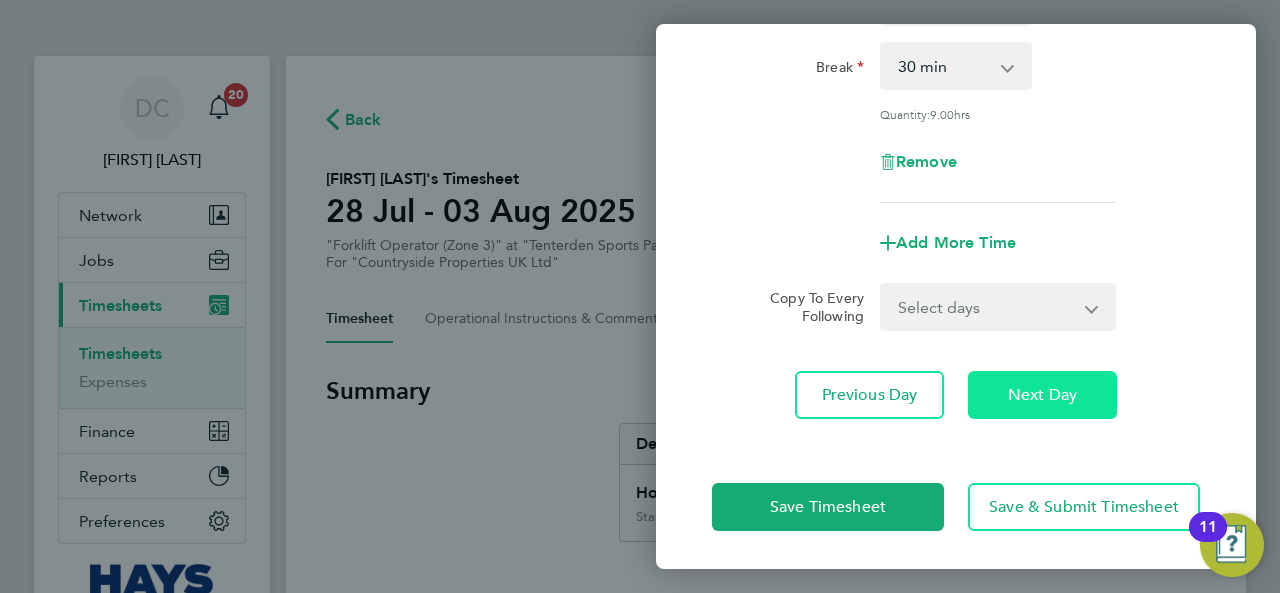 click on "Next Day" 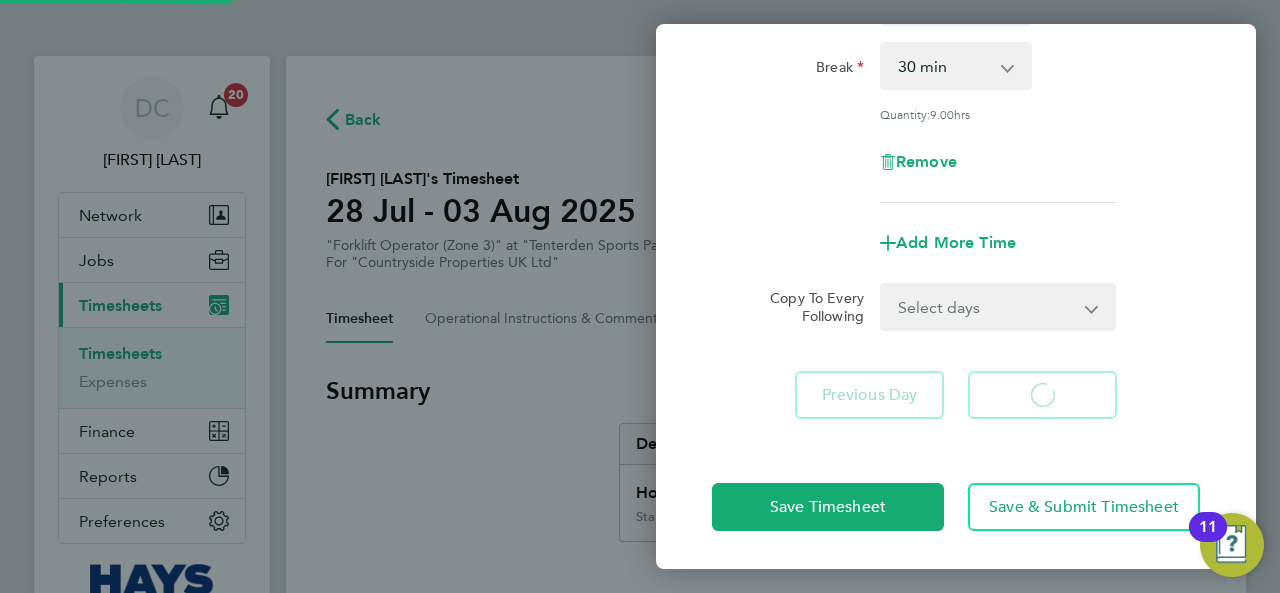 scroll, scrollTop: 279, scrollLeft: 0, axis: vertical 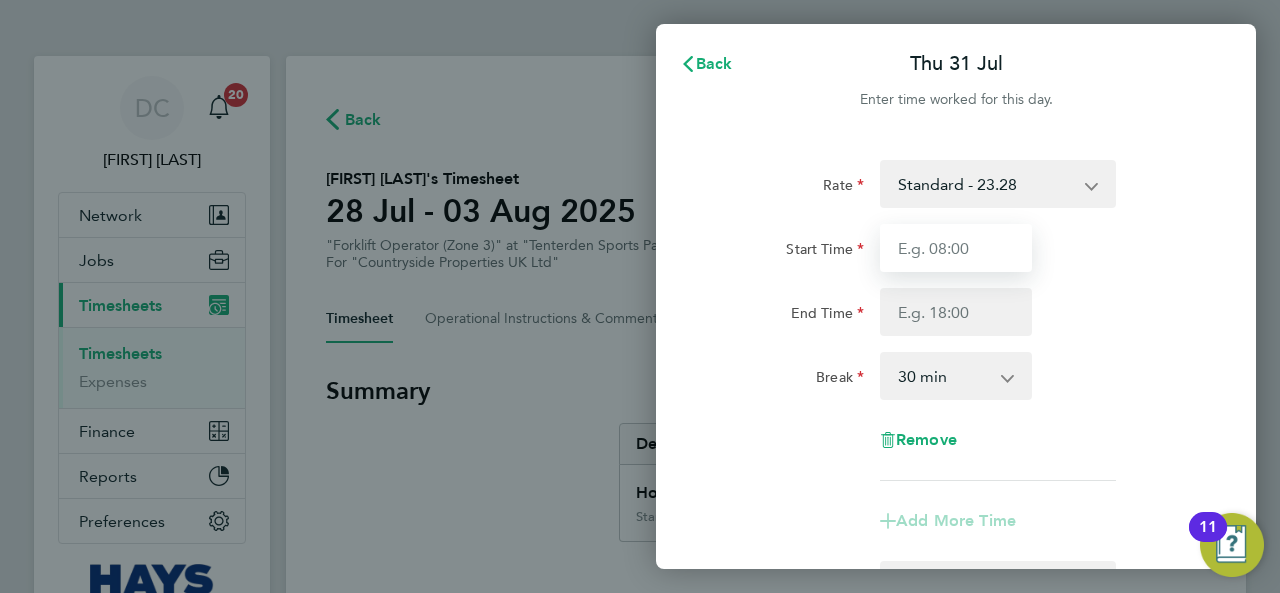click on "Start Time" at bounding box center [956, 248] 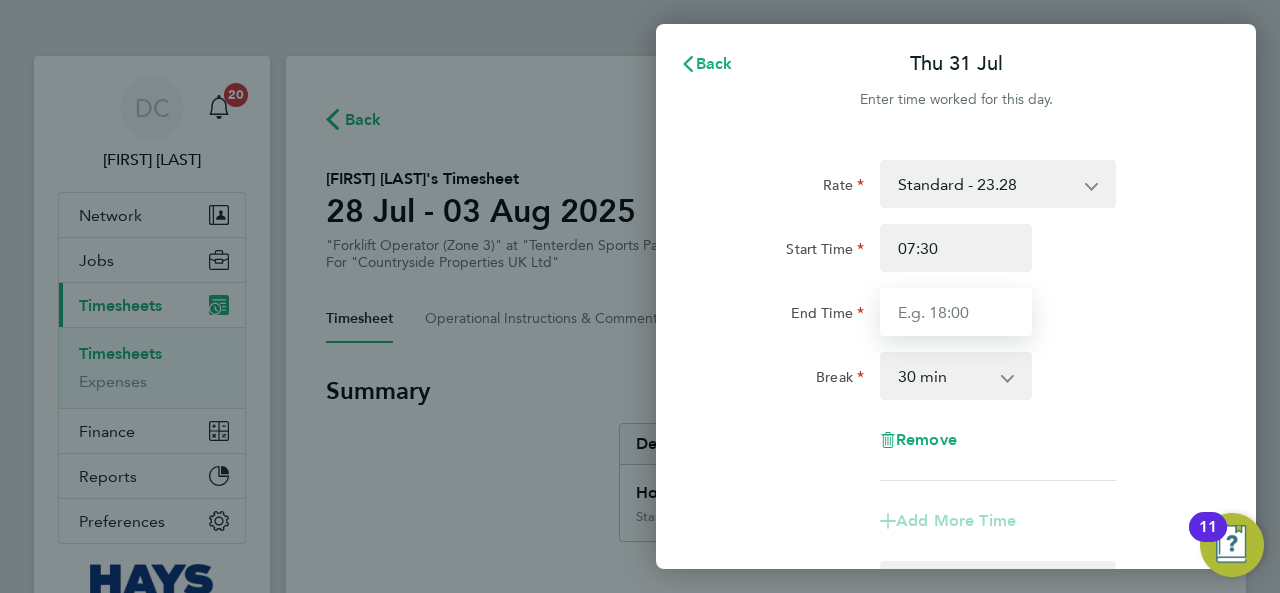drag, startPoint x: 957, startPoint y: 313, endPoint x: 957, endPoint y: 326, distance: 13 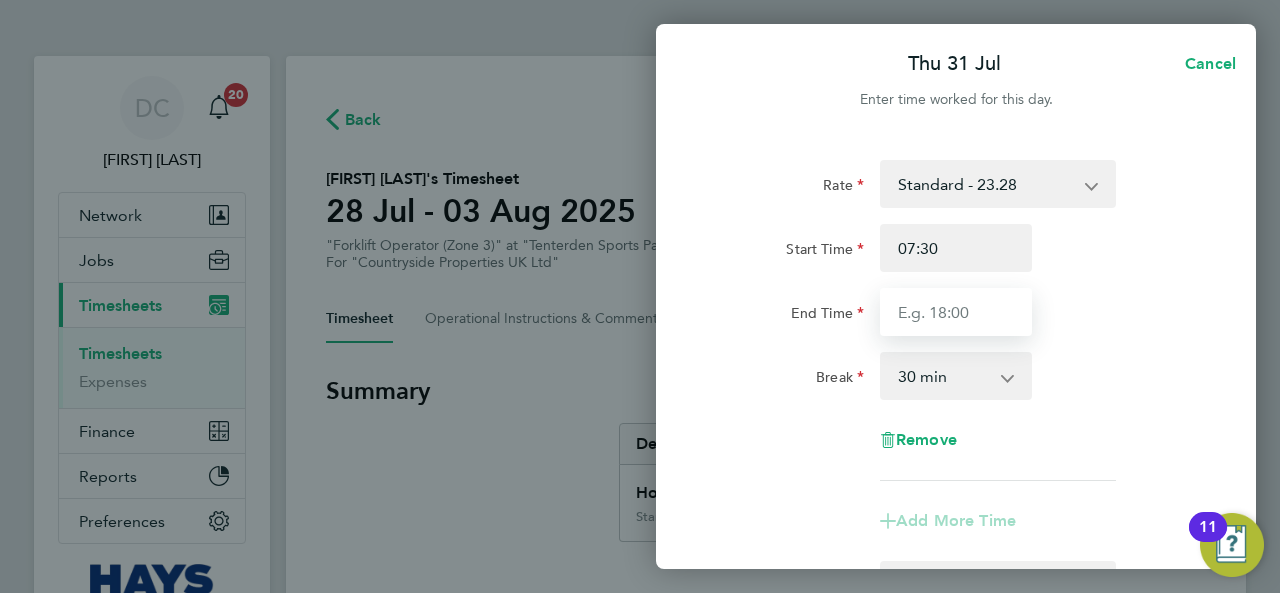 type on "17:00" 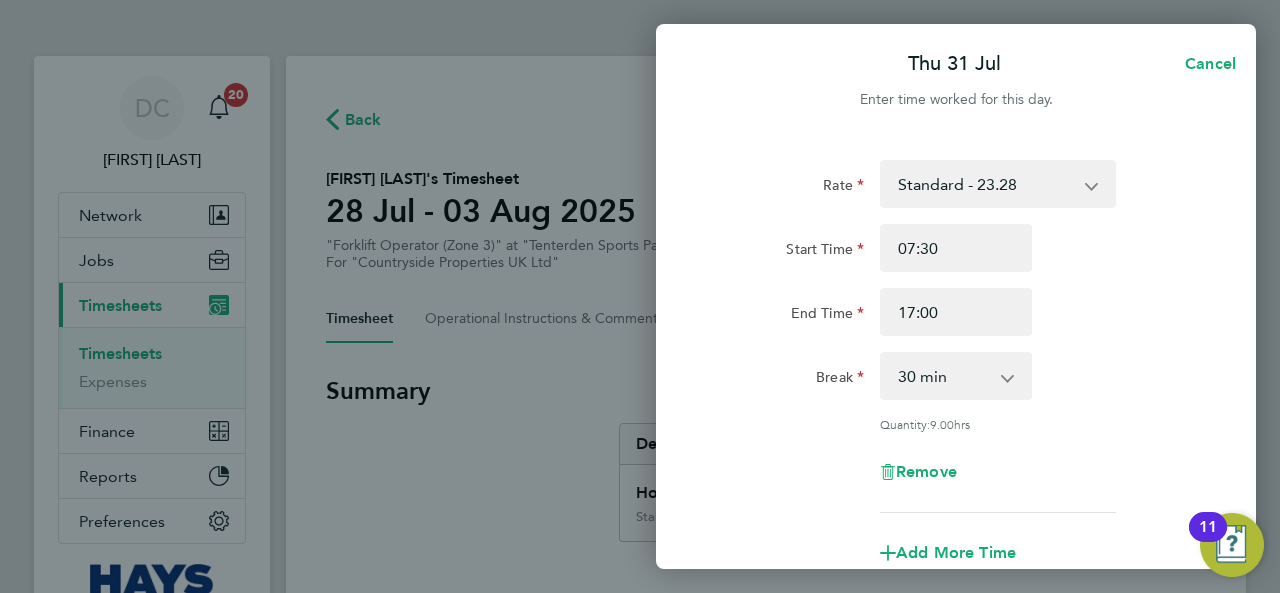 click on "Rate  Standard - 23.28
Start Time [TIME] End Time [TIME] Break  0 min   15 min   30 min   45 min   60 min   75 min   90 min
Quantity:  9.00  hrs
Remove" 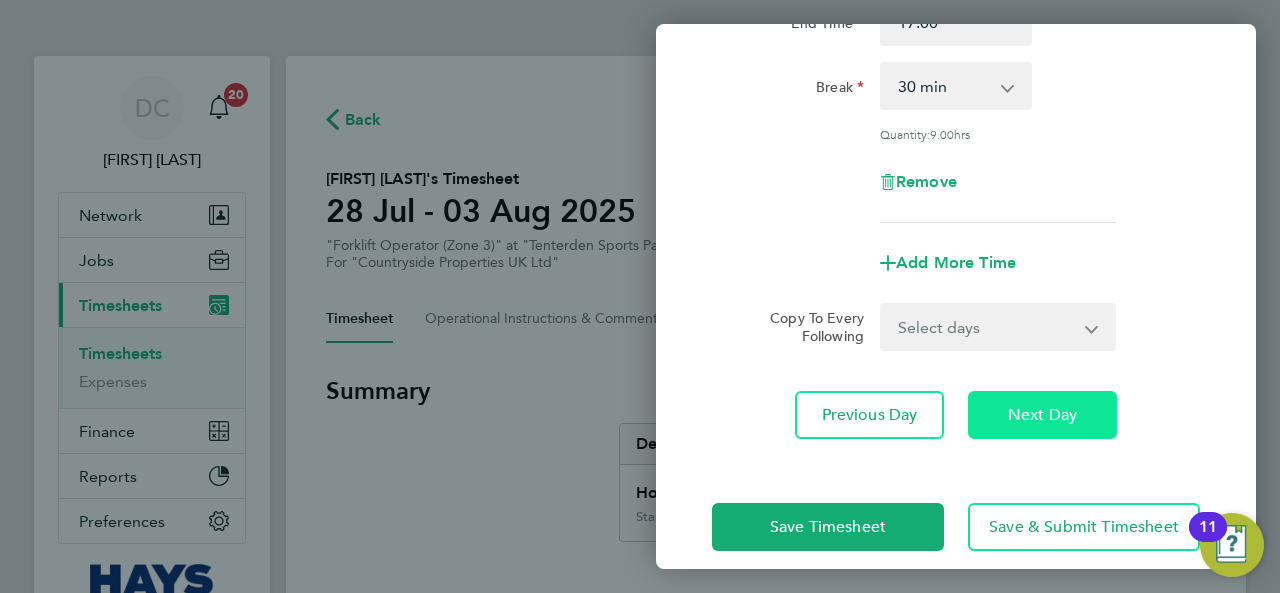 scroll, scrollTop: 310, scrollLeft: 0, axis: vertical 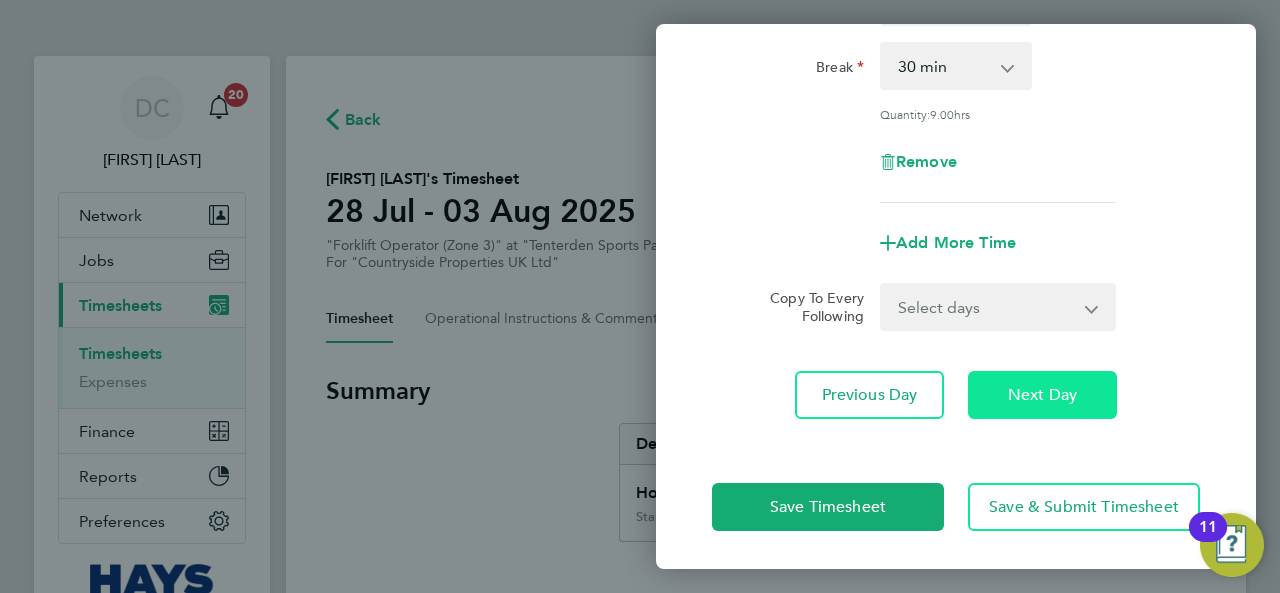 click on "Next Day" 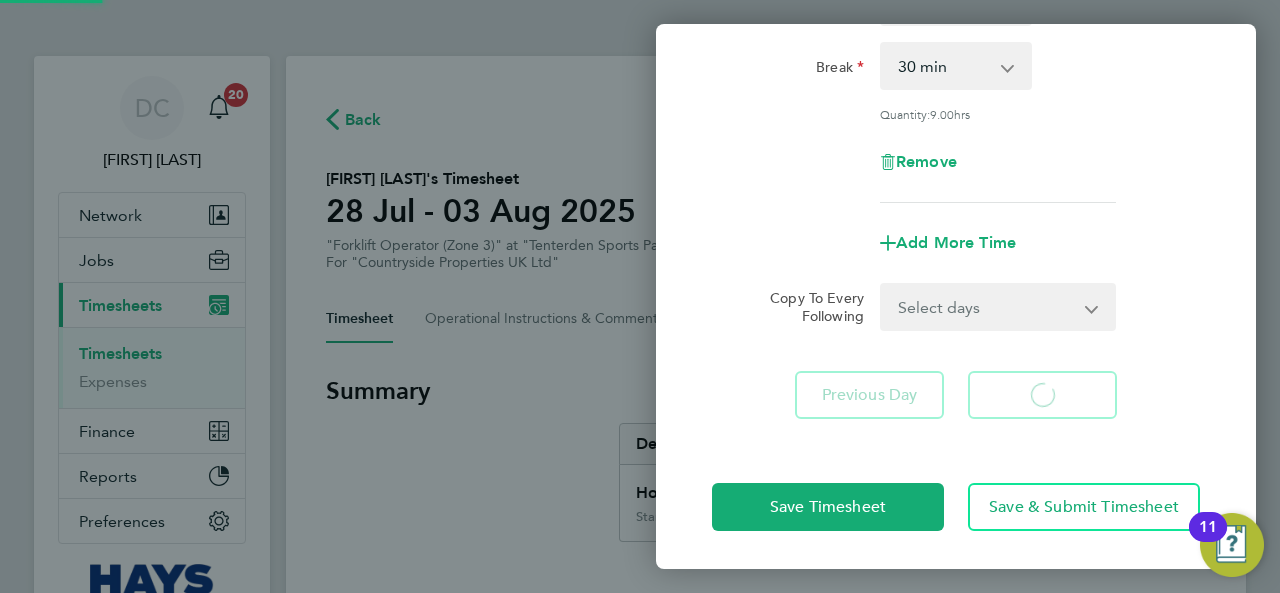 select on "30" 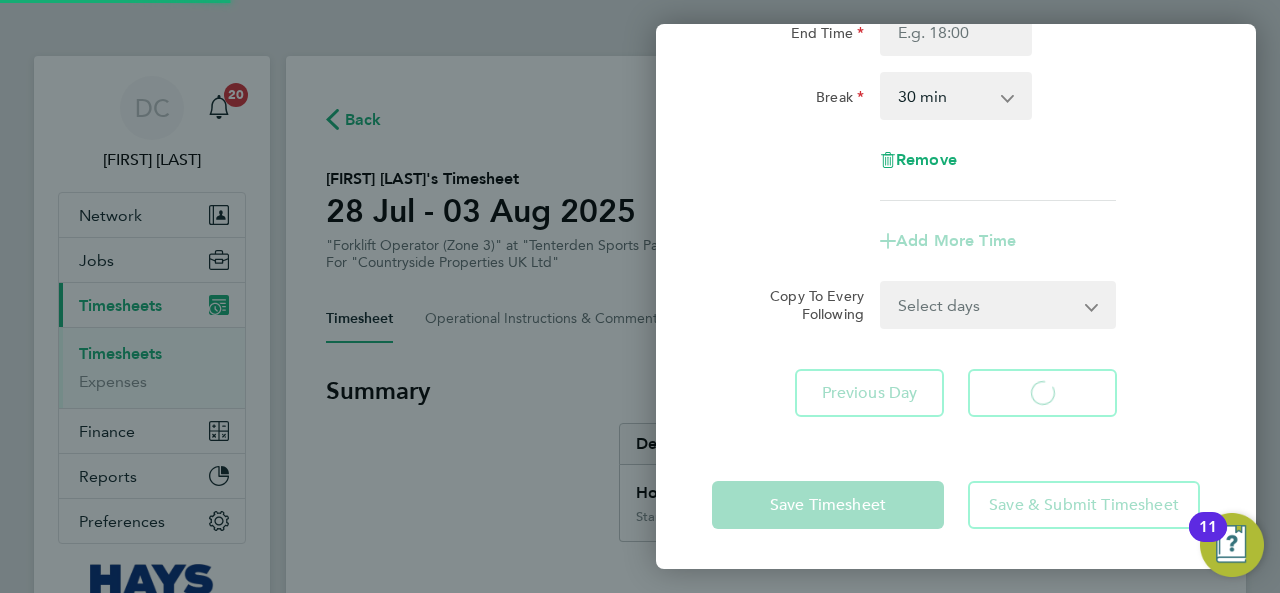 scroll, scrollTop: 279, scrollLeft: 0, axis: vertical 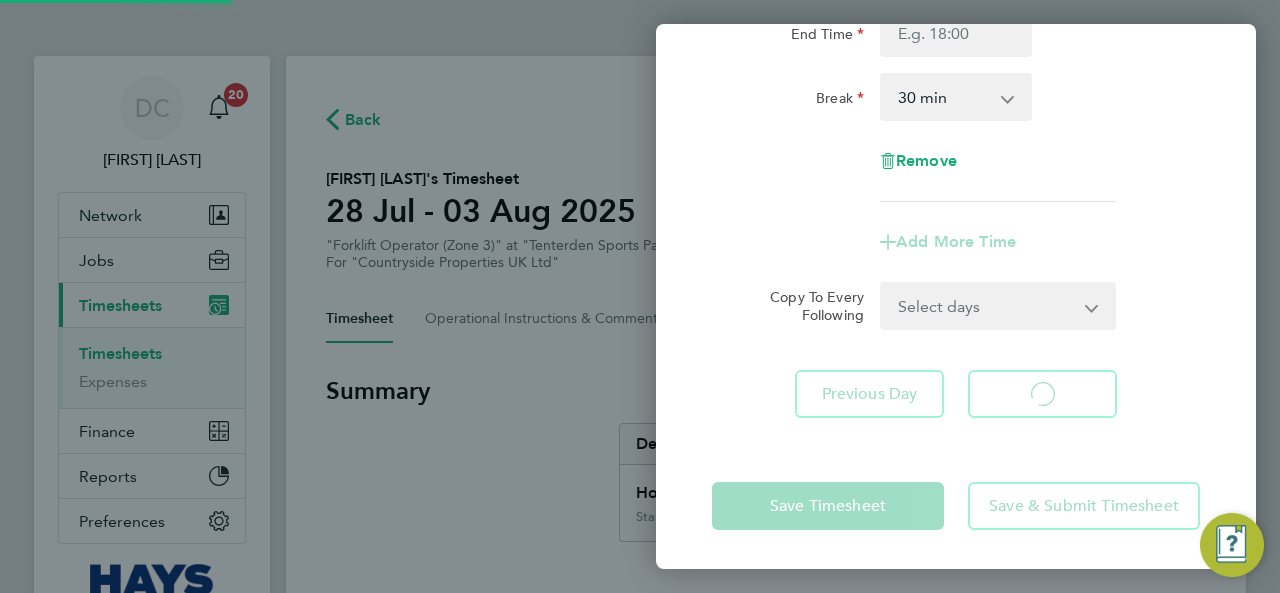 select on "30" 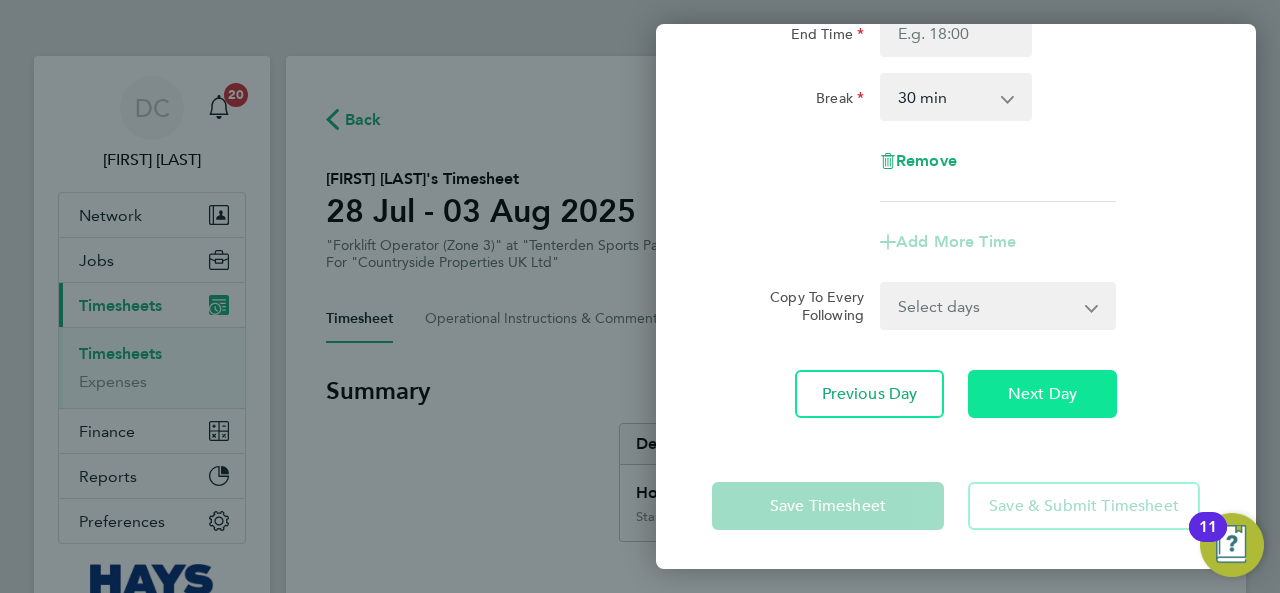 scroll, scrollTop: 0, scrollLeft: 0, axis: both 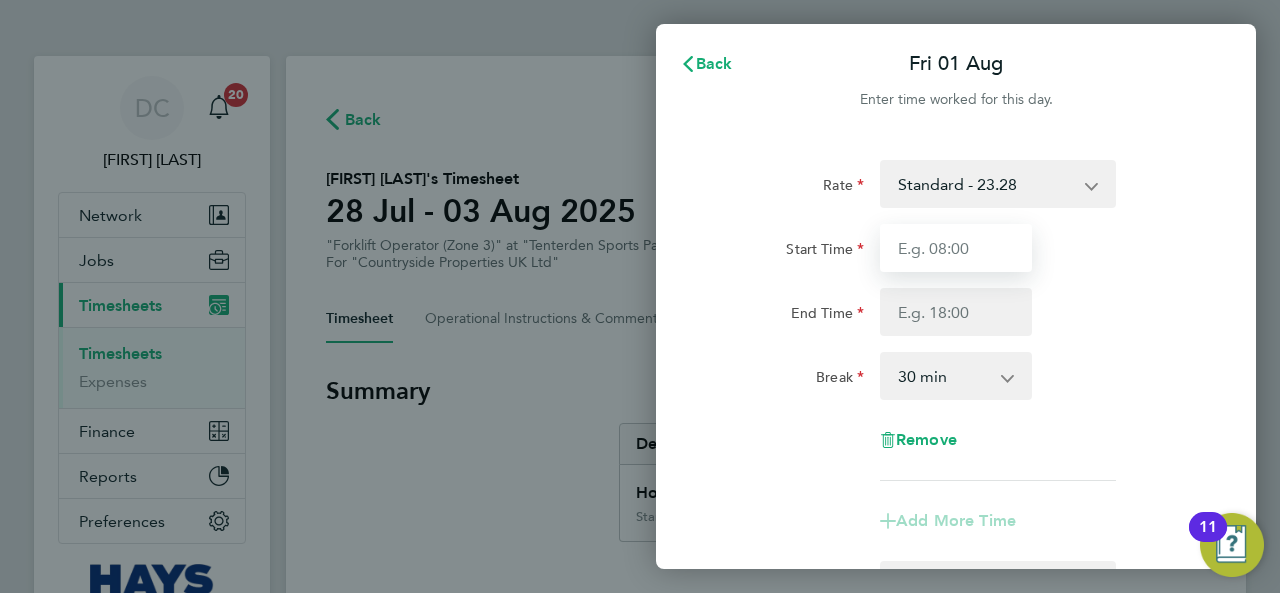 click on "Start Time" at bounding box center [956, 248] 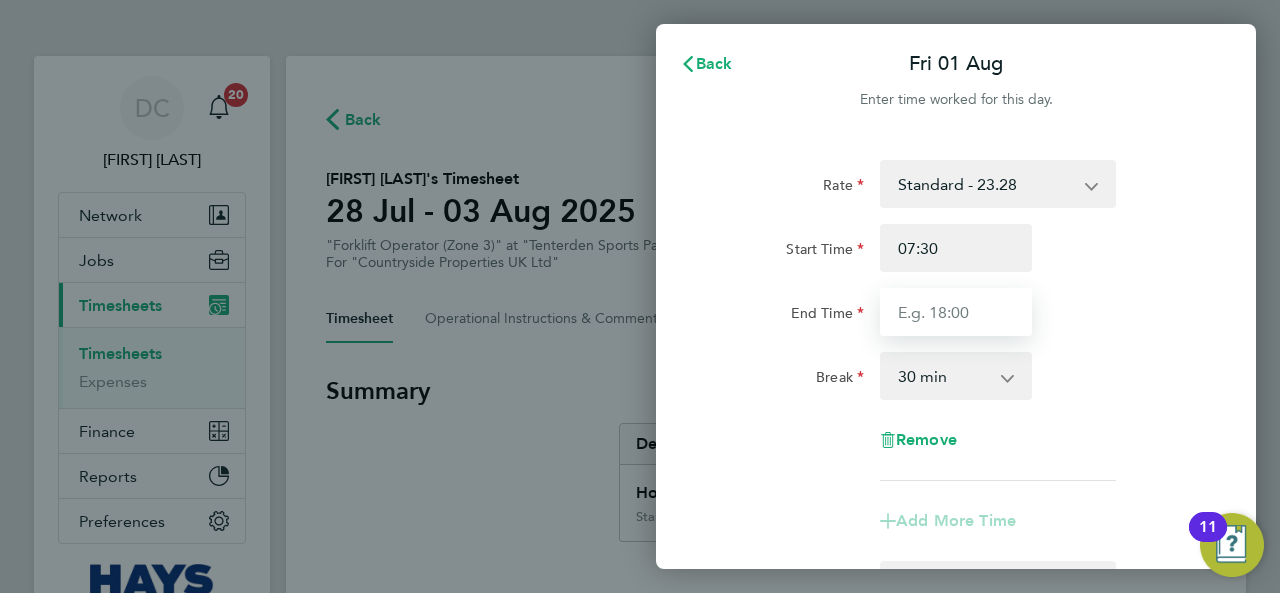 click on "End Time" at bounding box center [956, 312] 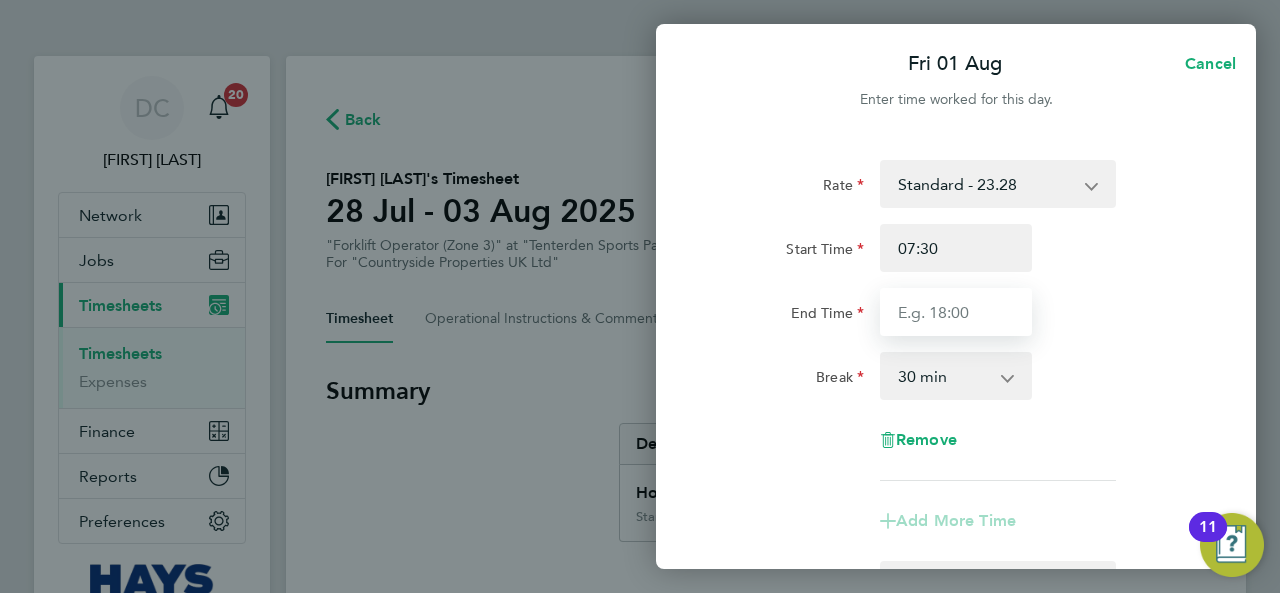 type on "17:00" 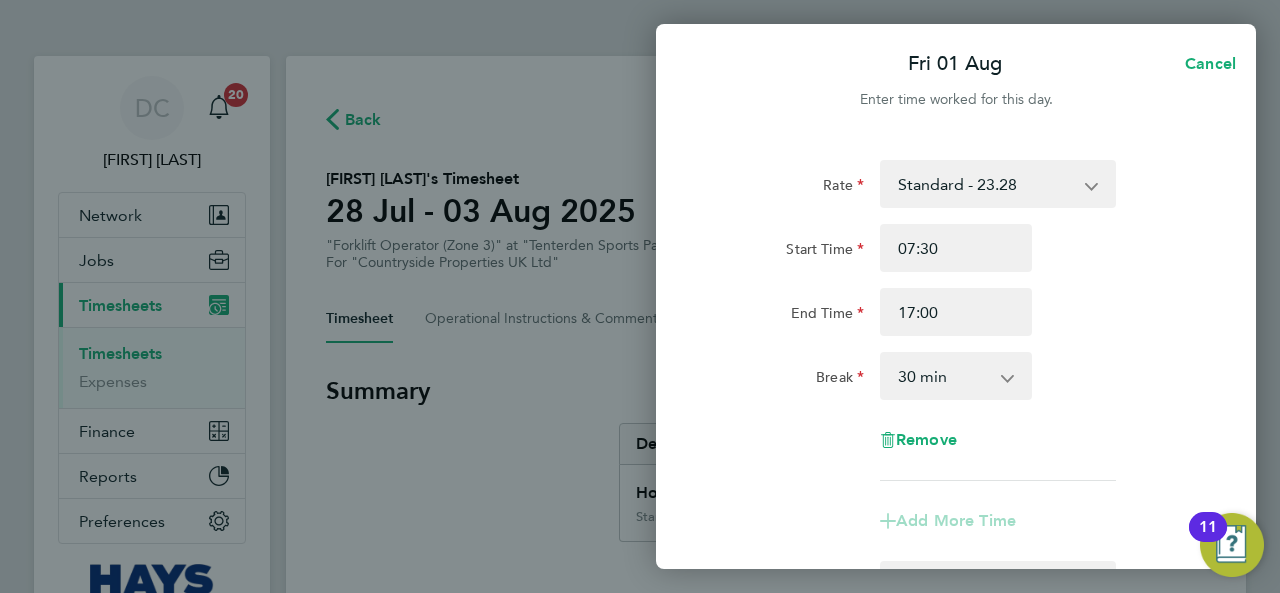 click on "Rate  Standard - 23.28
Start Time [TIME] End Time [TIME] Break  0 min   15 min   30 min   45 min   60 min   75 min   90 min
Remove" 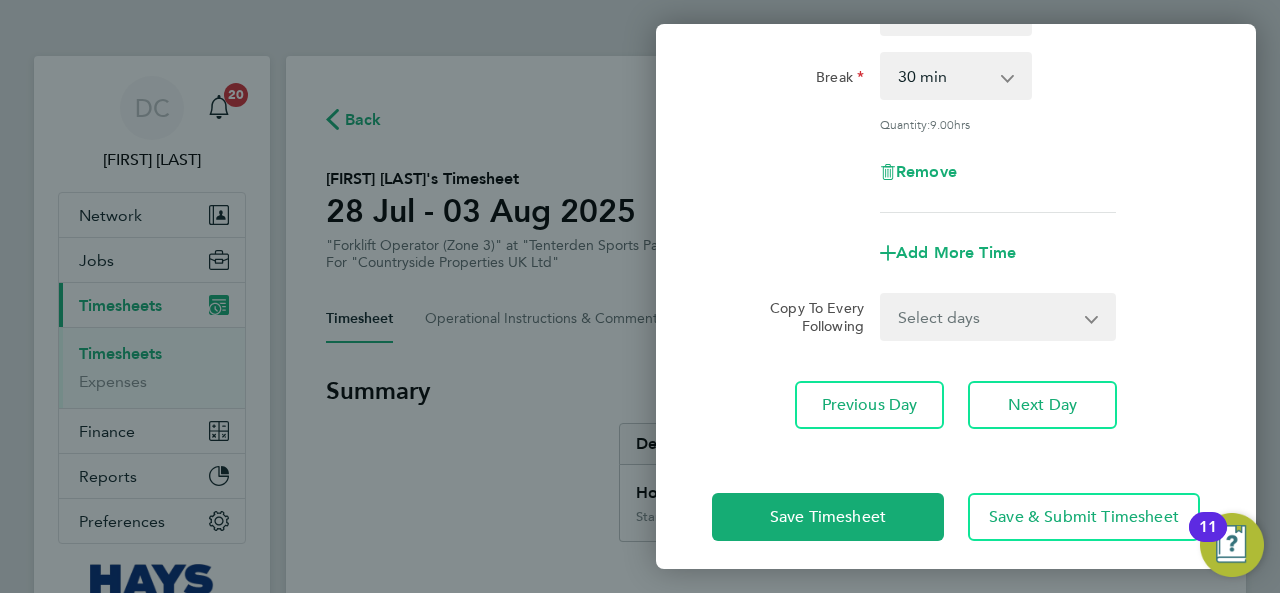 scroll, scrollTop: 310, scrollLeft: 0, axis: vertical 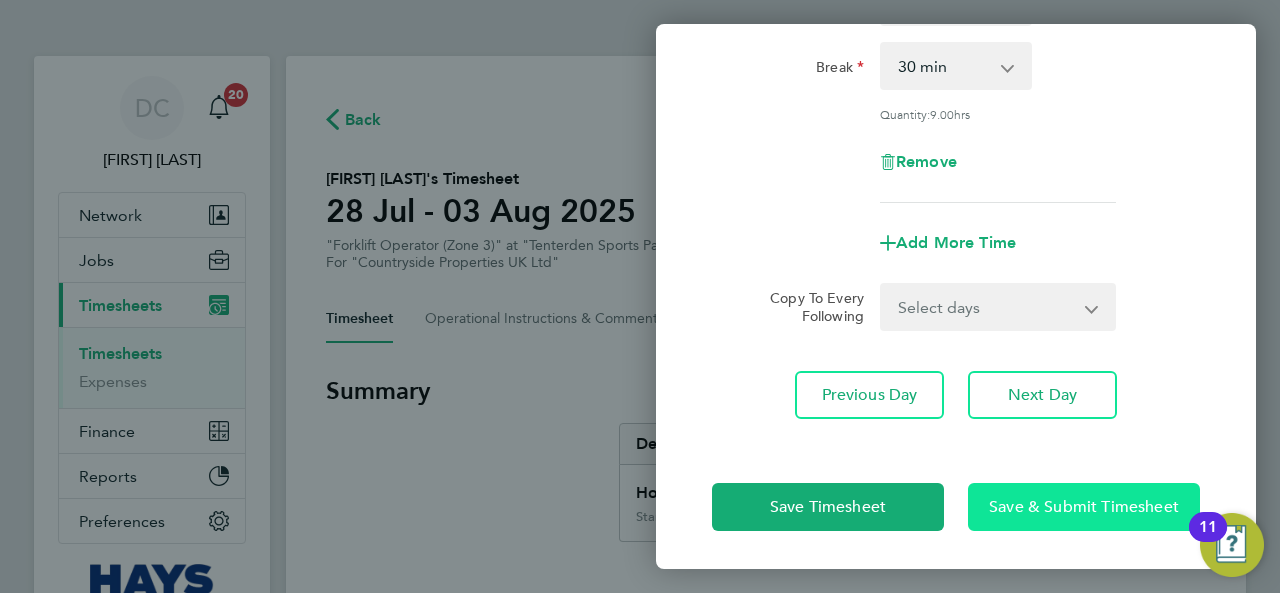 click on "Save & Submit Timesheet" 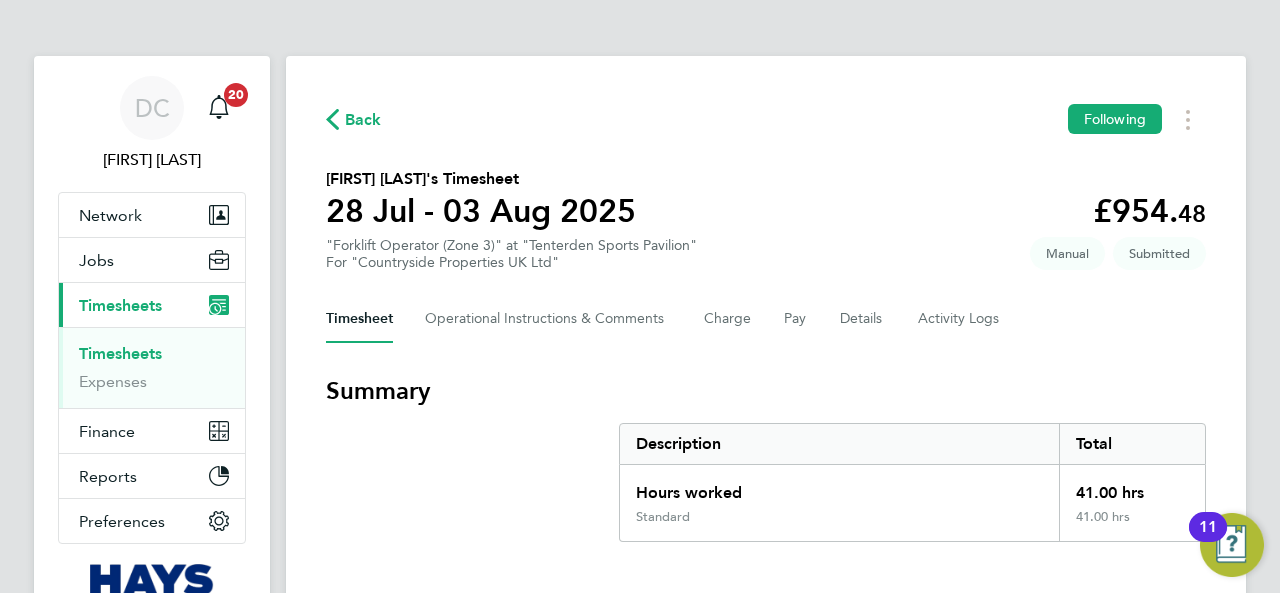 click on "Timesheets" at bounding box center [120, 353] 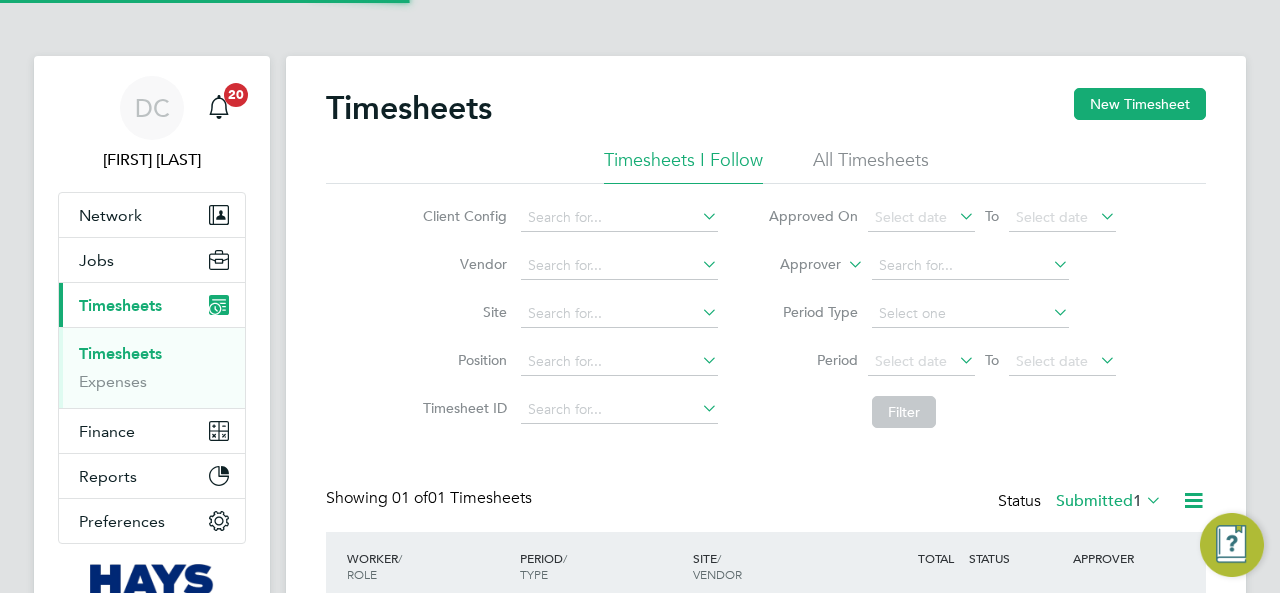 scroll, scrollTop: 10, scrollLeft: 10, axis: both 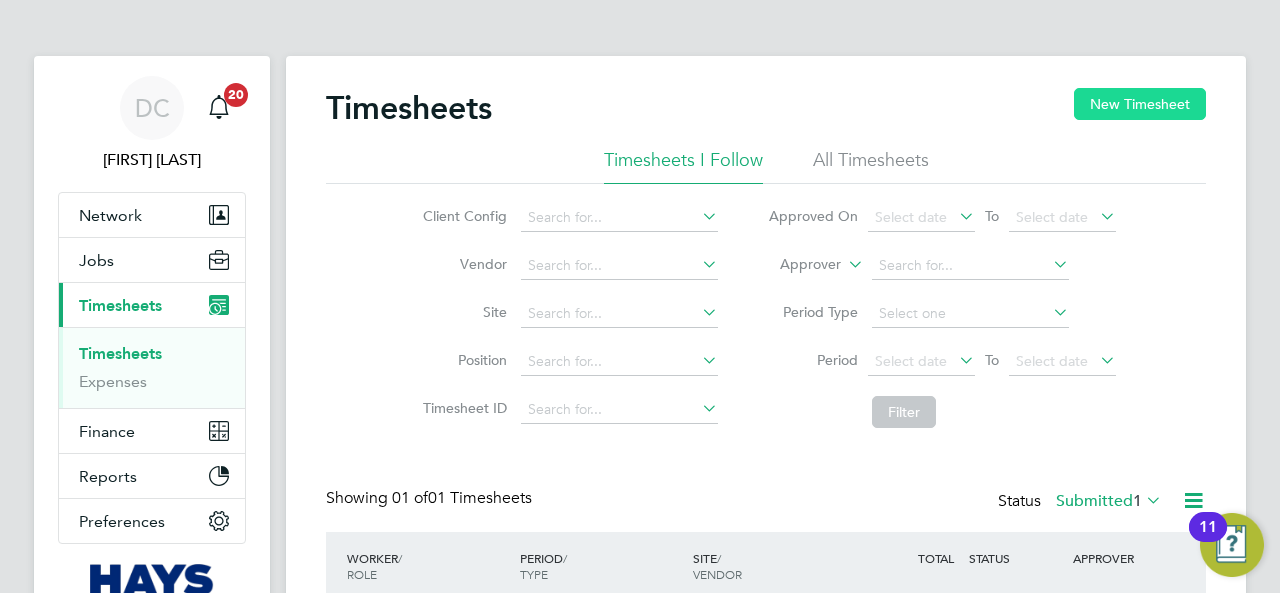 click on "New Timesheet" 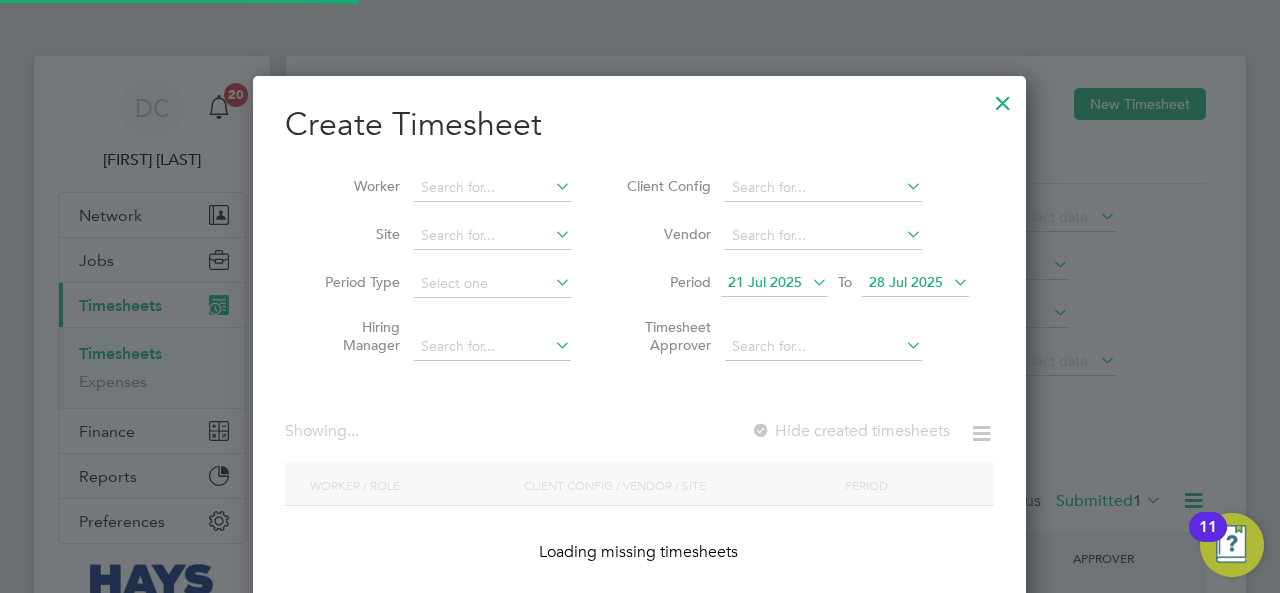 scroll, scrollTop: 10, scrollLeft: 9, axis: both 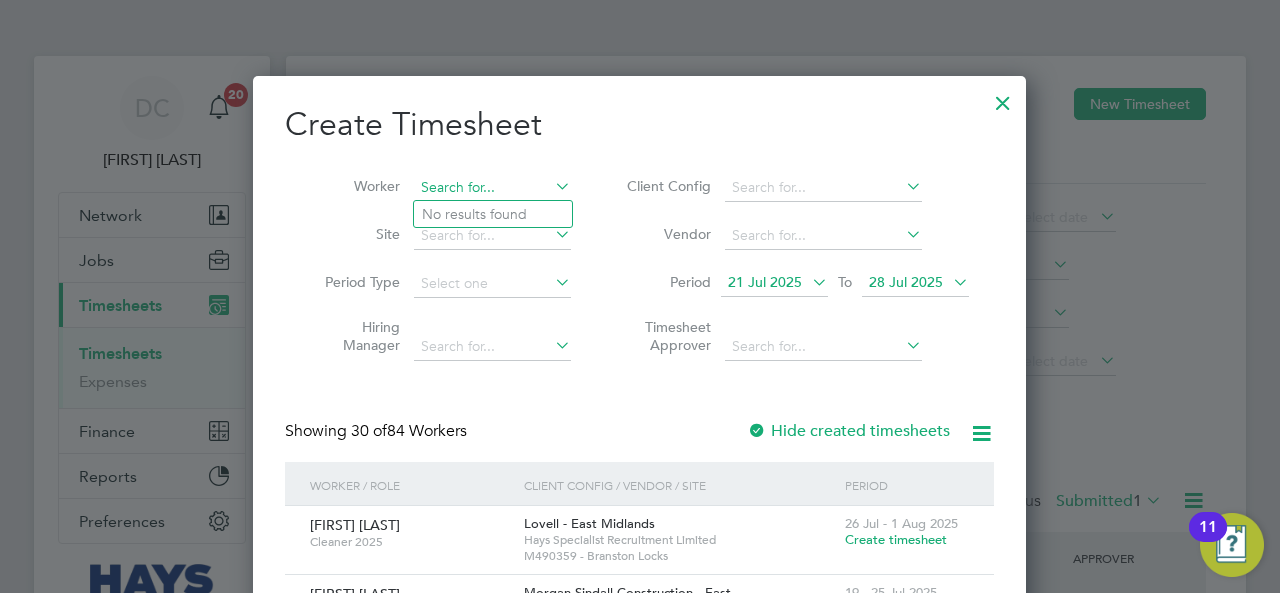click at bounding box center (492, 188) 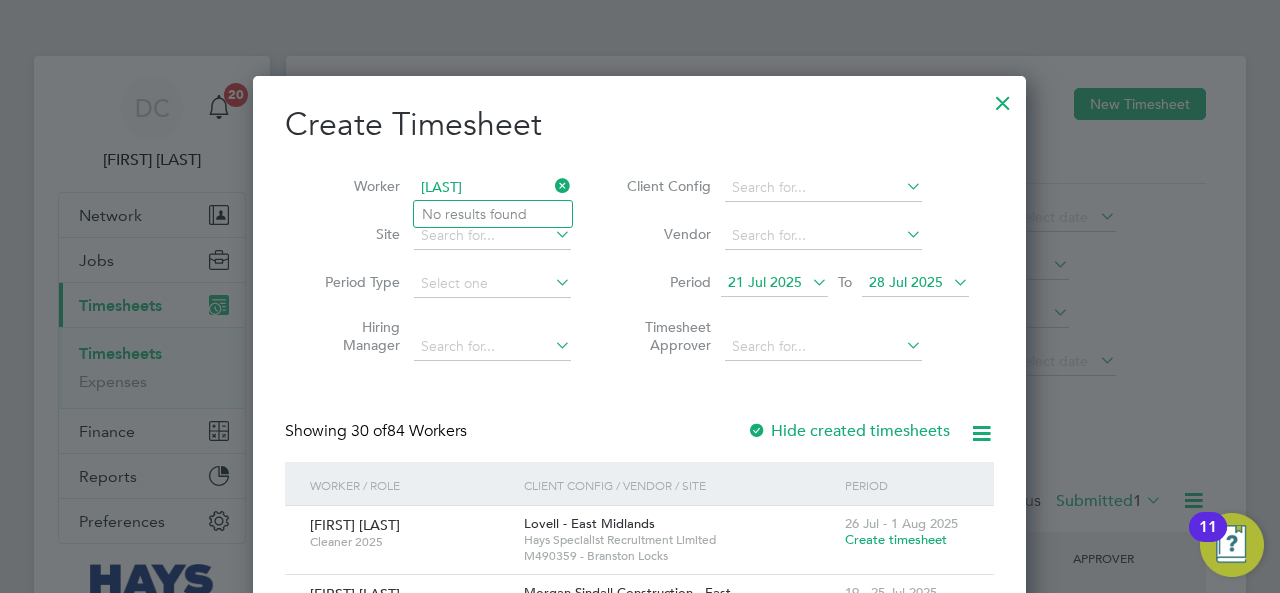 drag, startPoint x: 498, startPoint y: 185, endPoint x: 391, endPoint y: 185, distance: 107 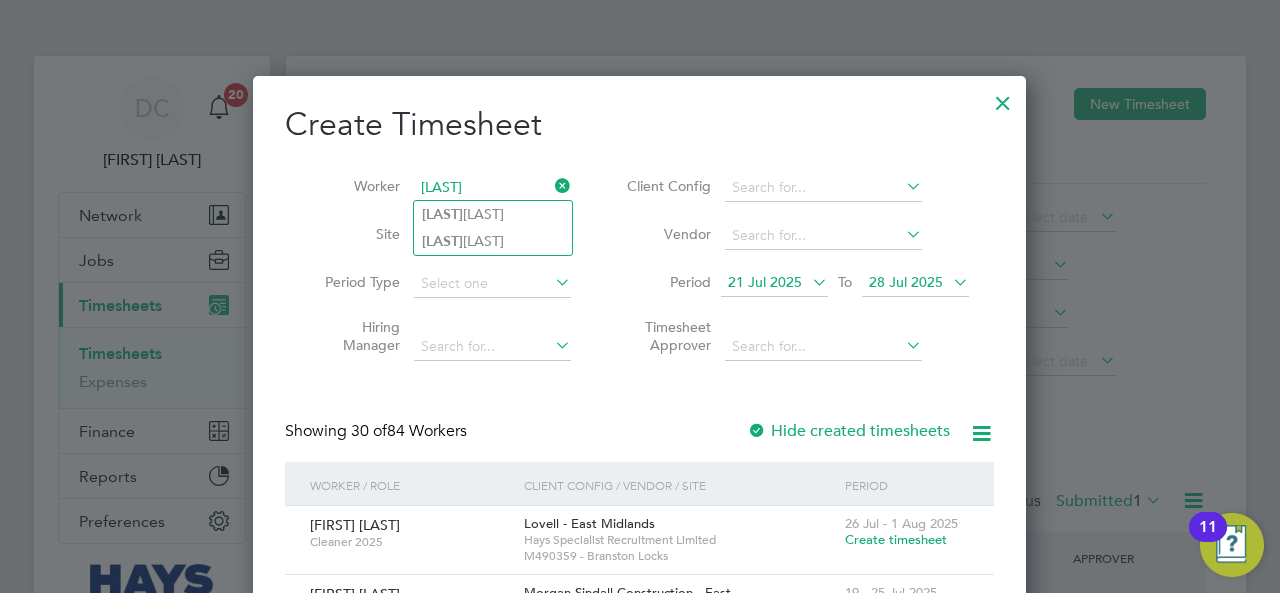 type on "[LAST]" 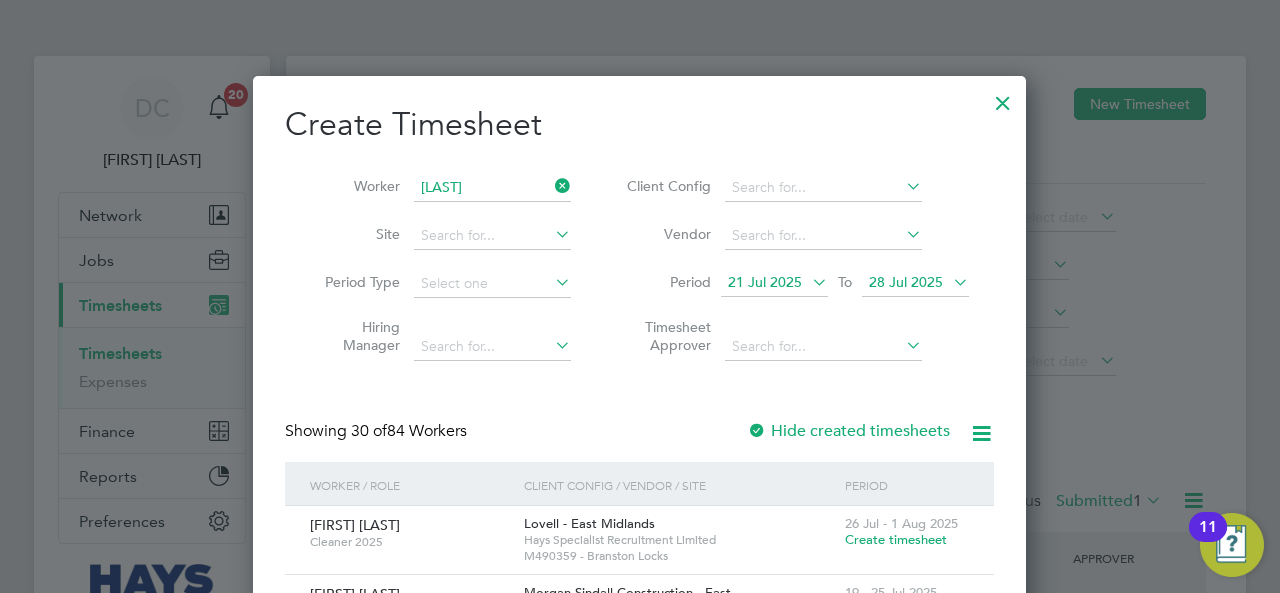 type 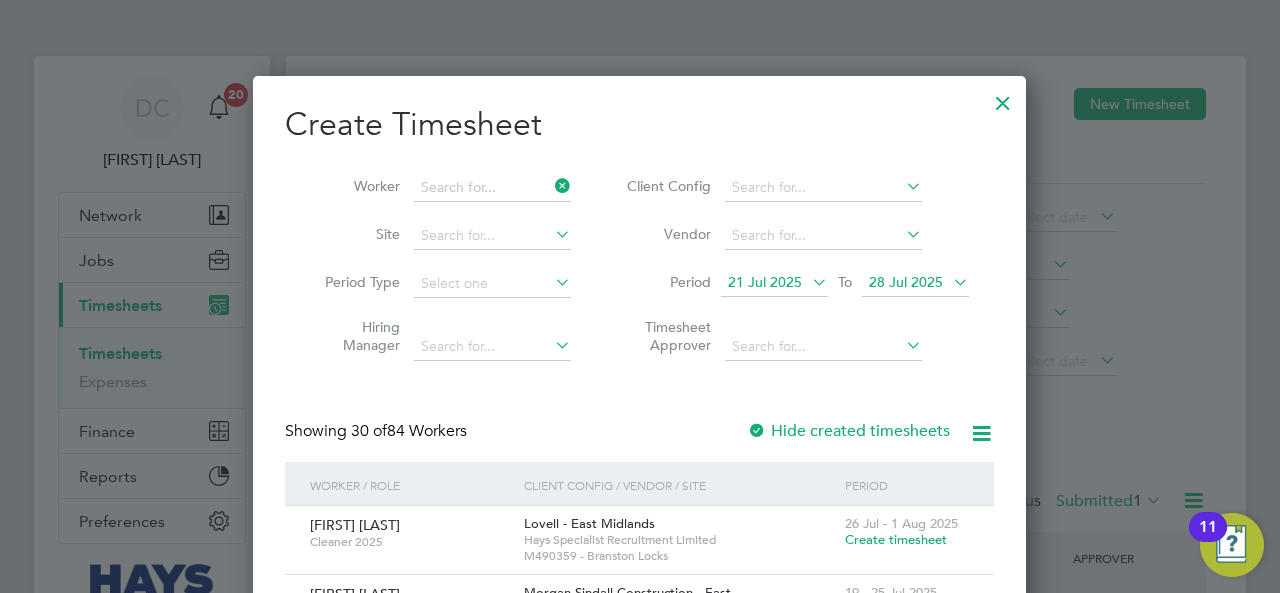 scroll, scrollTop: 10, scrollLeft: 9, axis: both 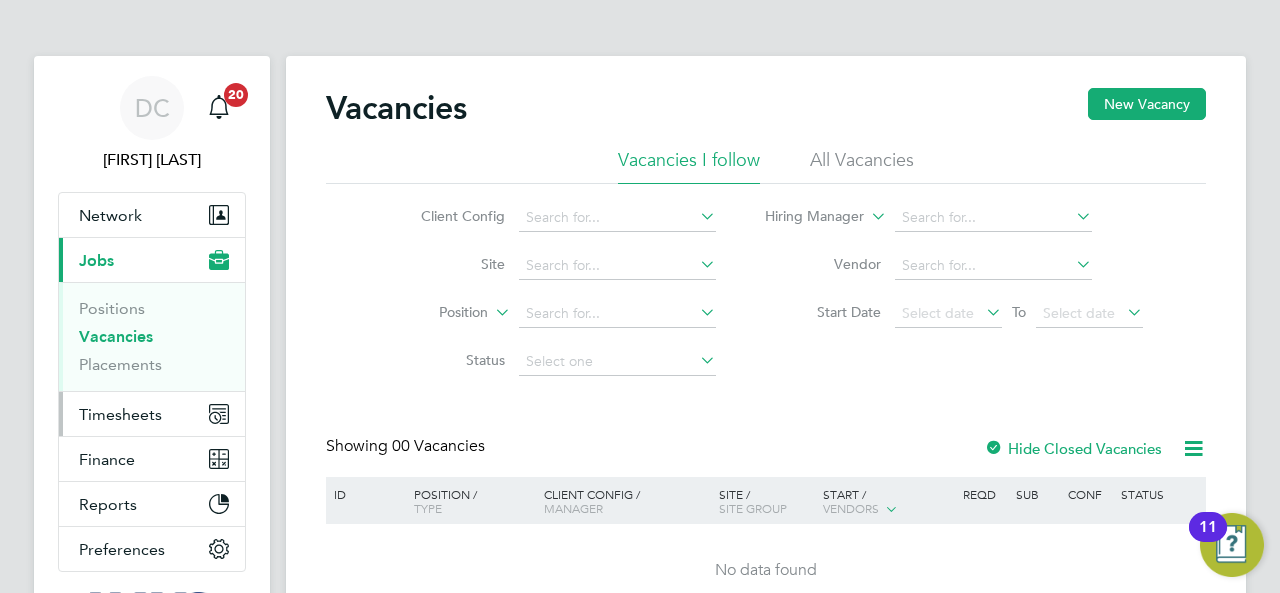 click on "Timesheets" at bounding box center [120, 414] 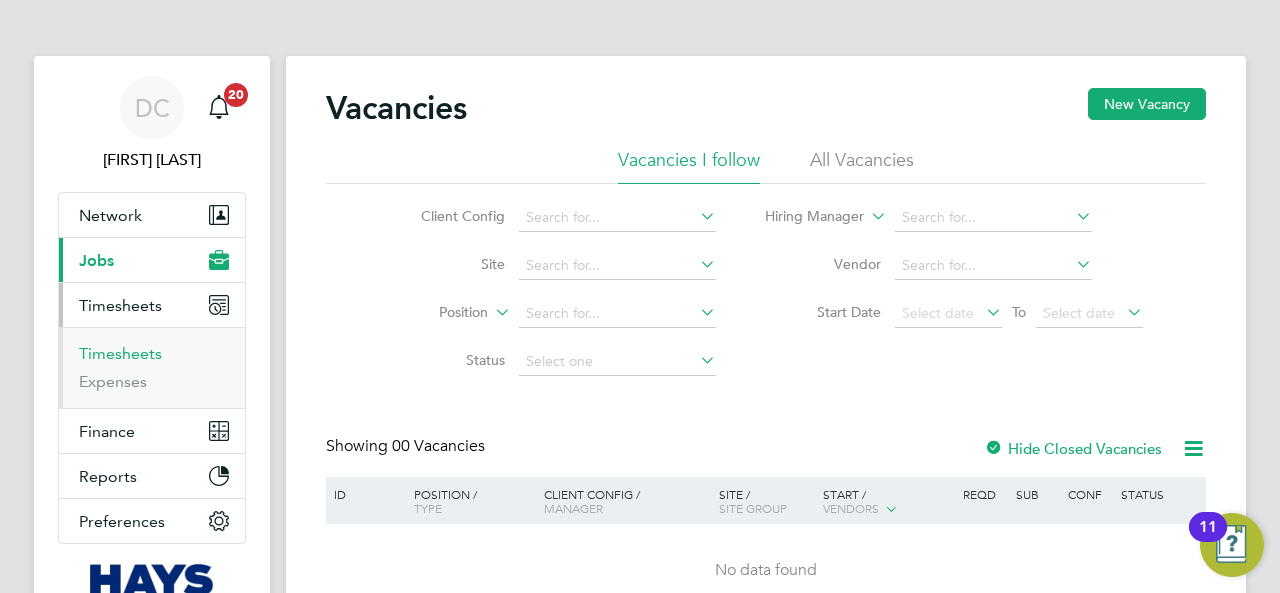 click on "Timesheets" at bounding box center [120, 353] 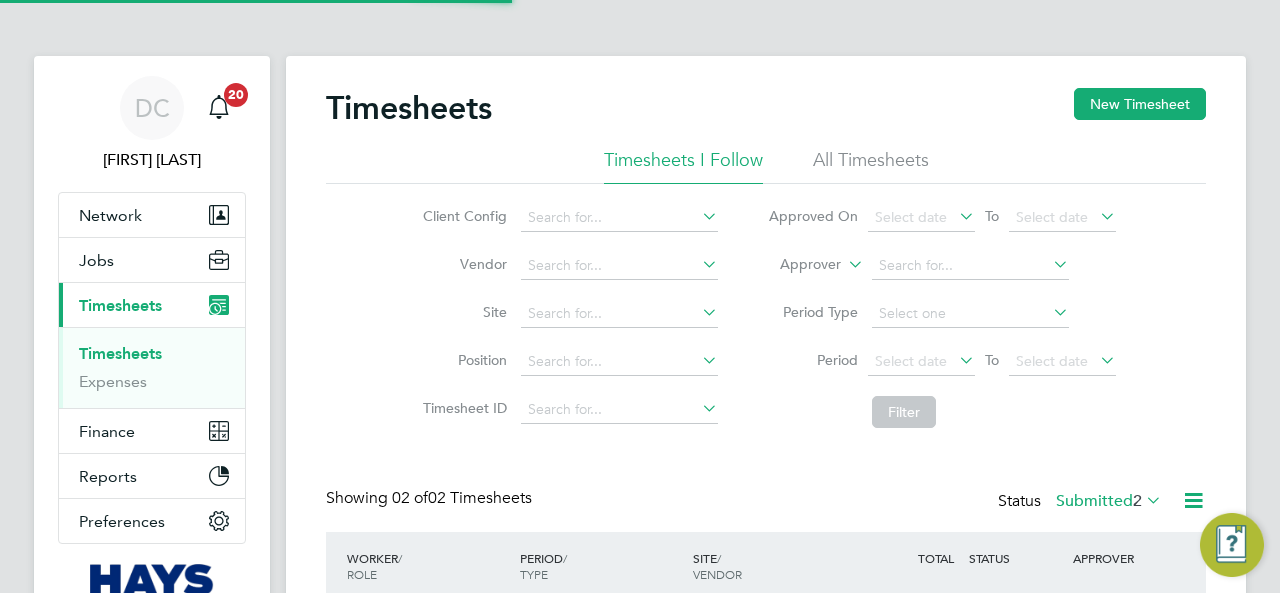 scroll, scrollTop: 10, scrollLeft: 10, axis: both 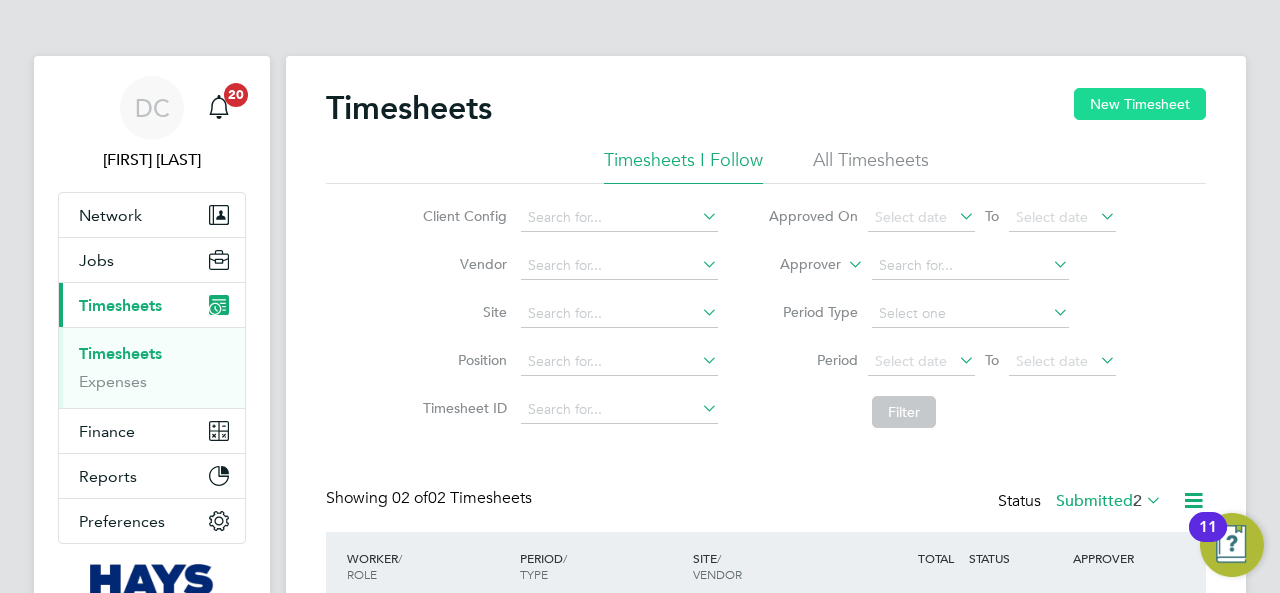 click on "New Timesheet" 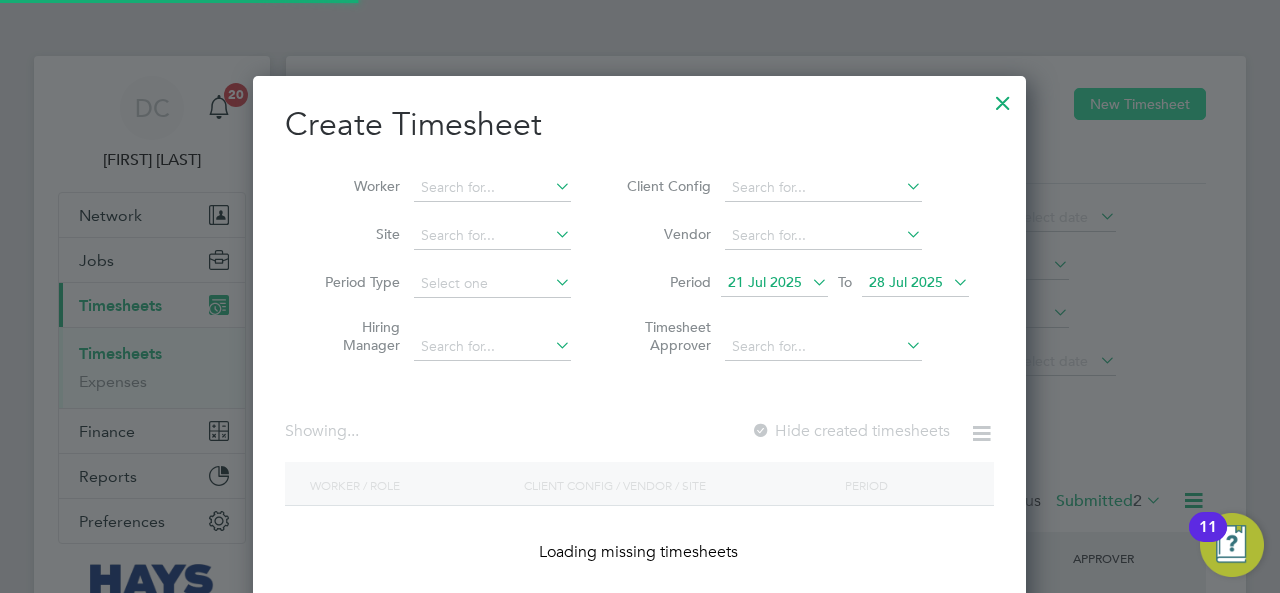 scroll, scrollTop: 10, scrollLeft: 9, axis: both 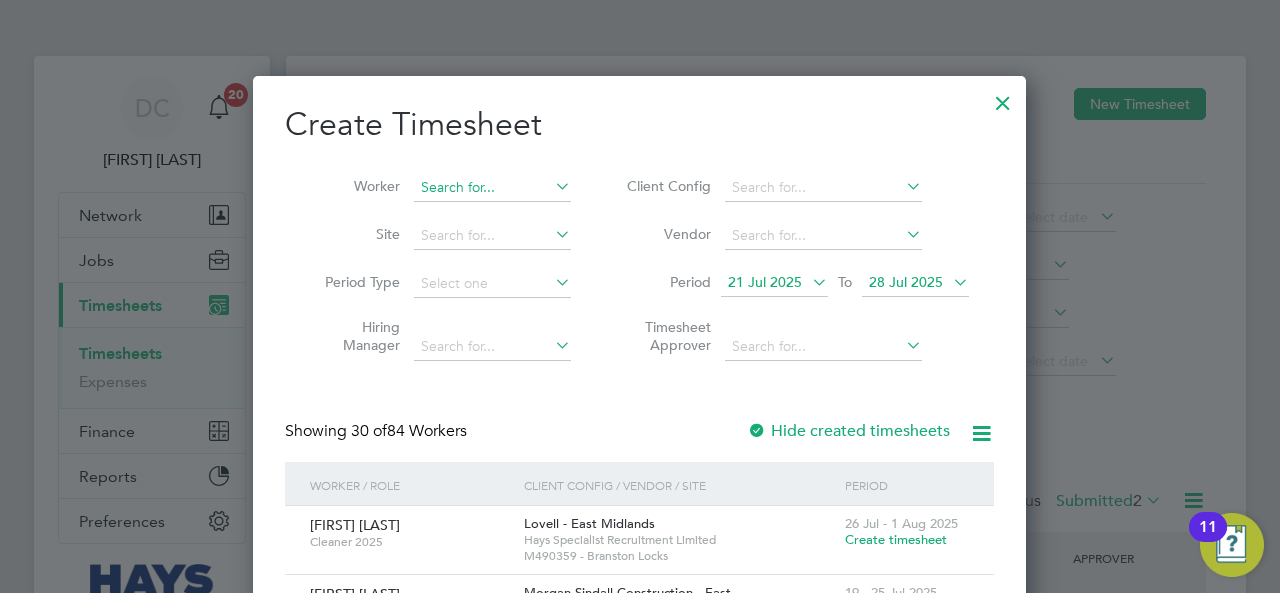 click at bounding box center [492, 188] 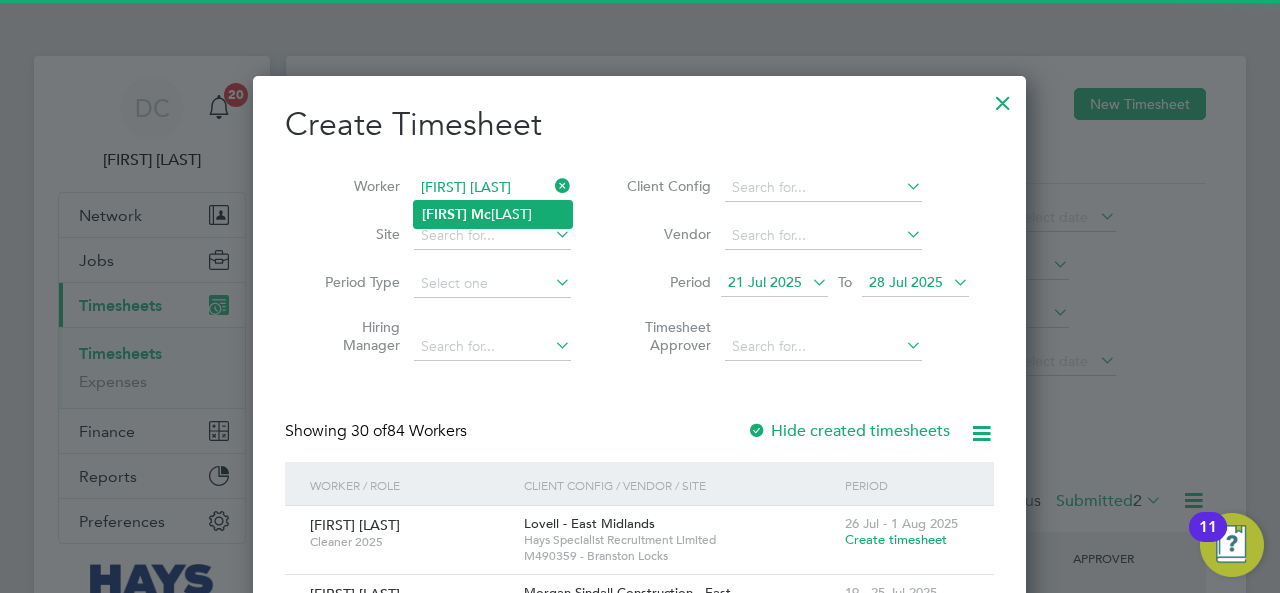 click on "Liam   Mc carthy" 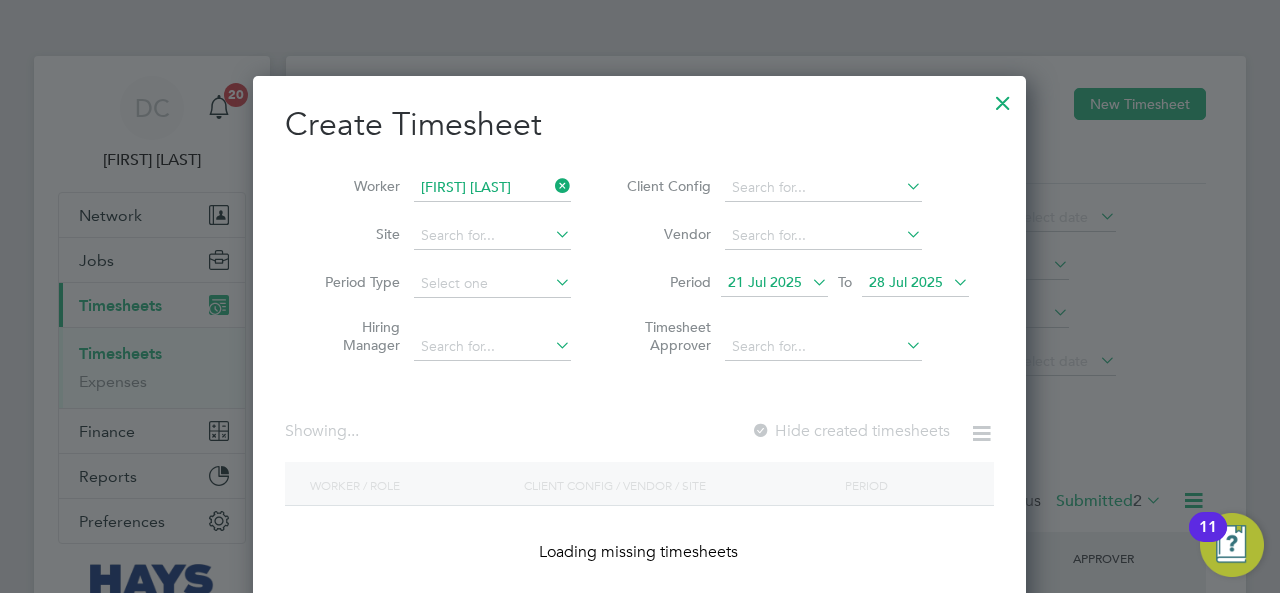 scroll, scrollTop: 10, scrollLeft: 9, axis: both 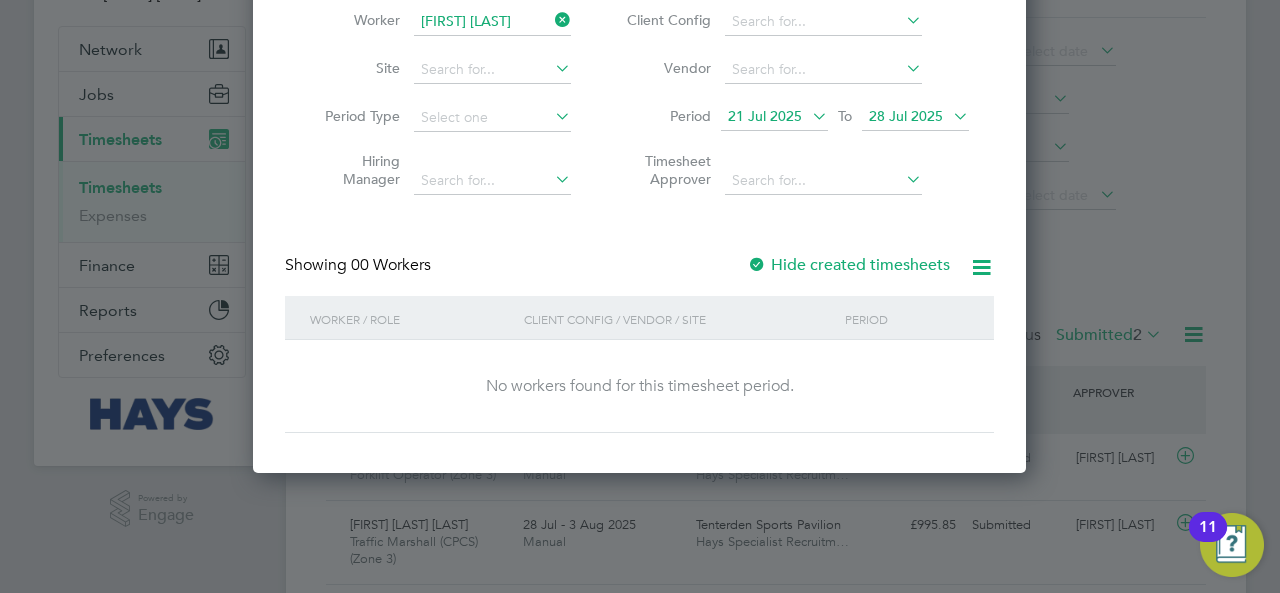 click on "28 Jul 2025" at bounding box center (915, 117) 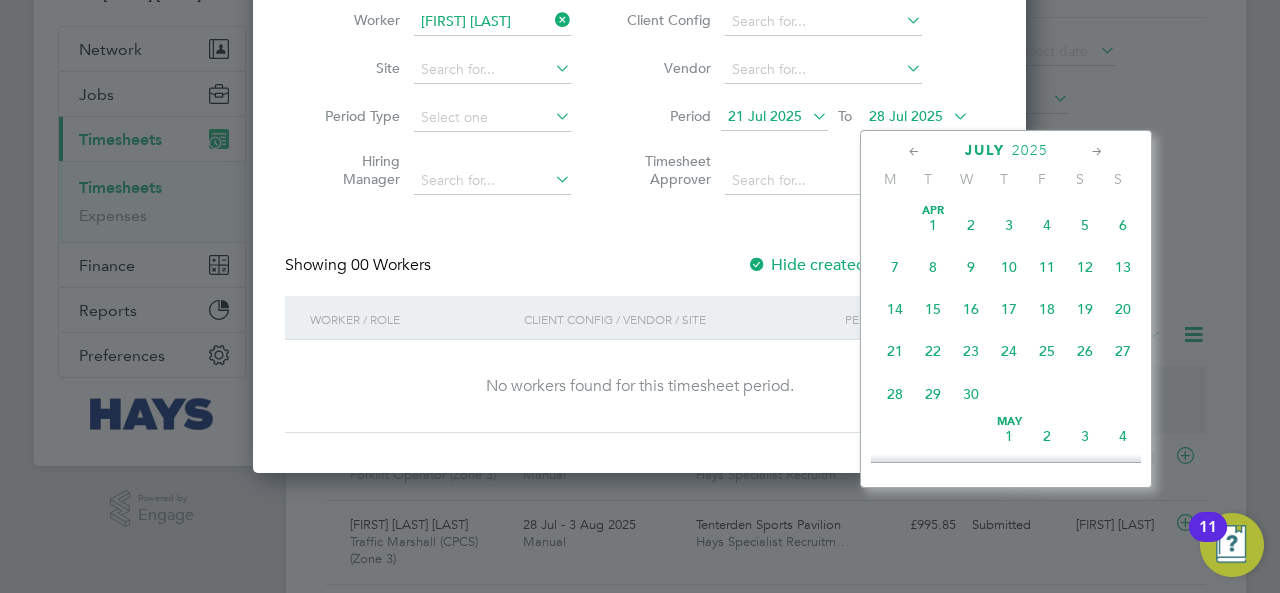 scroll, scrollTop: 772, scrollLeft: 0, axis: vertical 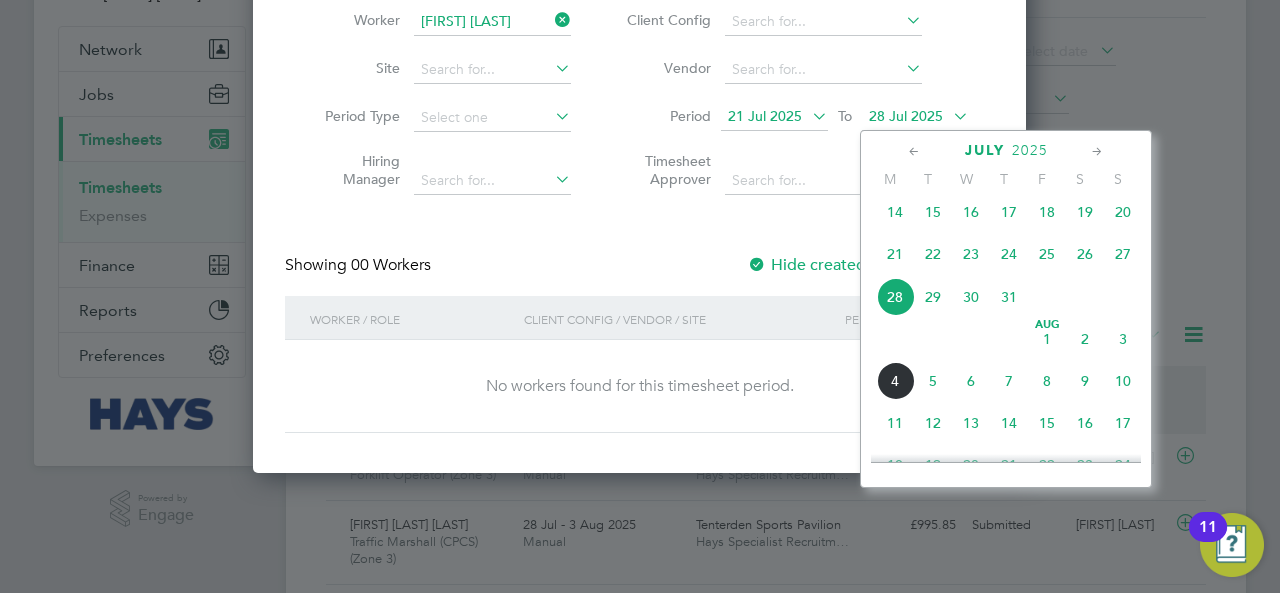 click on "3" 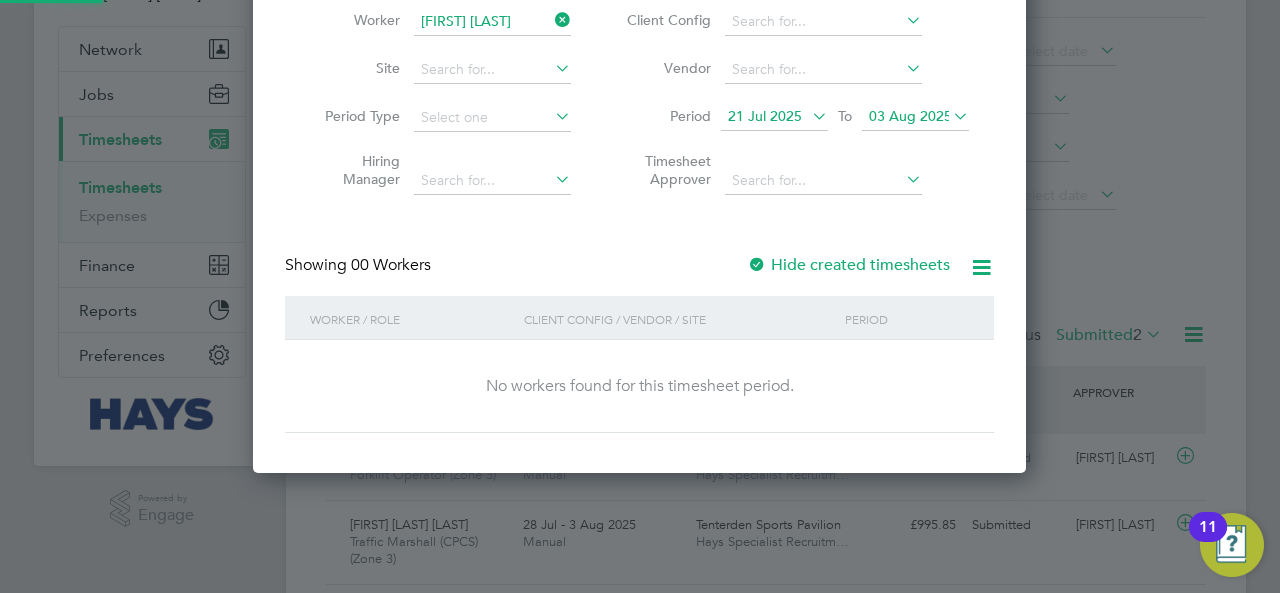 scroll, scrollTop: 10, scrollLeft: 9, axis: both 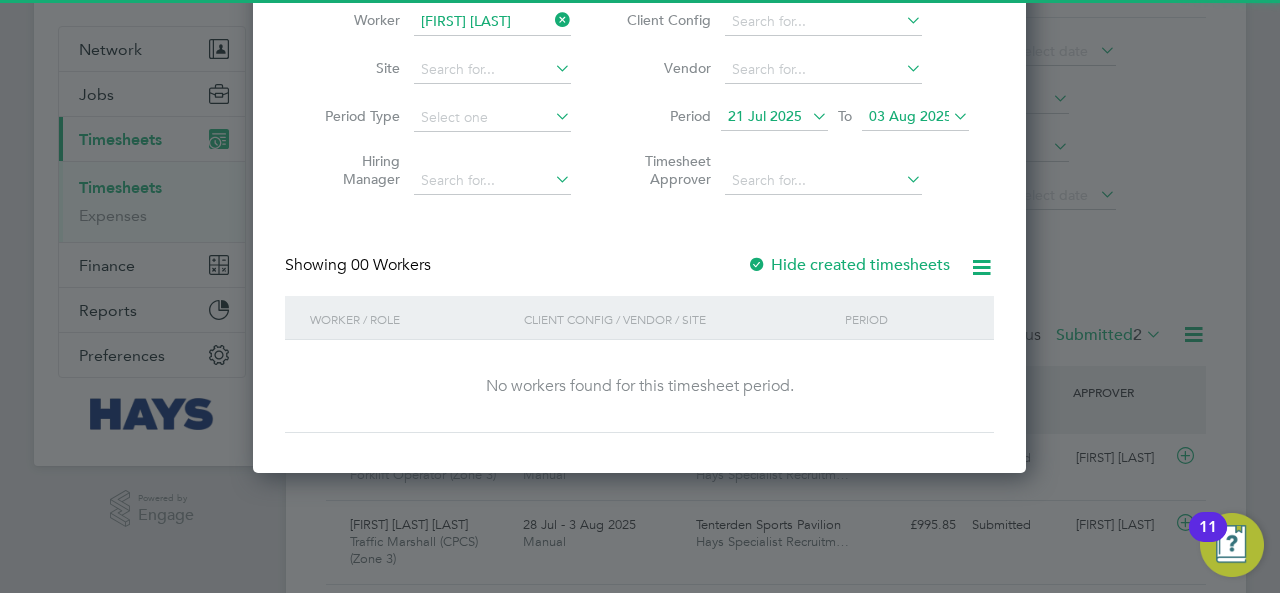 click on "21 Jul 2025" at bounding box center (765, 116) 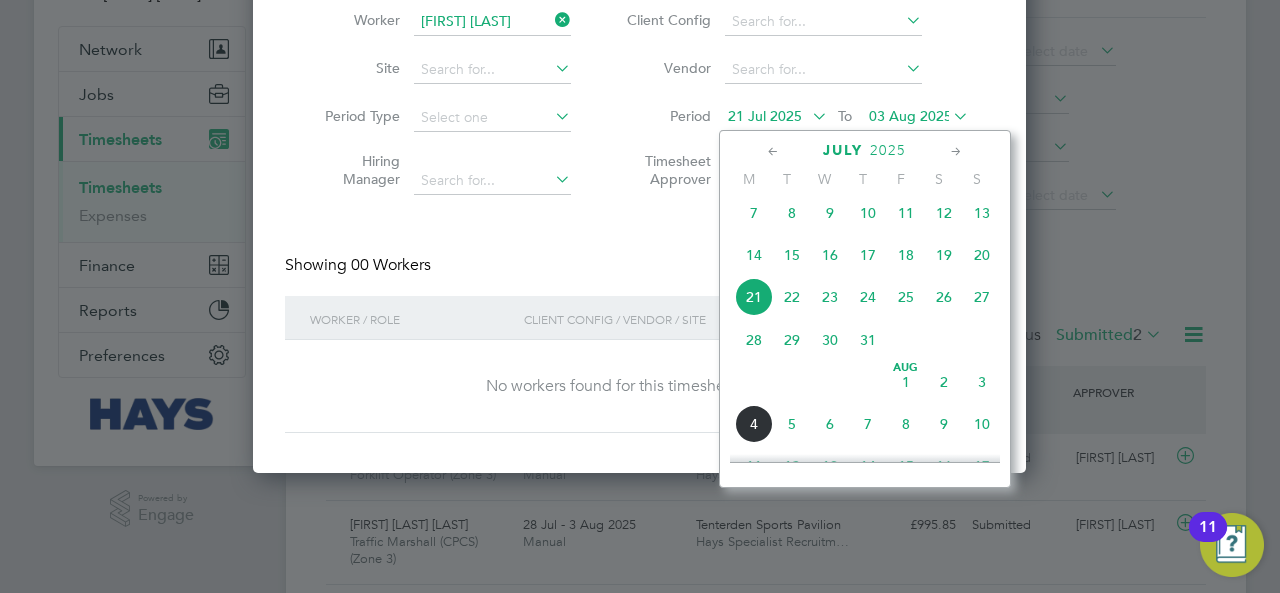 click on "28" 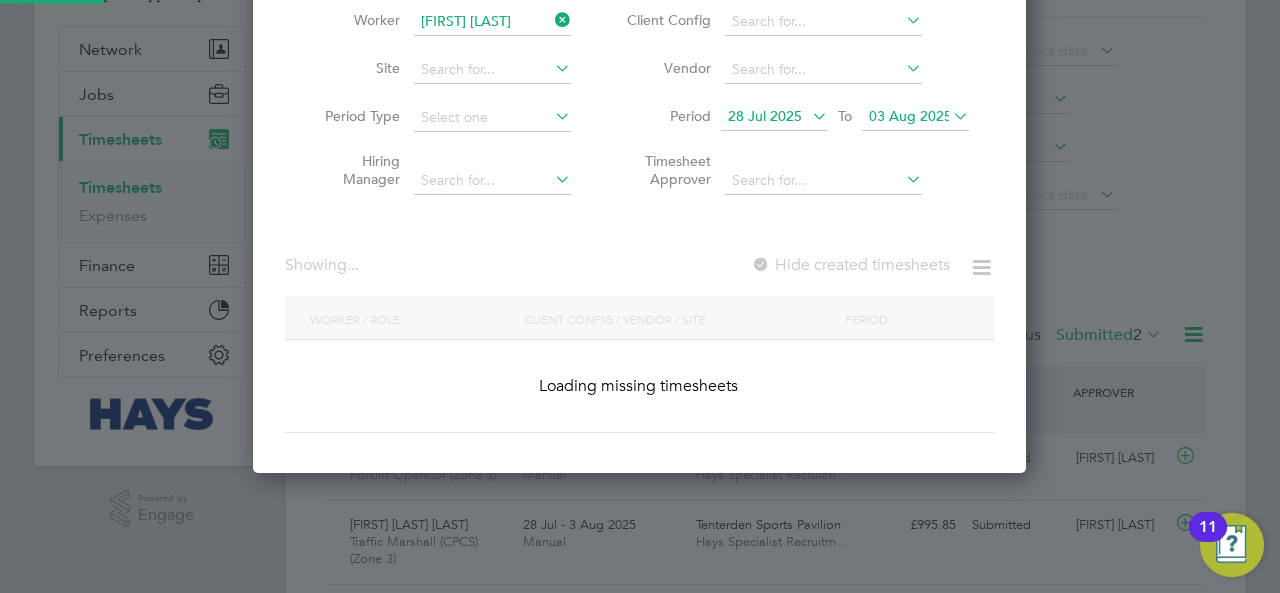 scroll, scrollTop: 10, scrollLeft: 9, axis: both 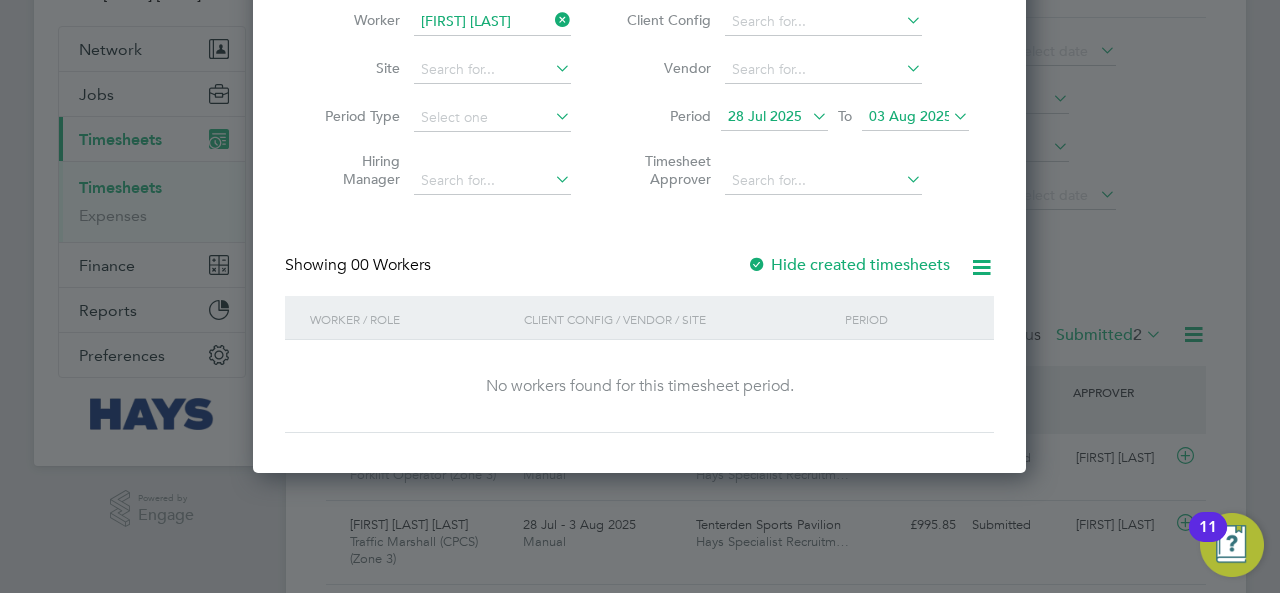 click on "Create Timesheet Worker   Liam Mccarthy Site   Period Type   Hiring Manager   Client Config   Vendor   Period
28 Jul 2025
To
03 Aug 2025
Timesheet Approver   Showing   00 Workers Hide created timesheets Worker / Role Client Config / Vendor / Site Period No workers found for this timesheet period. Show  30  more" at bounding box center [639, 185] 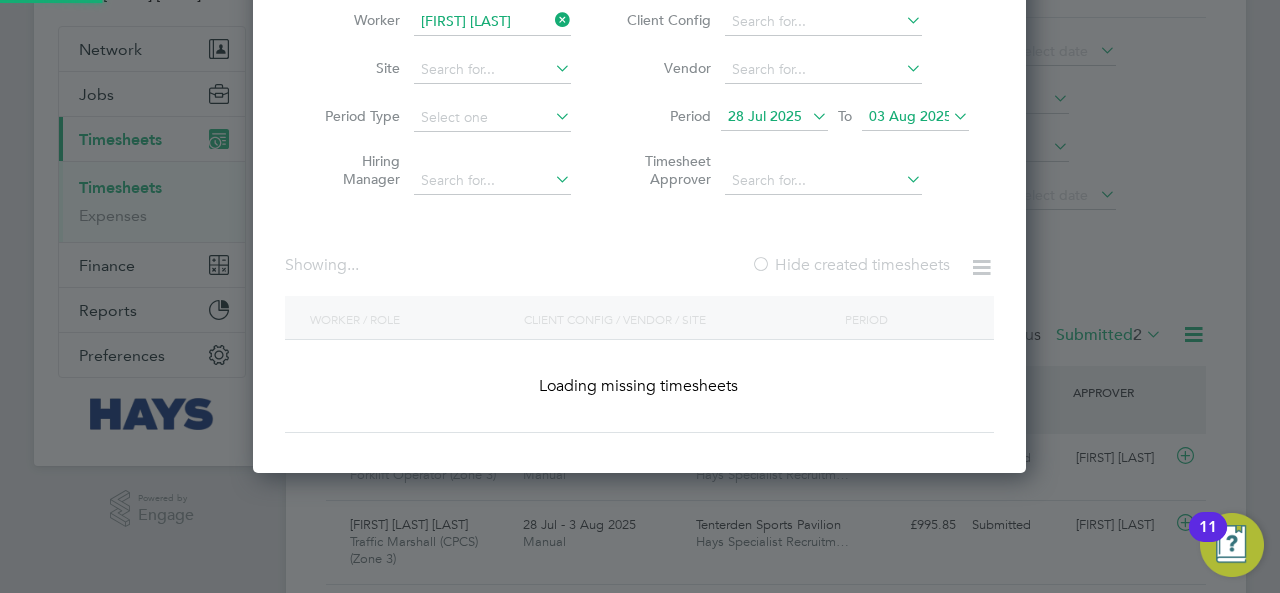 scroll, scrollTop: 10, scrollLeft: 9, axis: both 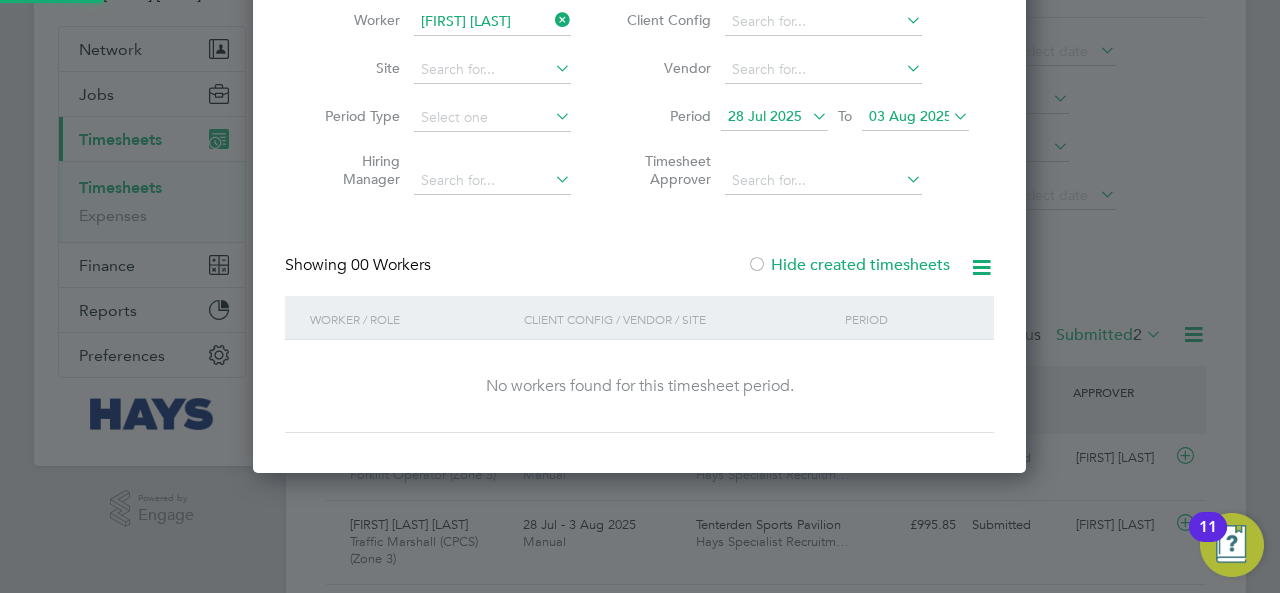 click on "Hide created timesheets" at bounding box center [848, 265] 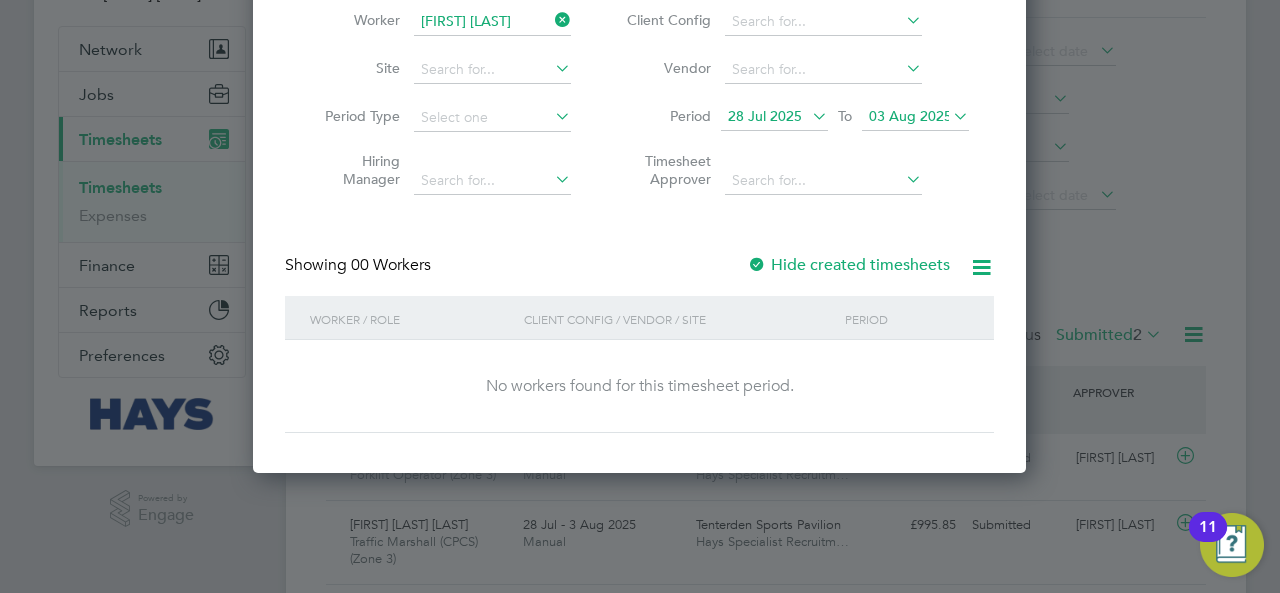 click on "03 Aug 2025" at bounding box center (910, 116) 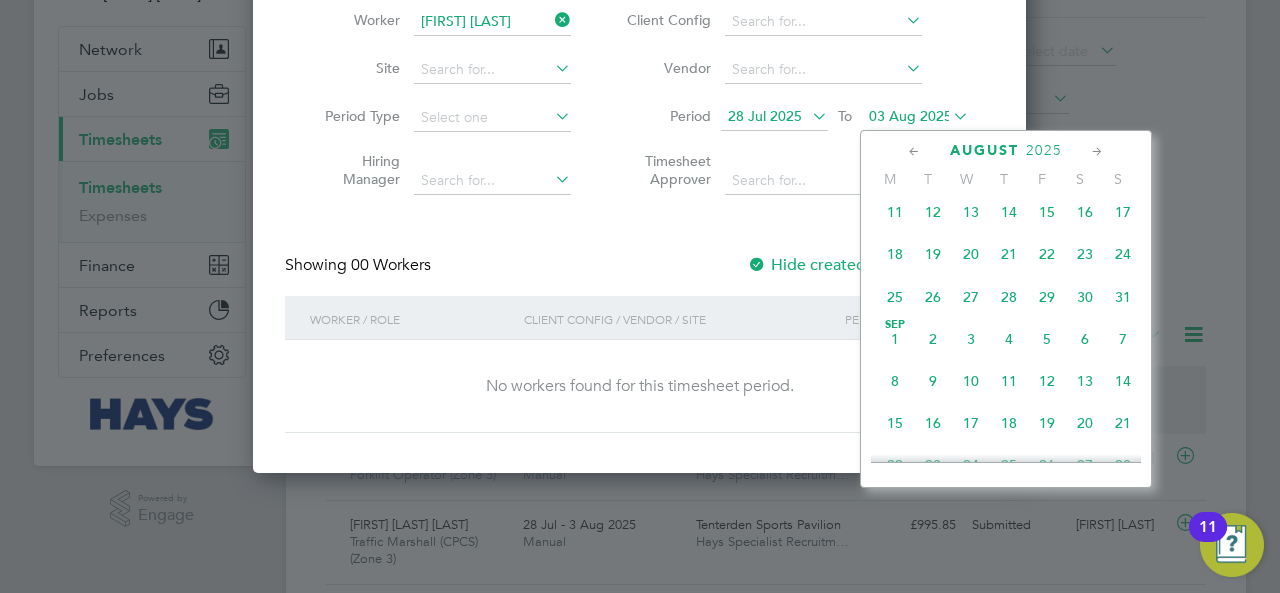scroll 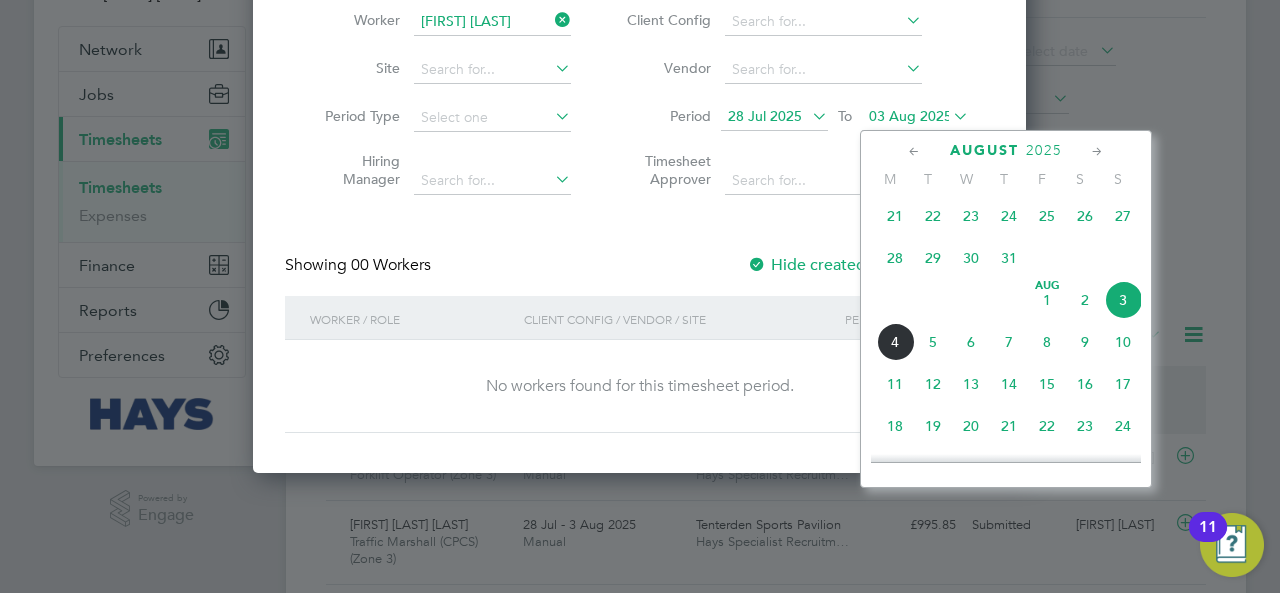 click on "3" 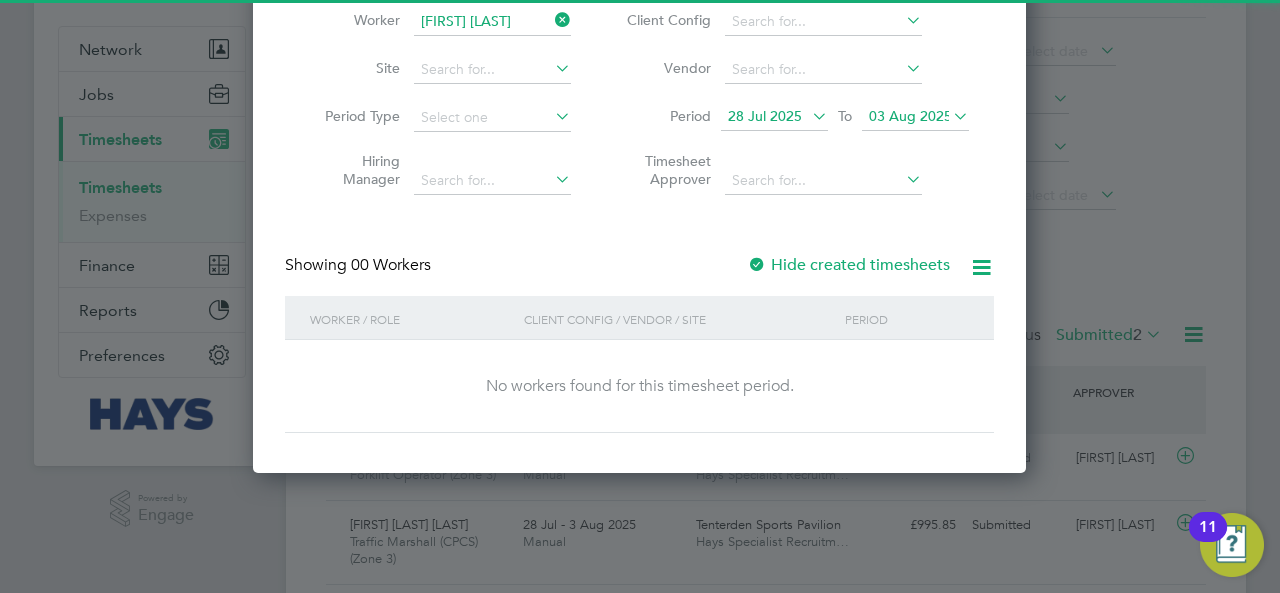 click on "28 Jul 2025" at bounding box center (765, 116) 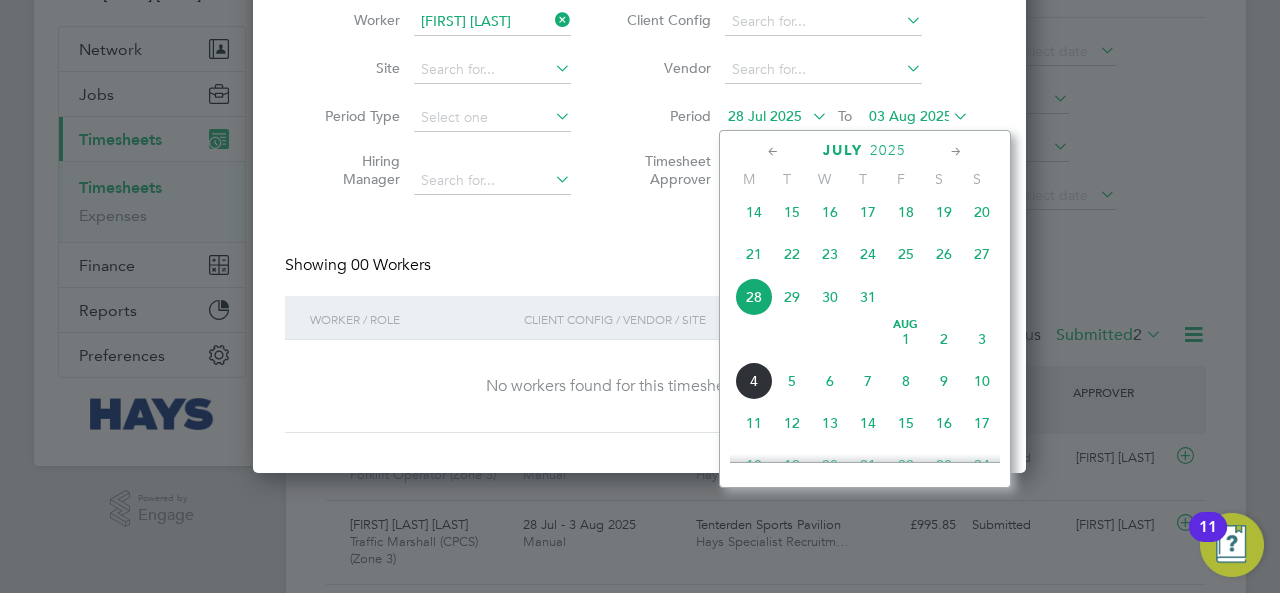 click on "21" 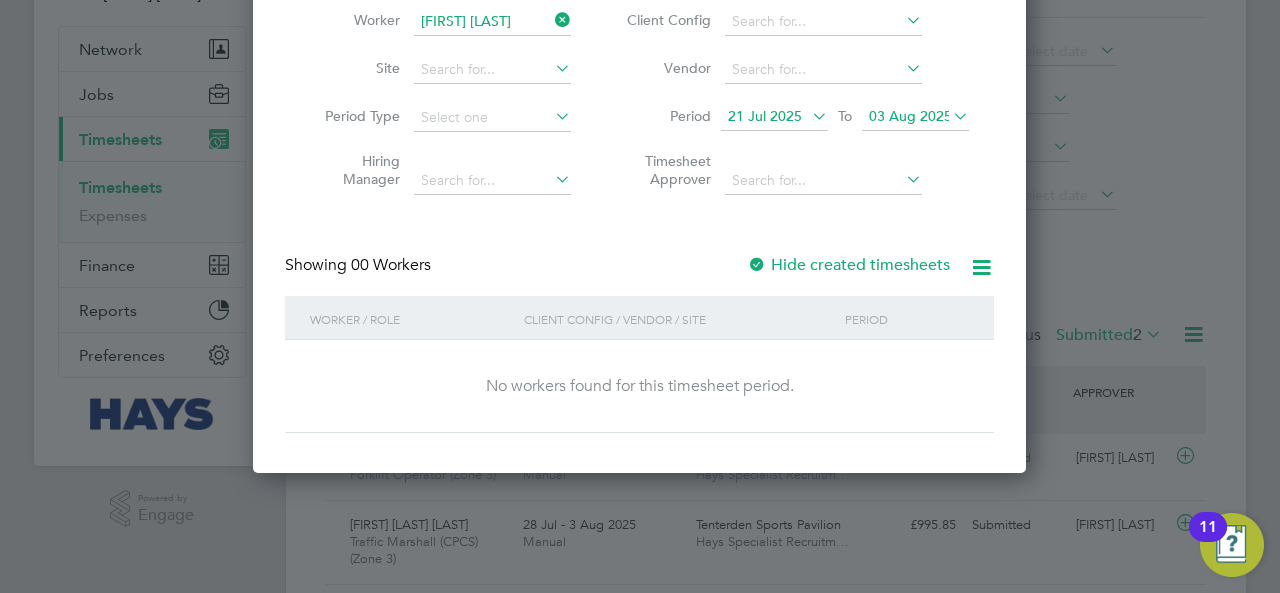 click on "Hide created timesheets" at bounding box center (848, 265) 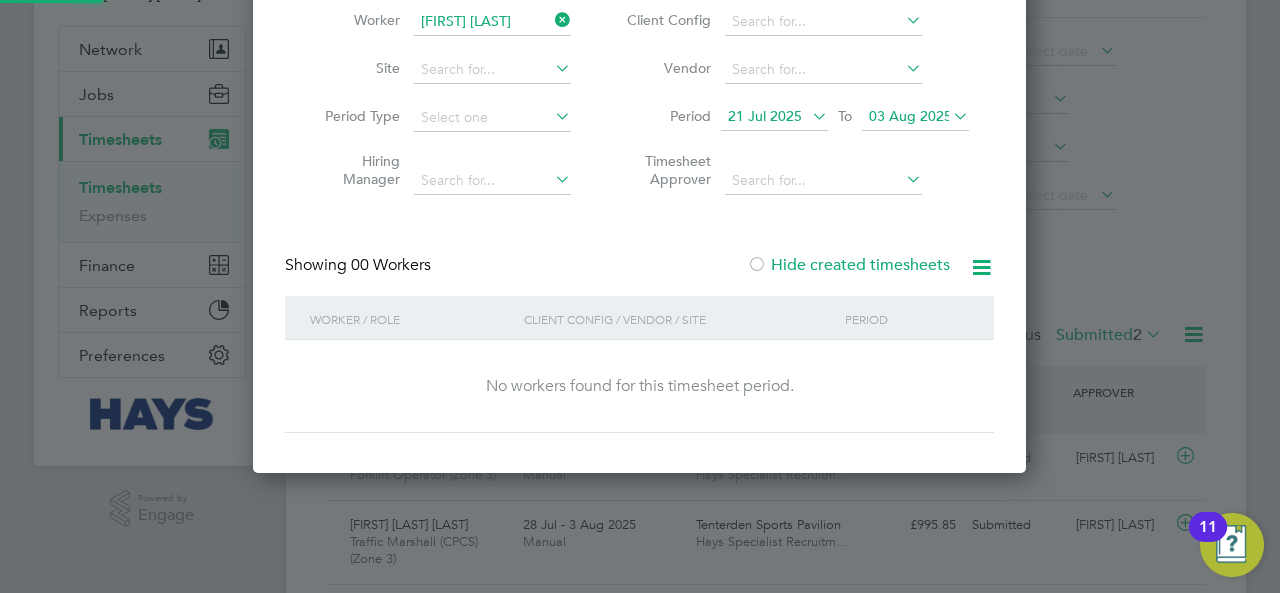 click on "Hide created timesheets" at bounding box center (848, 265) 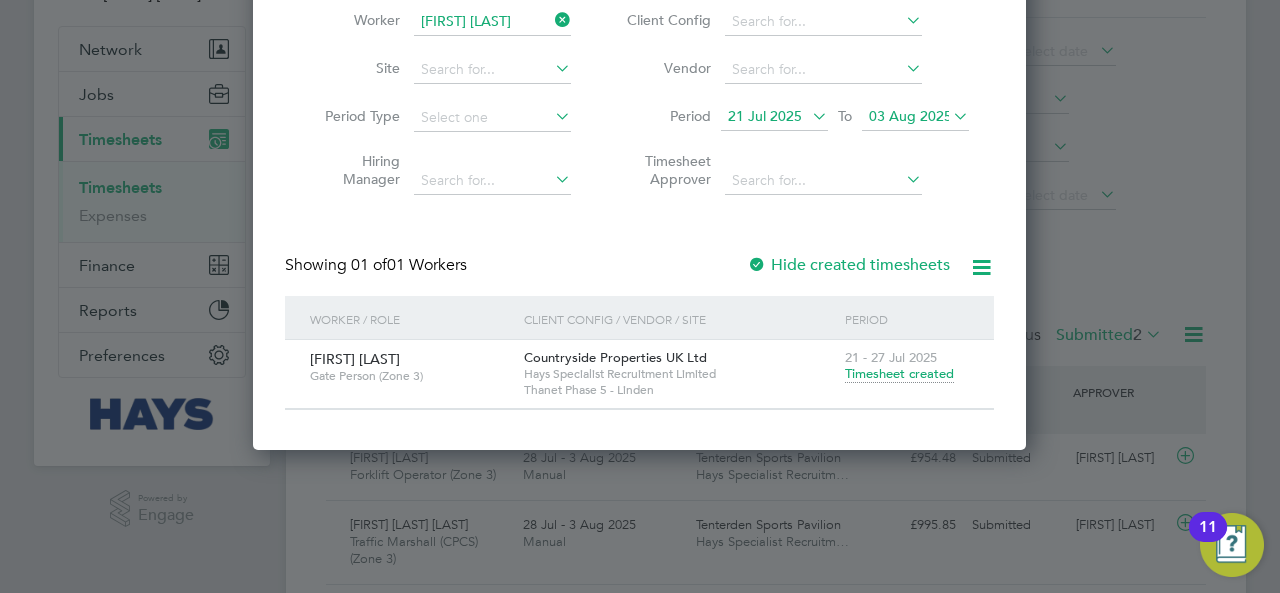 click on "03 Aug 2025" at bounding box center [910, 116] 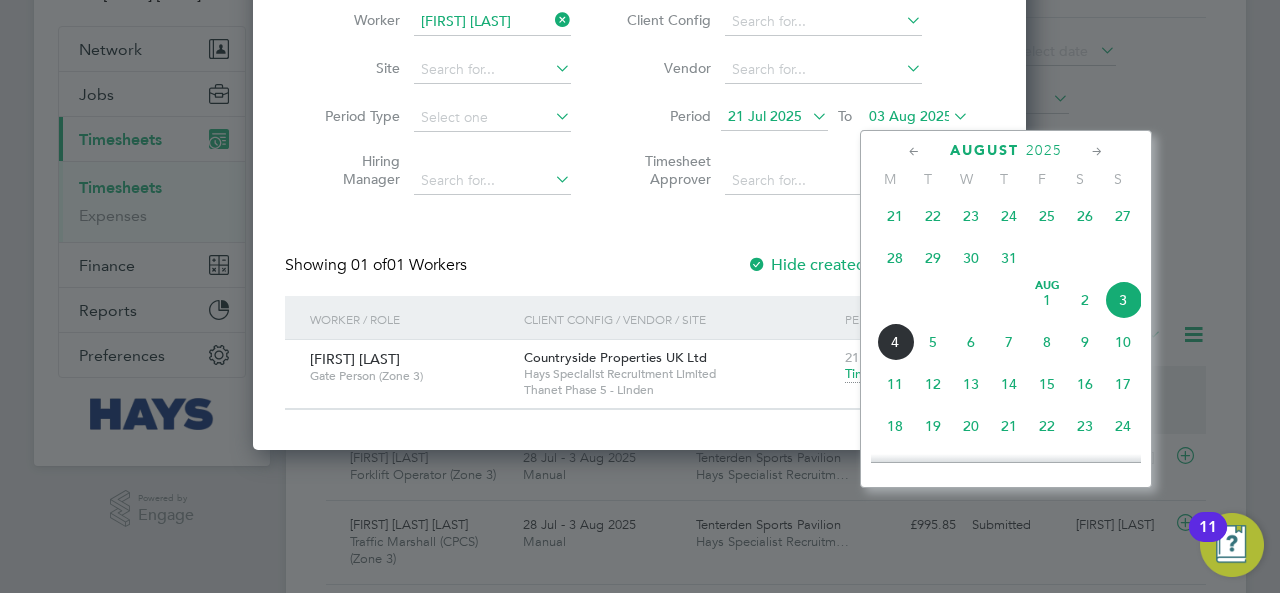 click on "3" 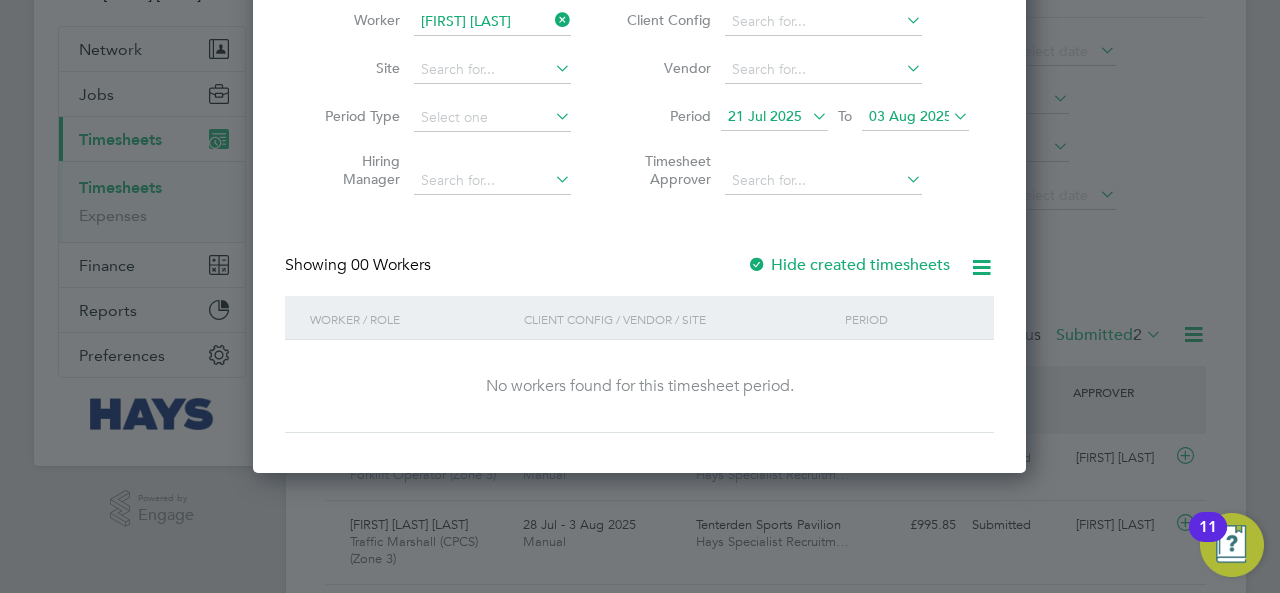 click on "Hide created timesheets" at bounding box center (848, 265) 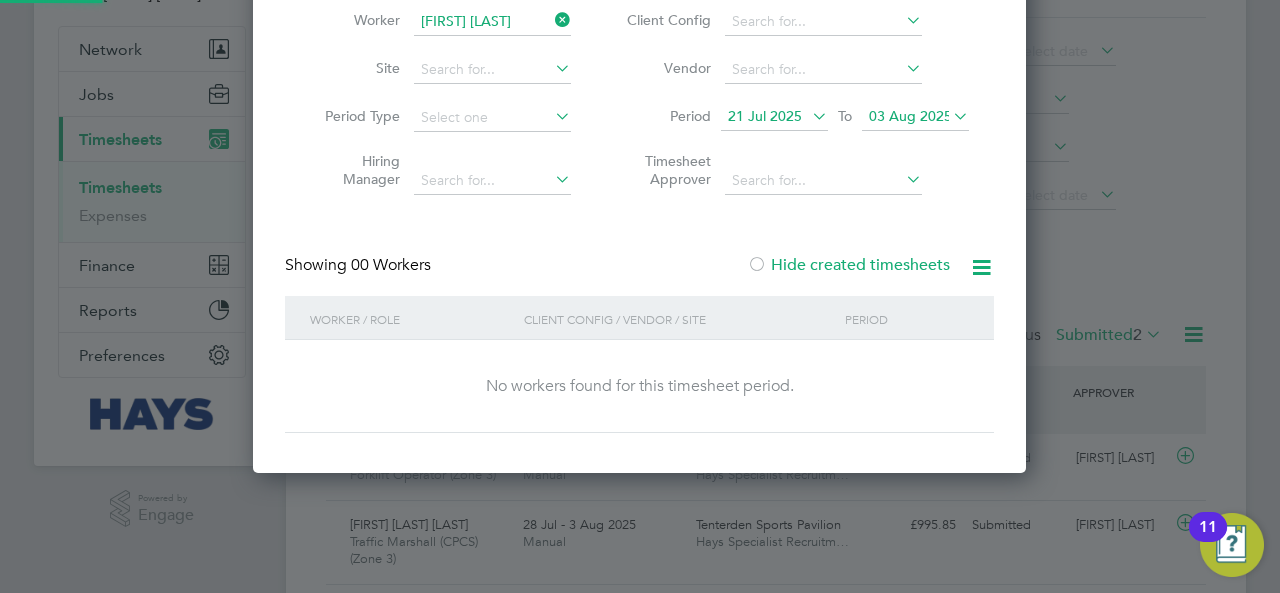 click on "Hide created timesheets" at bounding box center [848, 265] 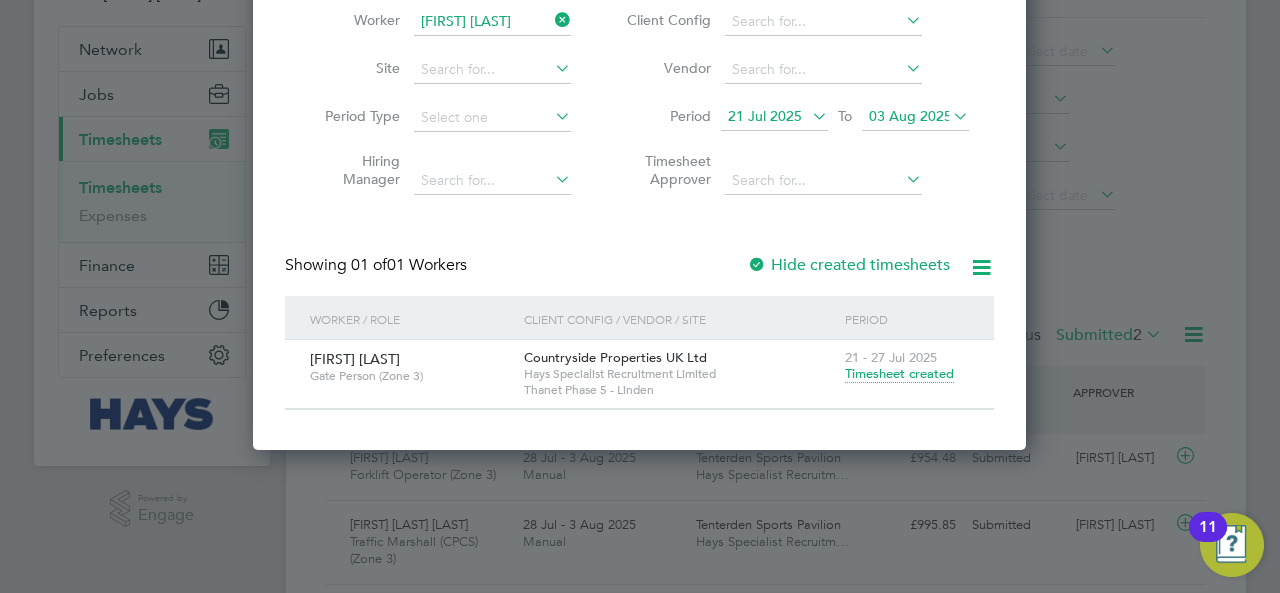 click on "21 Jul 2025" at bounding box center [765, 116] 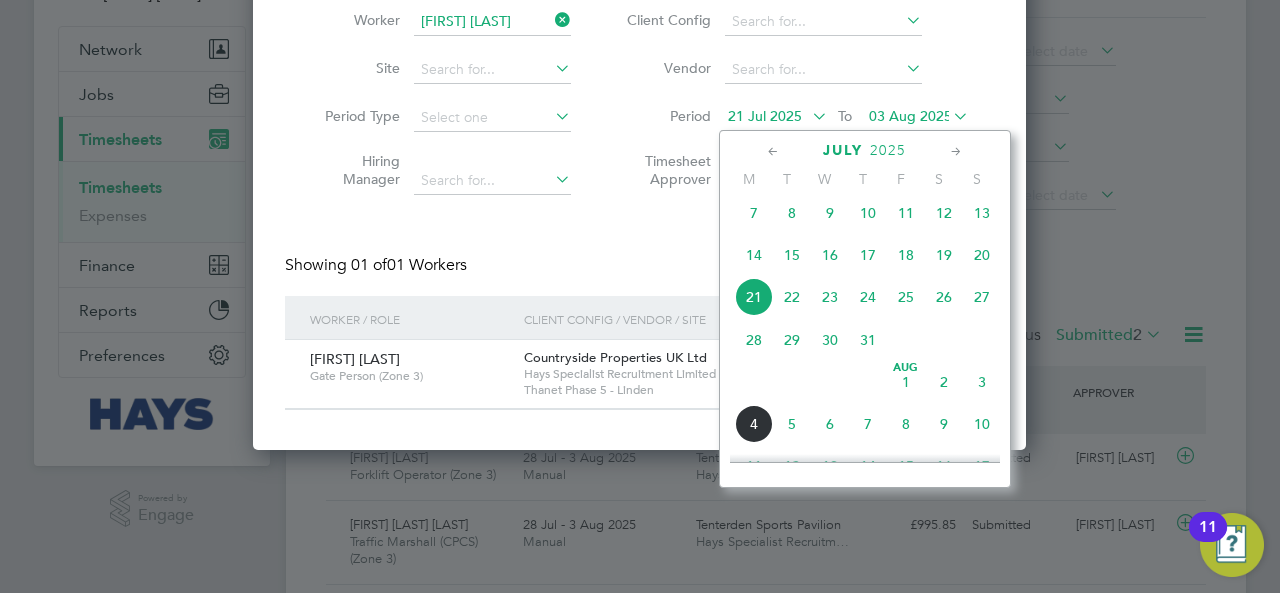click on "Showing   01 of  01 Workers Hide created timesheets" at bounding box center (639, 275) 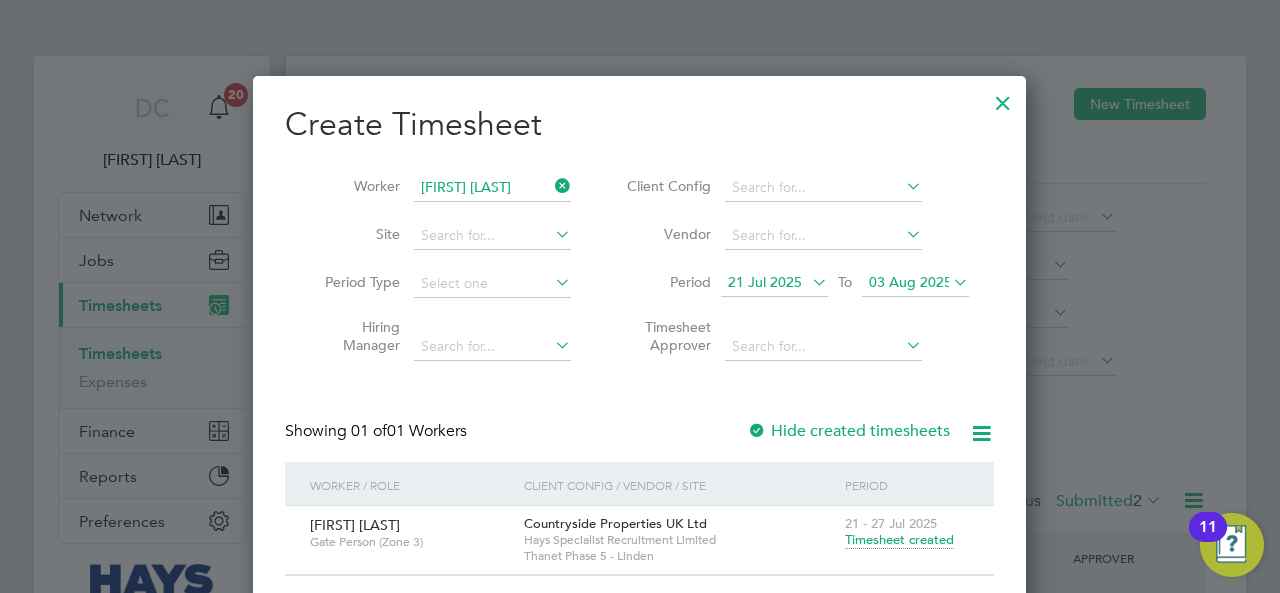 click at bounding box center (1003, 98) 